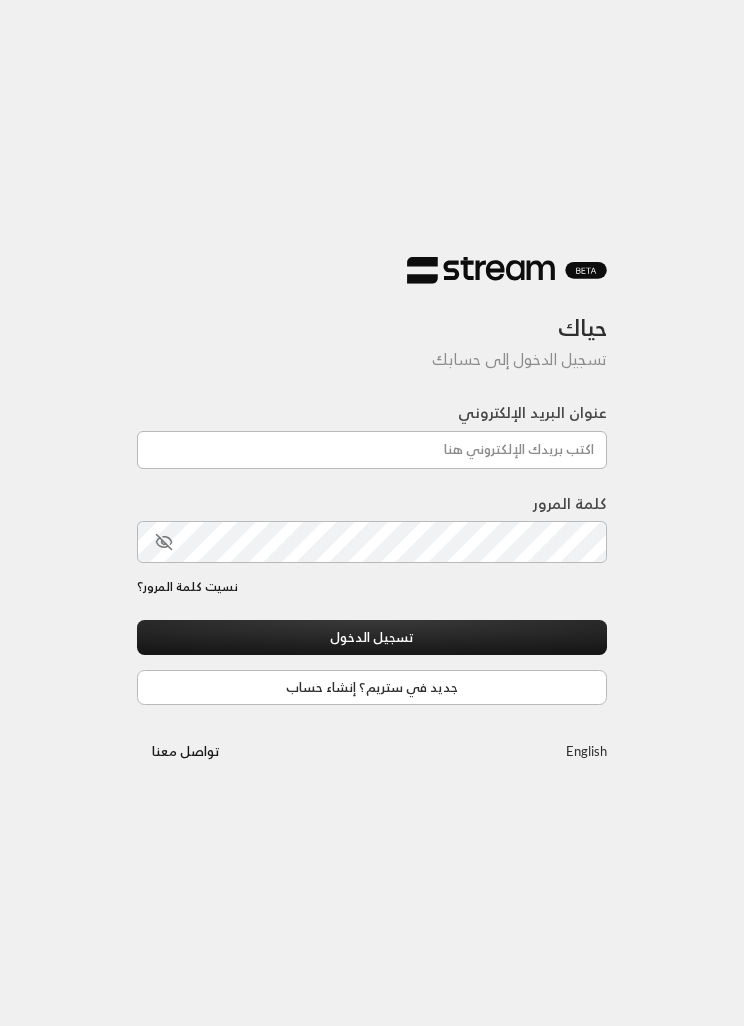 scroll, scrollTop: 0, scrollLeft: 0, axis: both 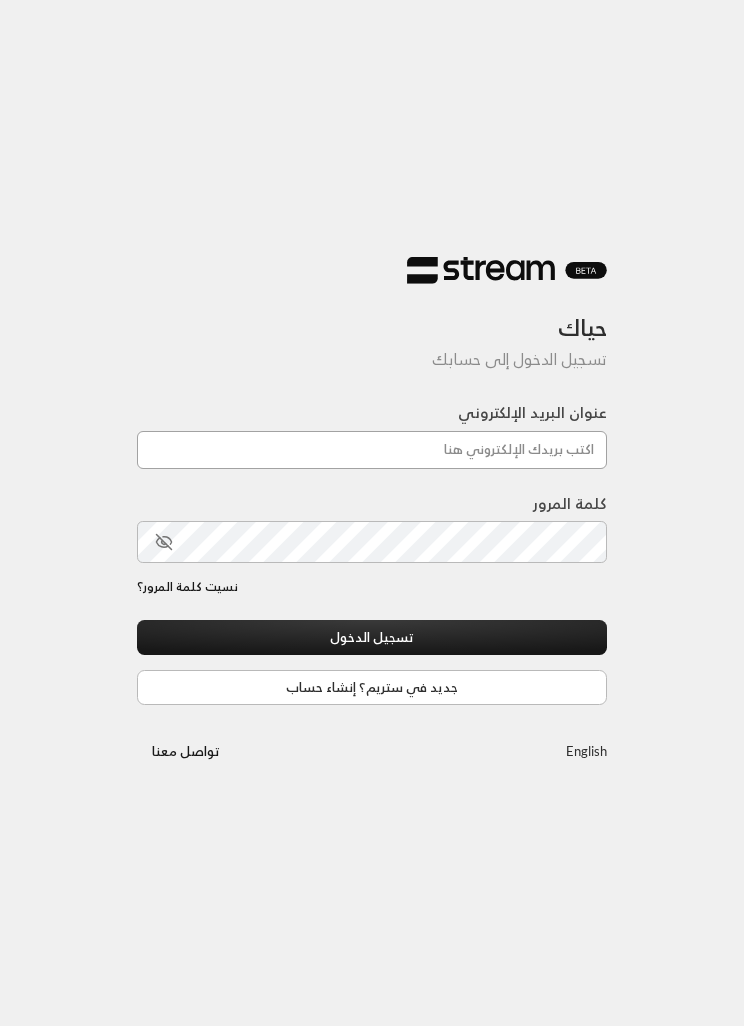 click on "عنوان البريد الإلكتروني" at bounding box center [372, 450] 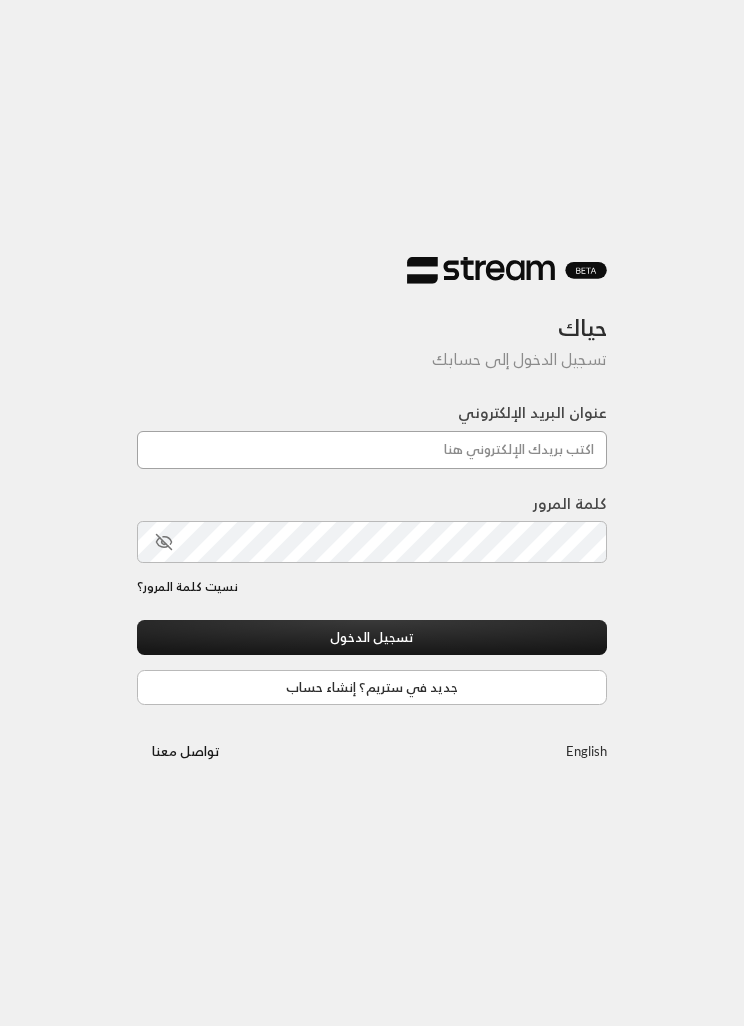 type on "[EMAIL_ADDRESS][DOMAIN_NAME]" 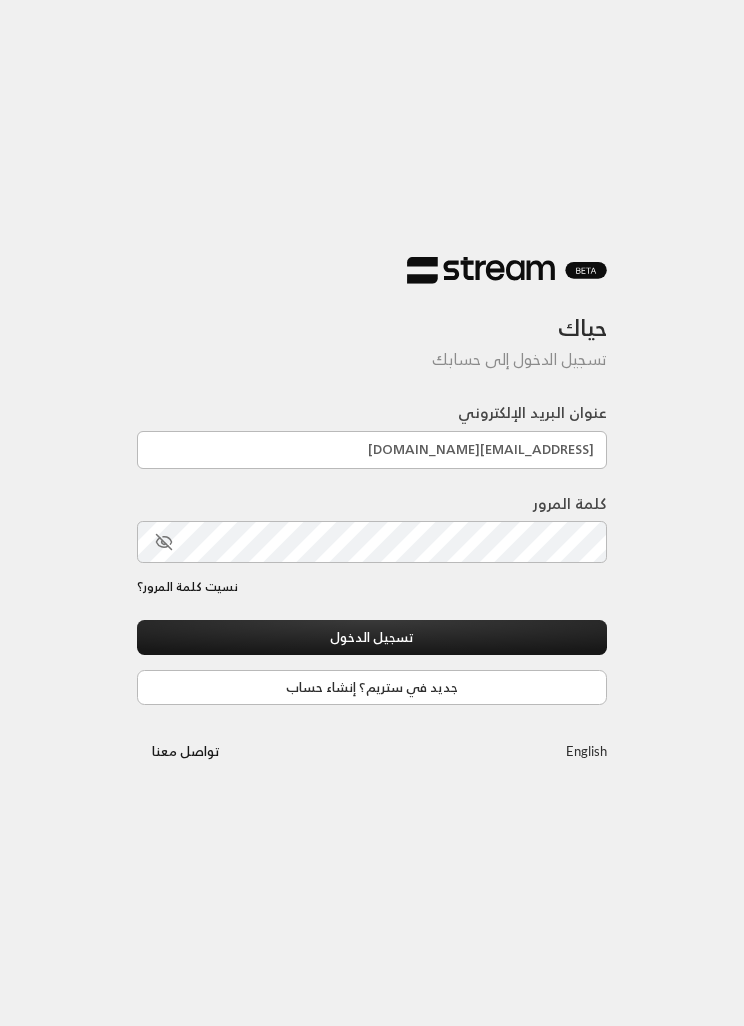 click on "تسجيل الدخول" at bounding box center (372, 637) 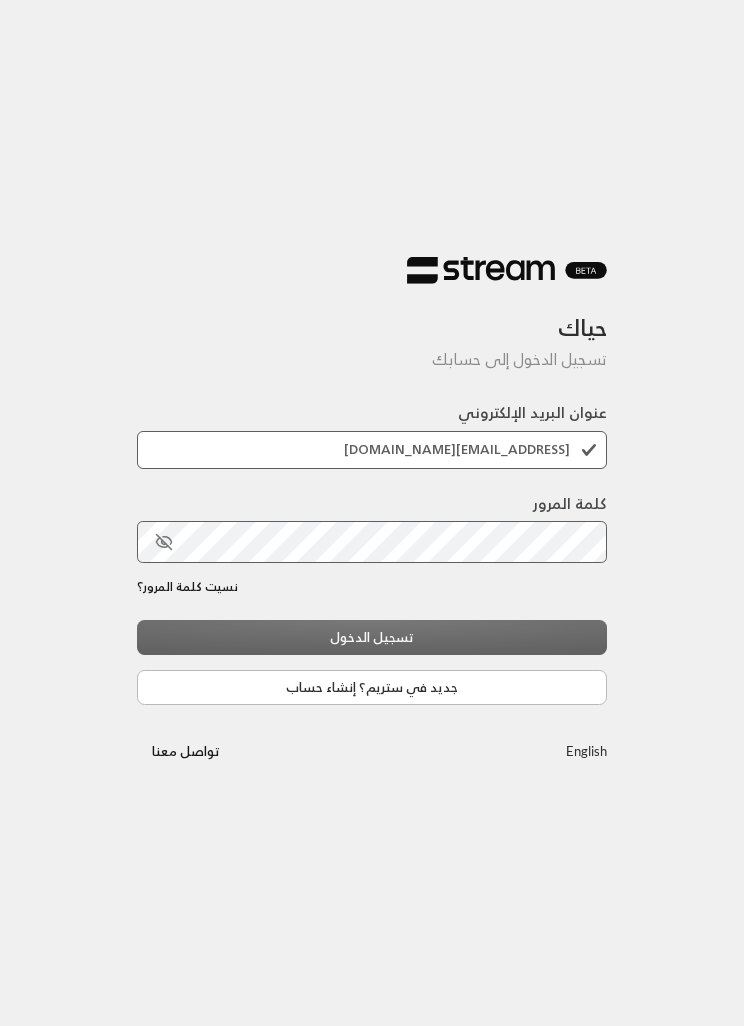 click on "تسجيل الدخول جديد في ستريم؟ إنشاء حساب" at bounding box center [372, 662] 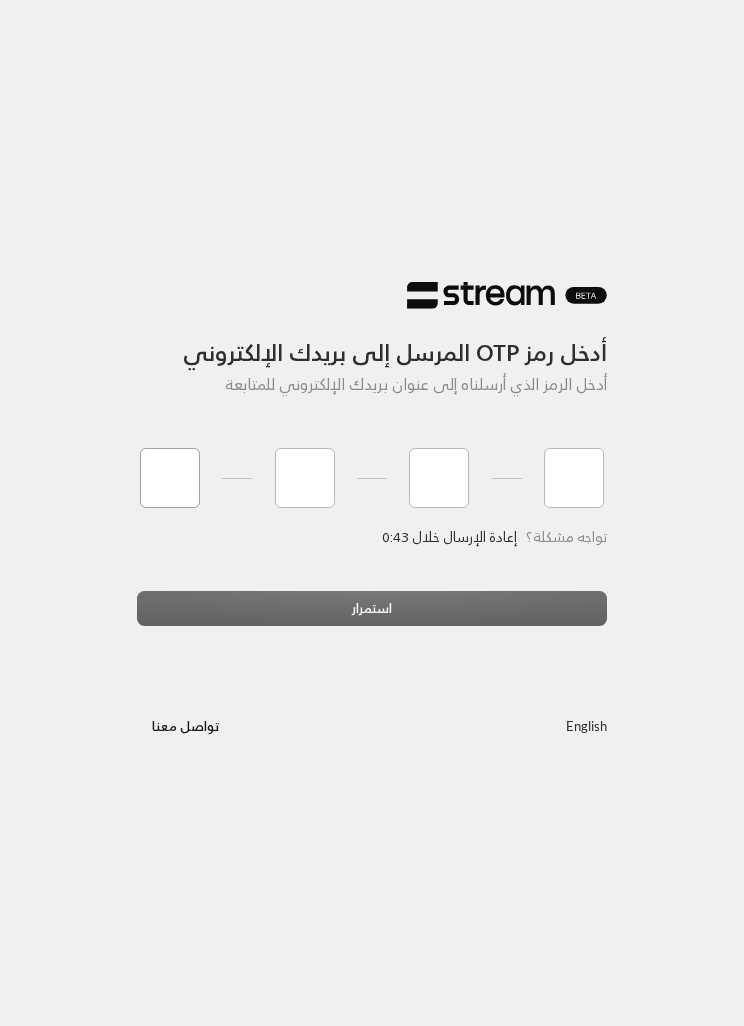 type on "4" 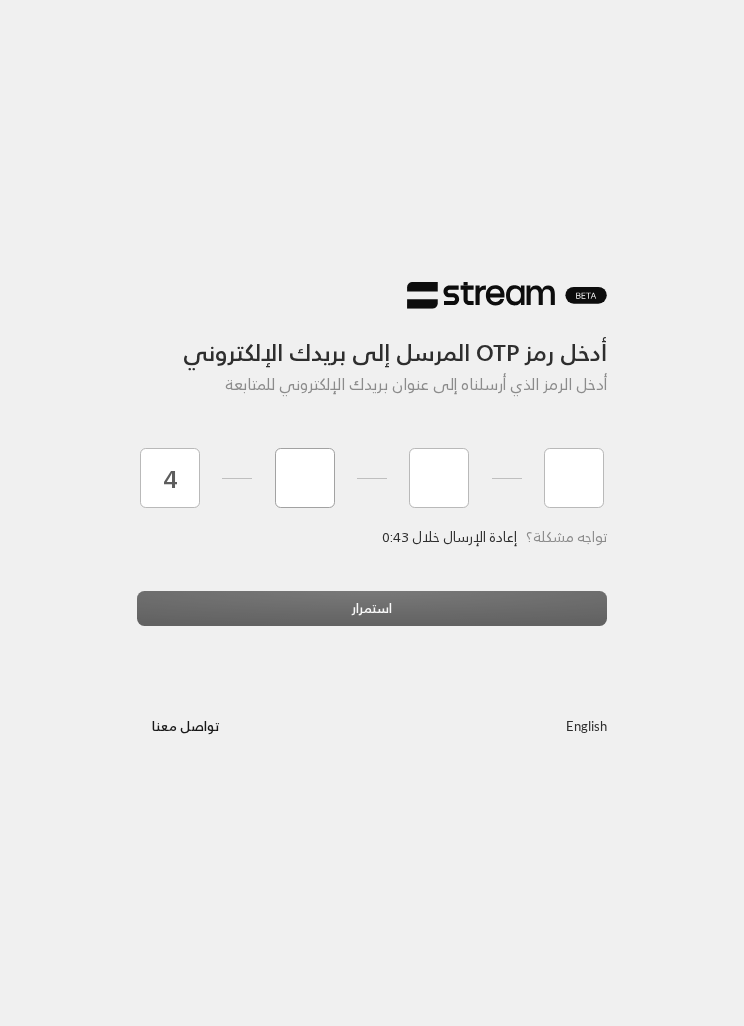 type on "2" 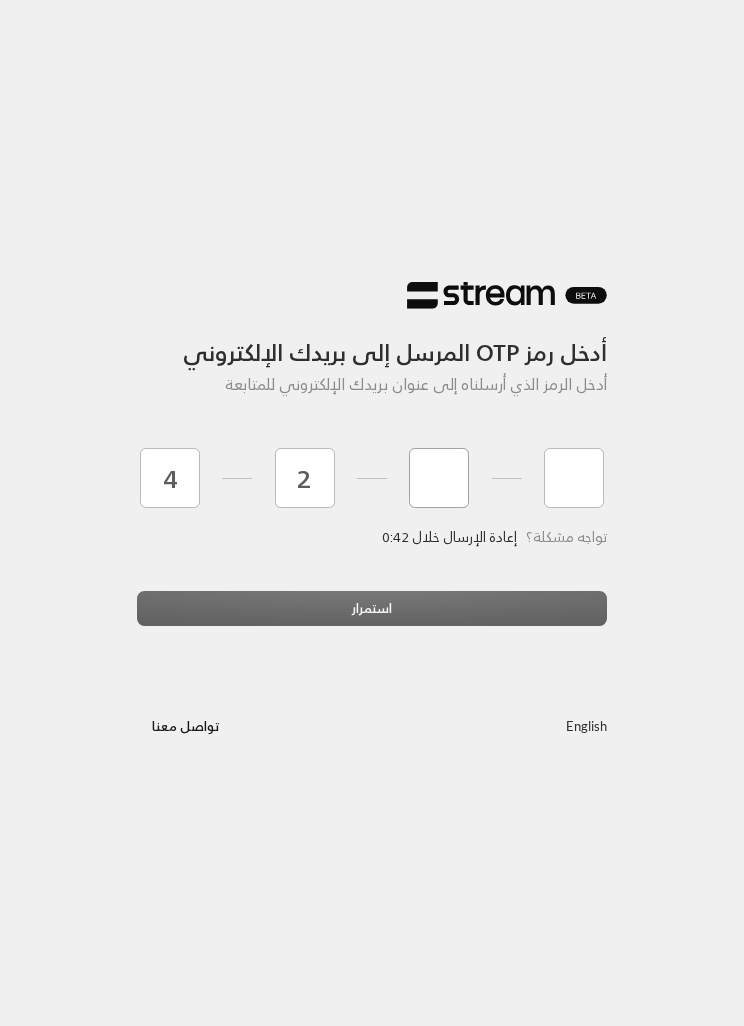 type on "3" 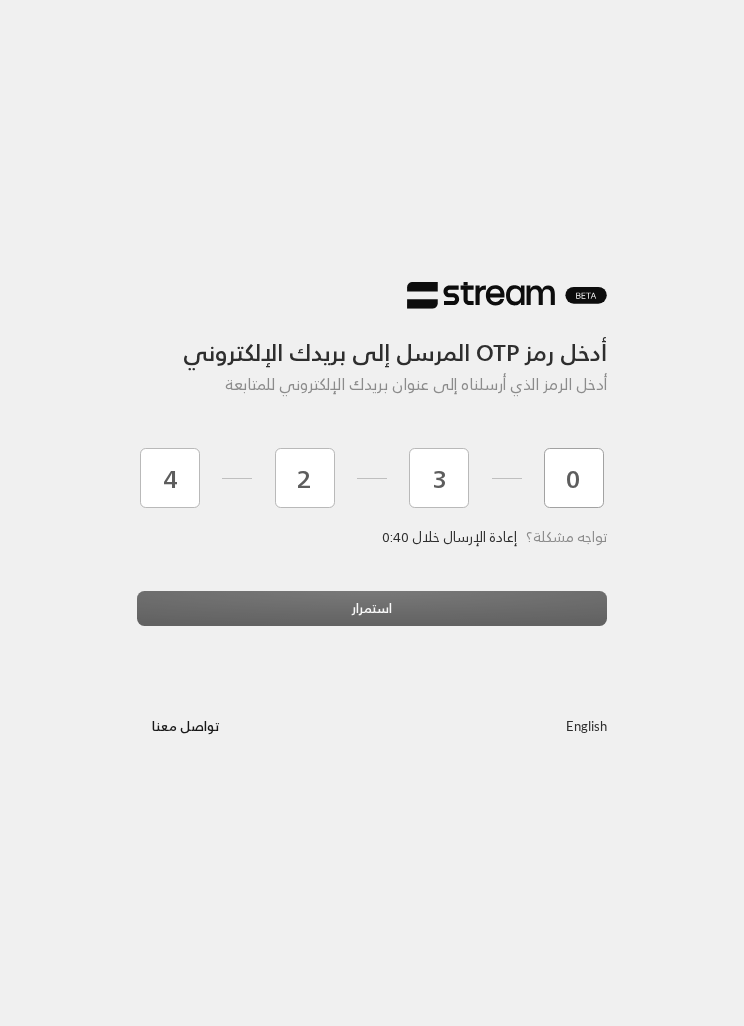 type on "0" 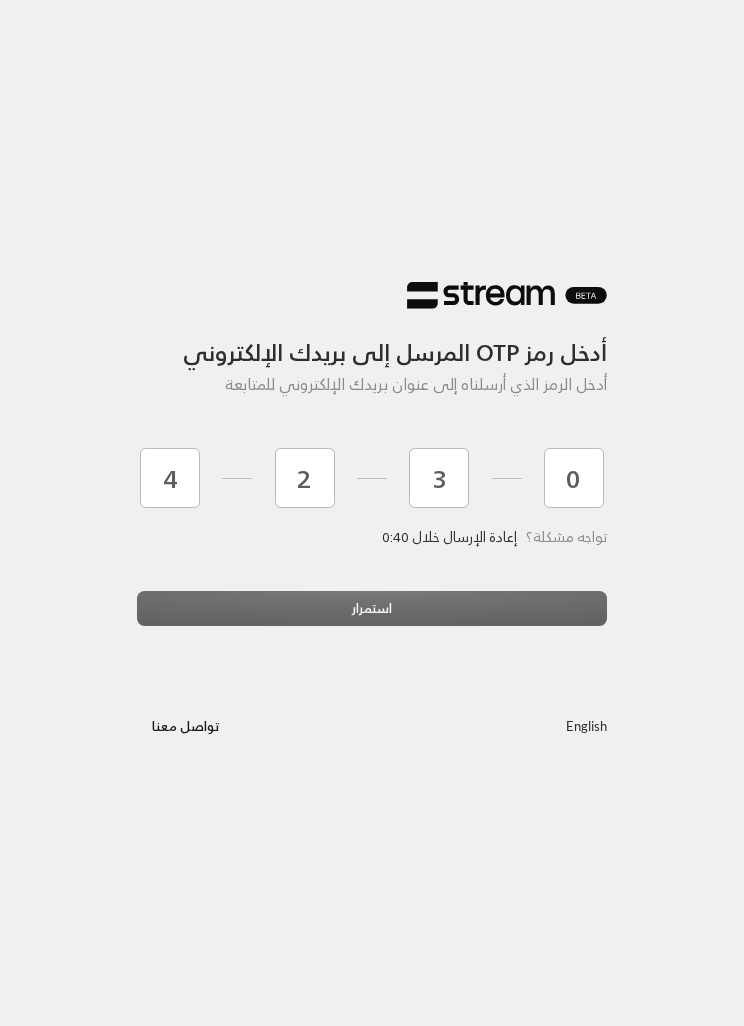 click on "استمرار" at bounding box center [372, 616] 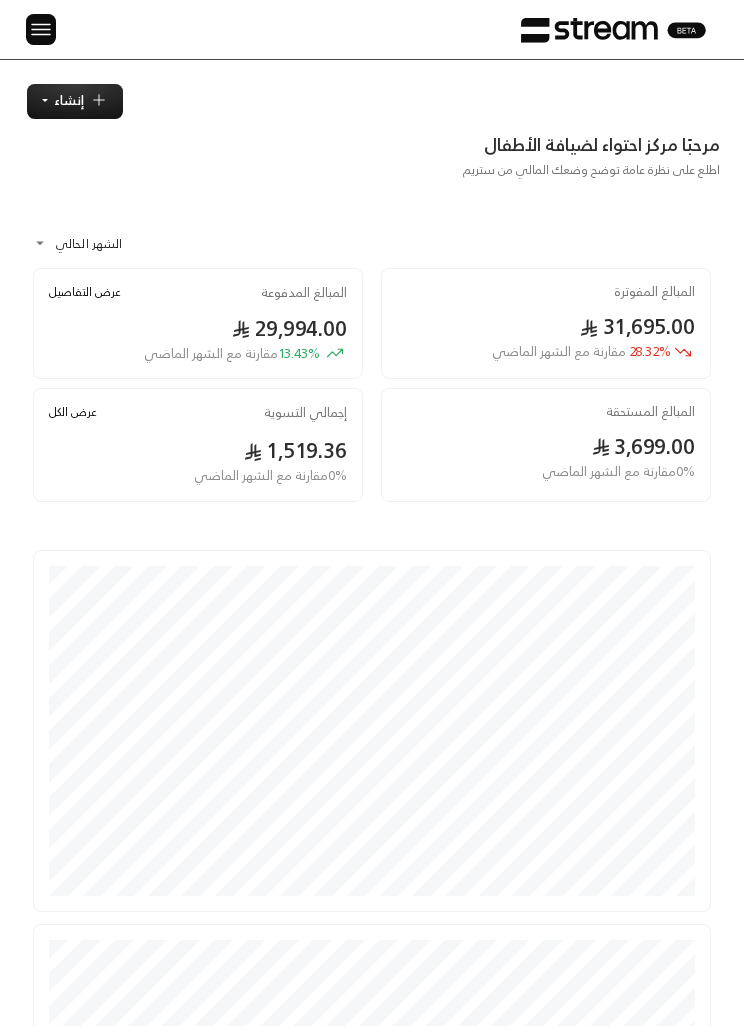 click on "إنشاء" at bounding box center (69, 100) 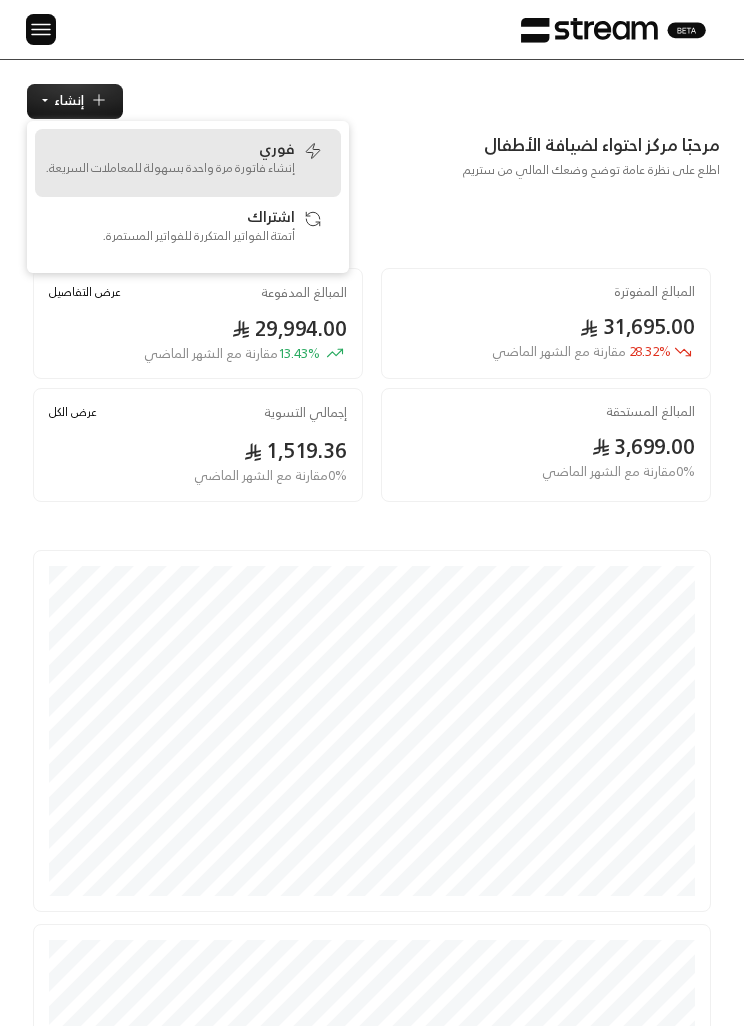 click on "فوري إنشاء فاتورة مرة واحدة بسهولة للمعاملات السريعة." at bounding box center (170, 163) 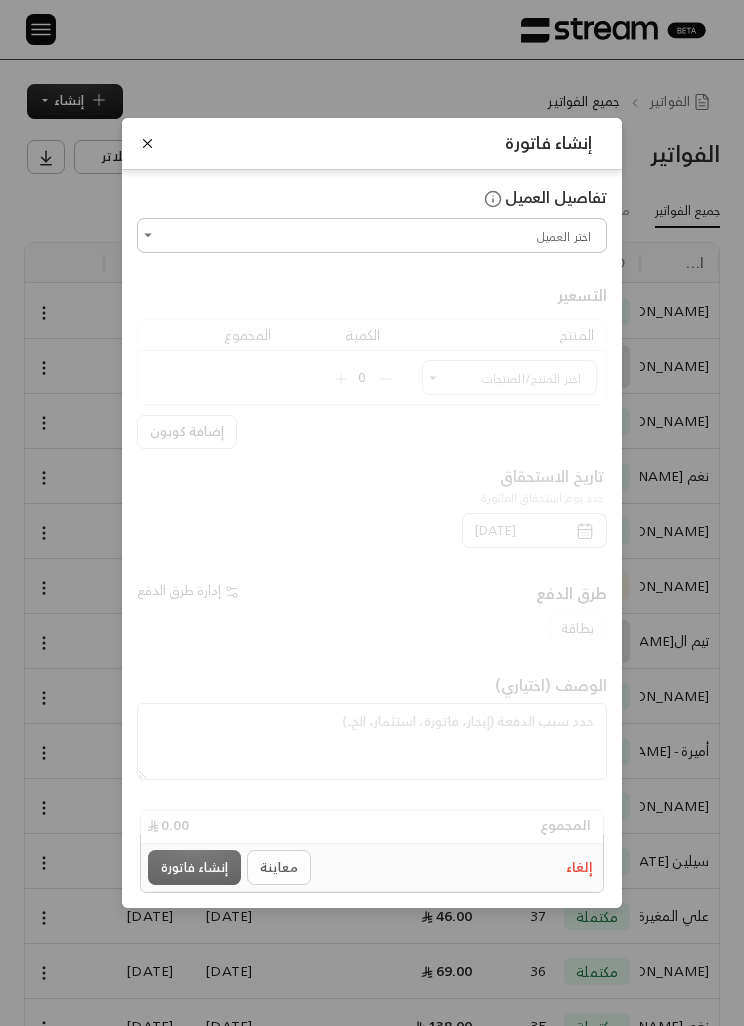 click on "اختر العميل" at bounding box center [372, 235] 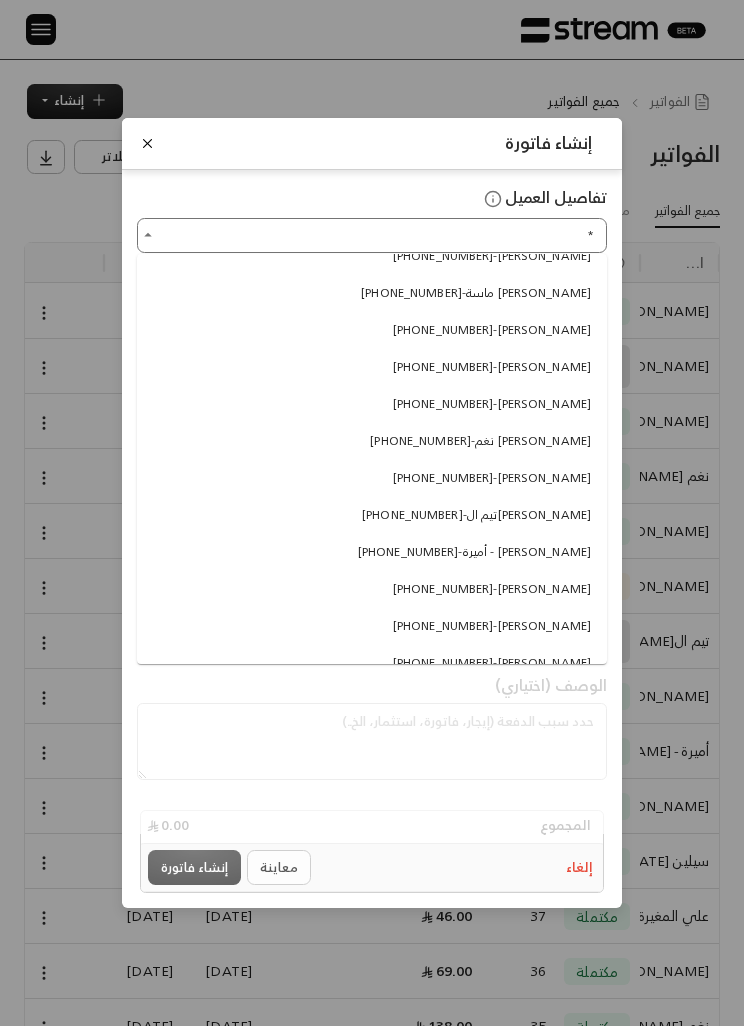 scroll, scrollTop: 0, scrollLeft: 0, axis: both 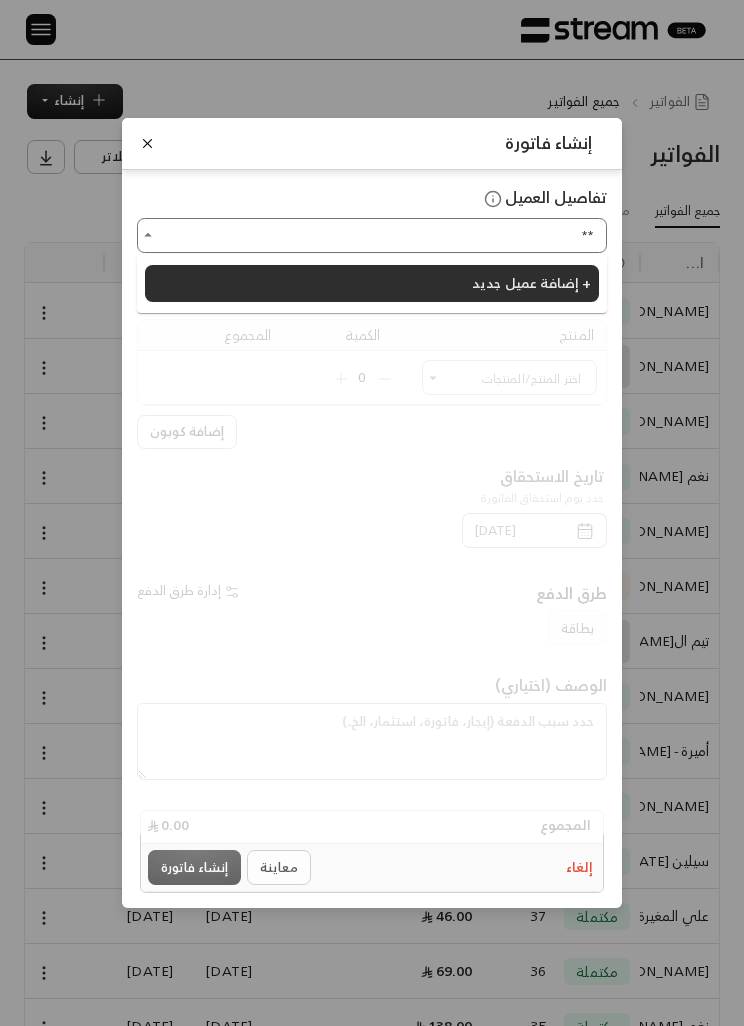 type on "*" 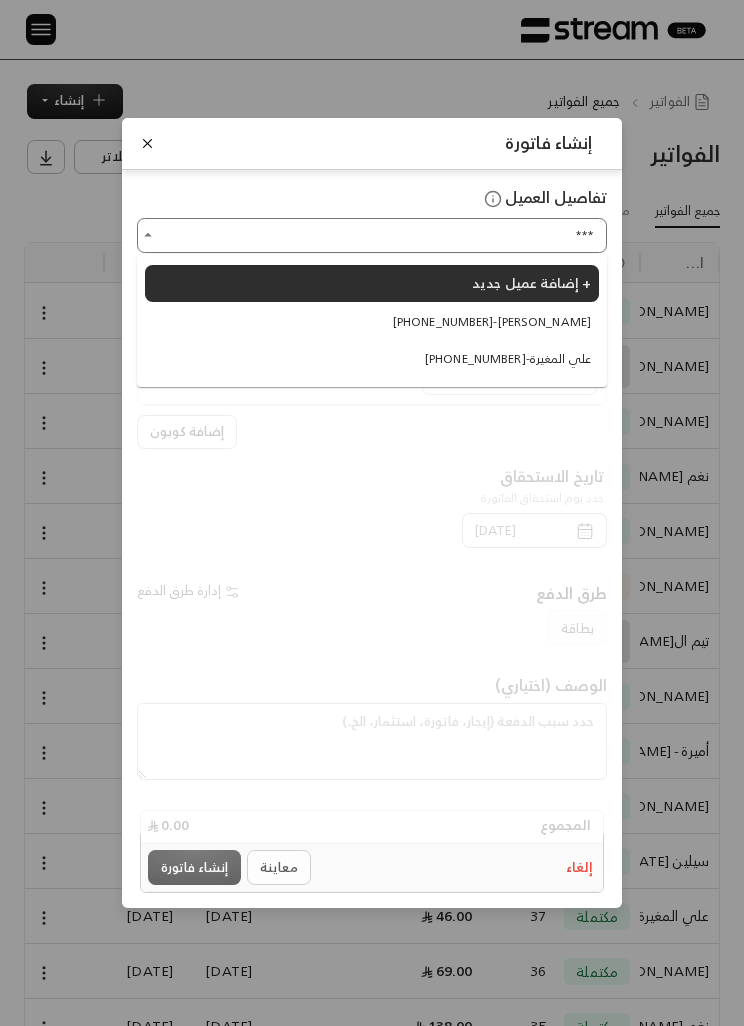 type on "***" 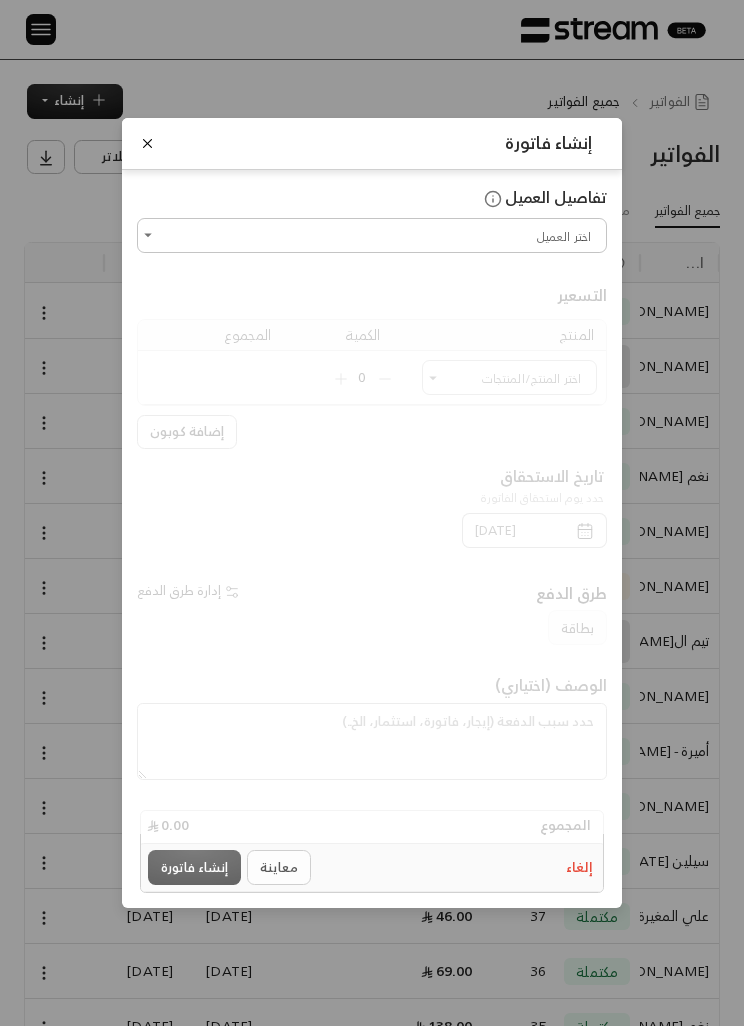 click at bounding box center (147, 143) 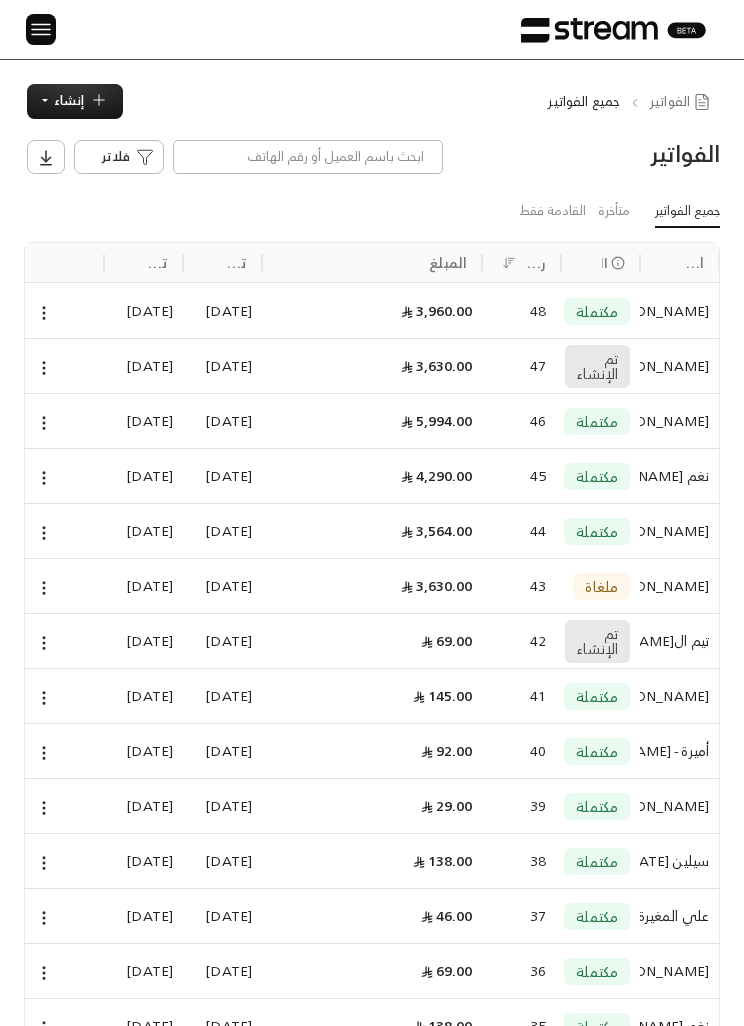 click at bounding box center (41, 29) 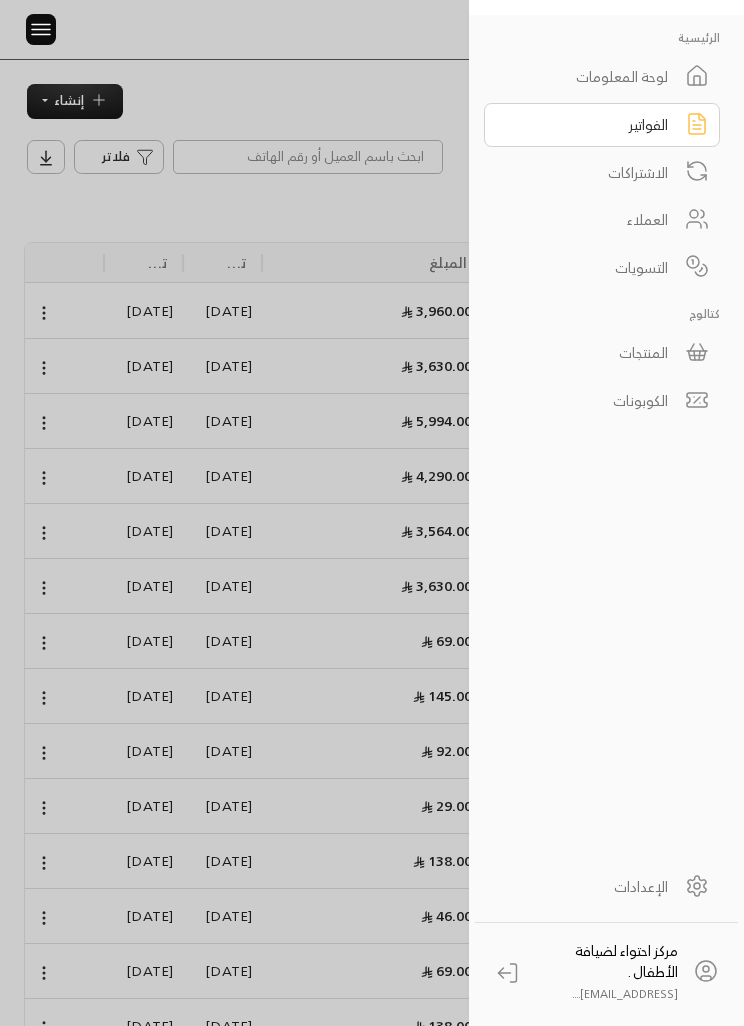click on "العملاء" at bounding box center (602, 220) 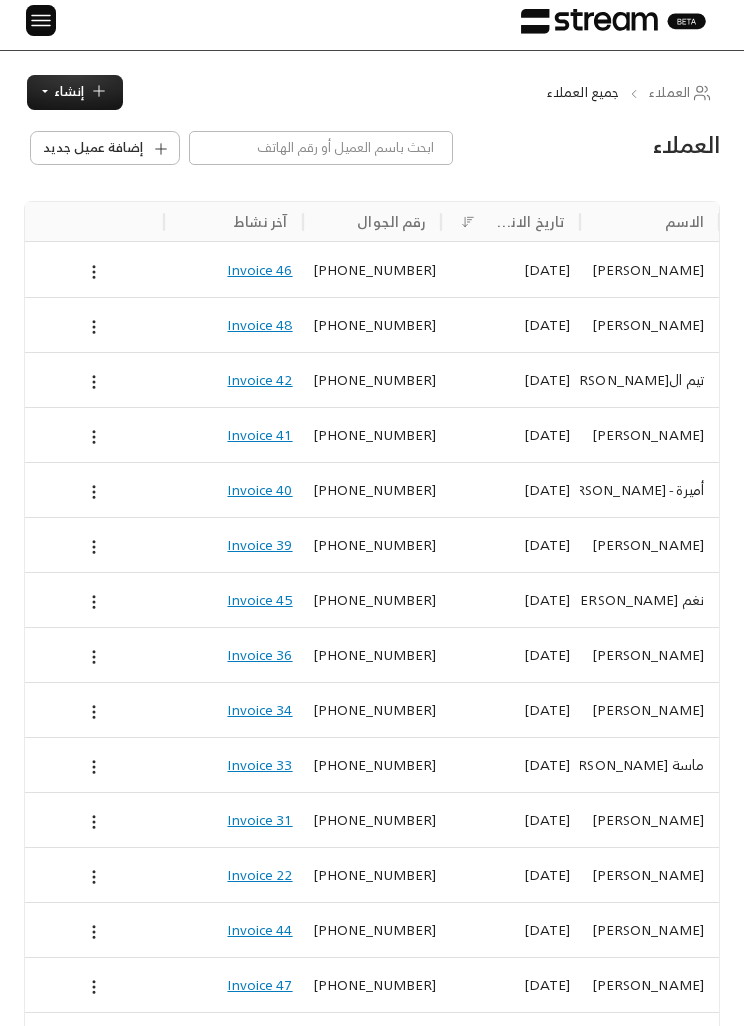 scroll, scrollTop: 0, scrollLeft: 0, axis: both 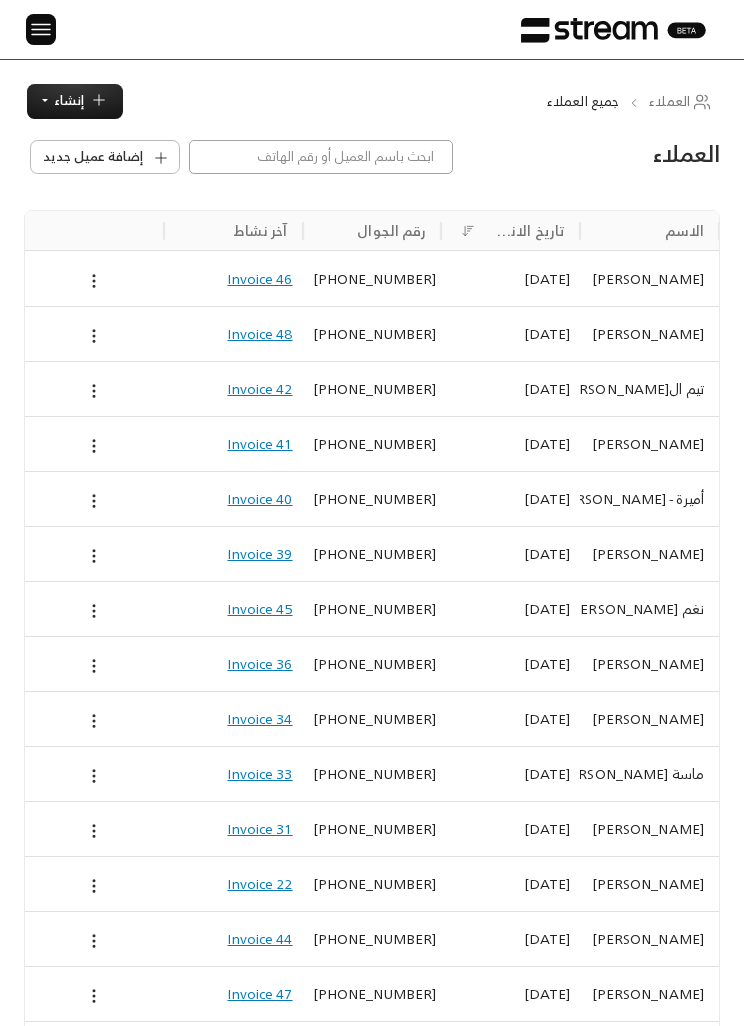 click at bounding box center (321, 157) 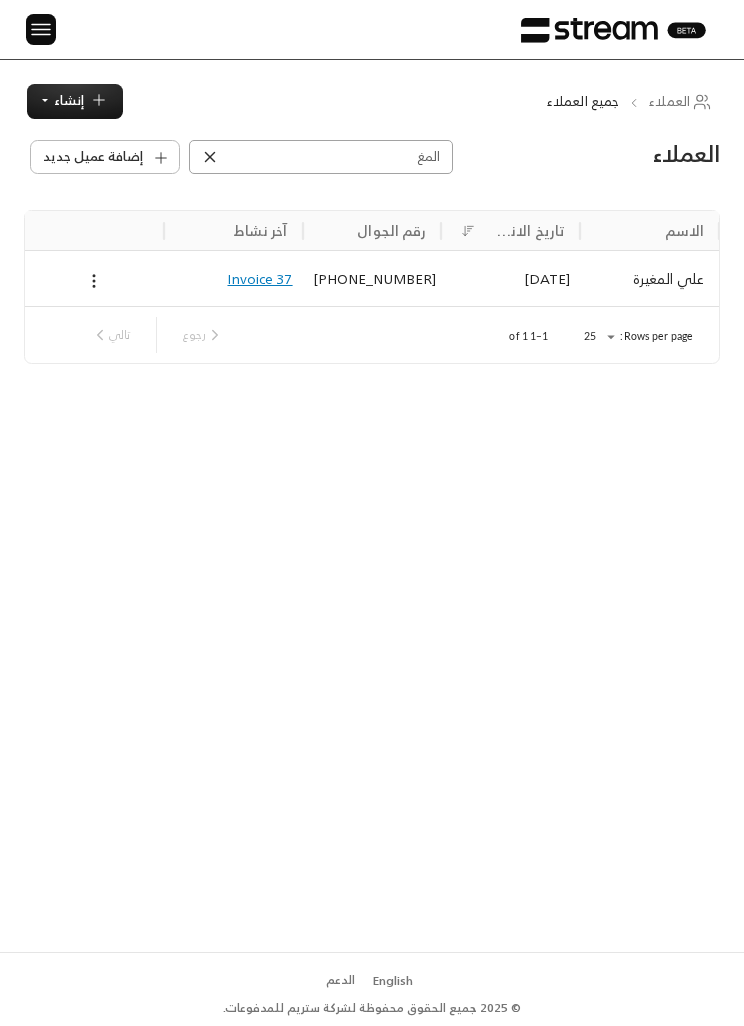 type on "المغ" 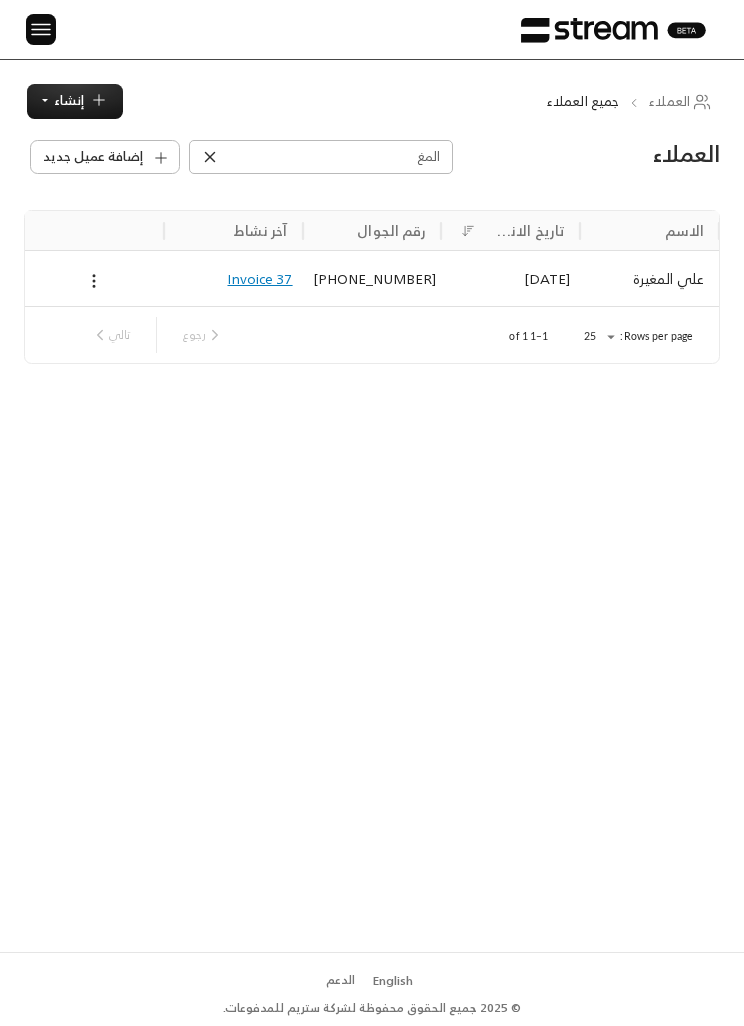 click 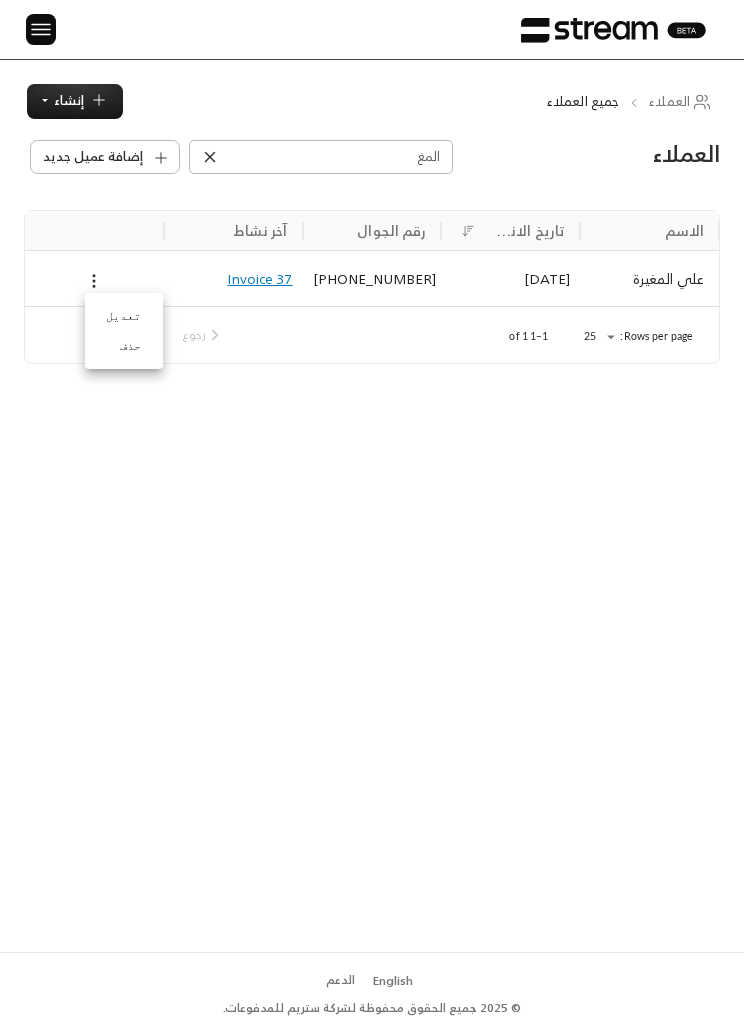 click on "تعديل" at bounding box center (124, 316) 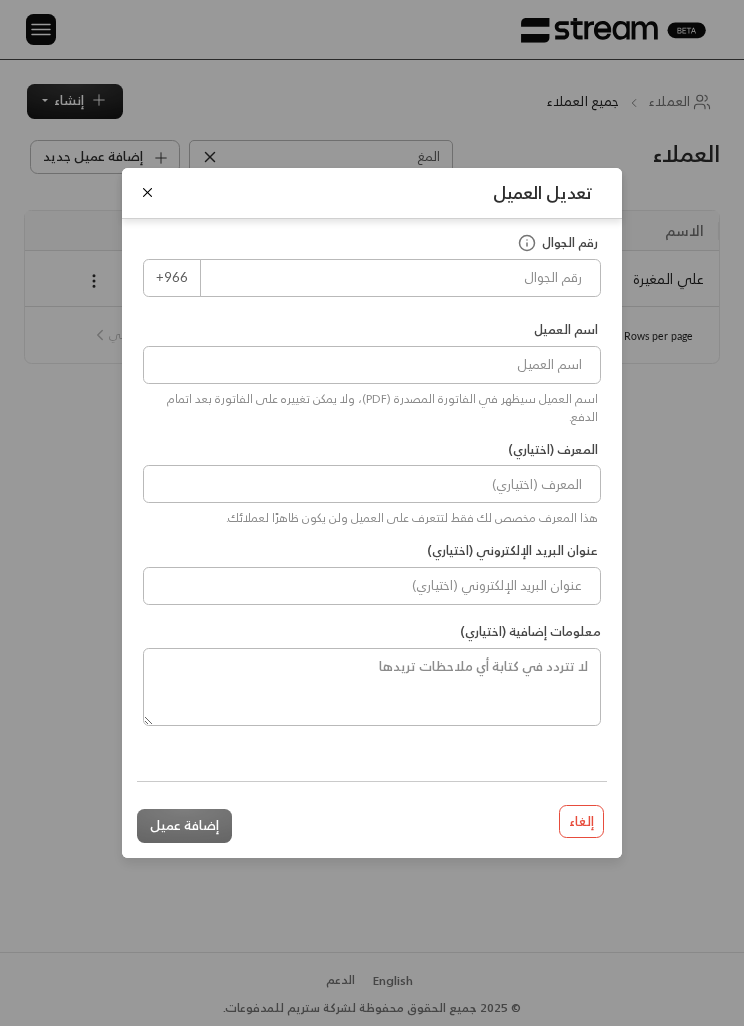 type on "[PHONE_NUMBER]" 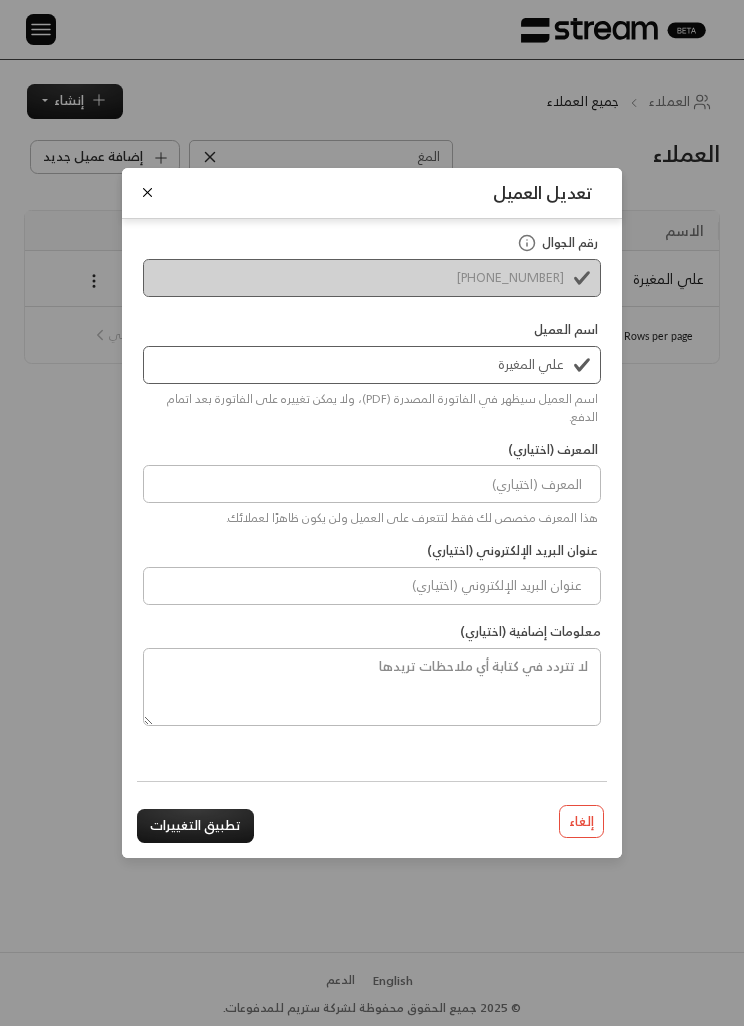 click on "اسم العميل سيظهر في الفاتورة المصدرة (PDF)، ولا يمكن تغييره على الفاتورة بعد اتمام الدفع." at bounding box center (372, 405) 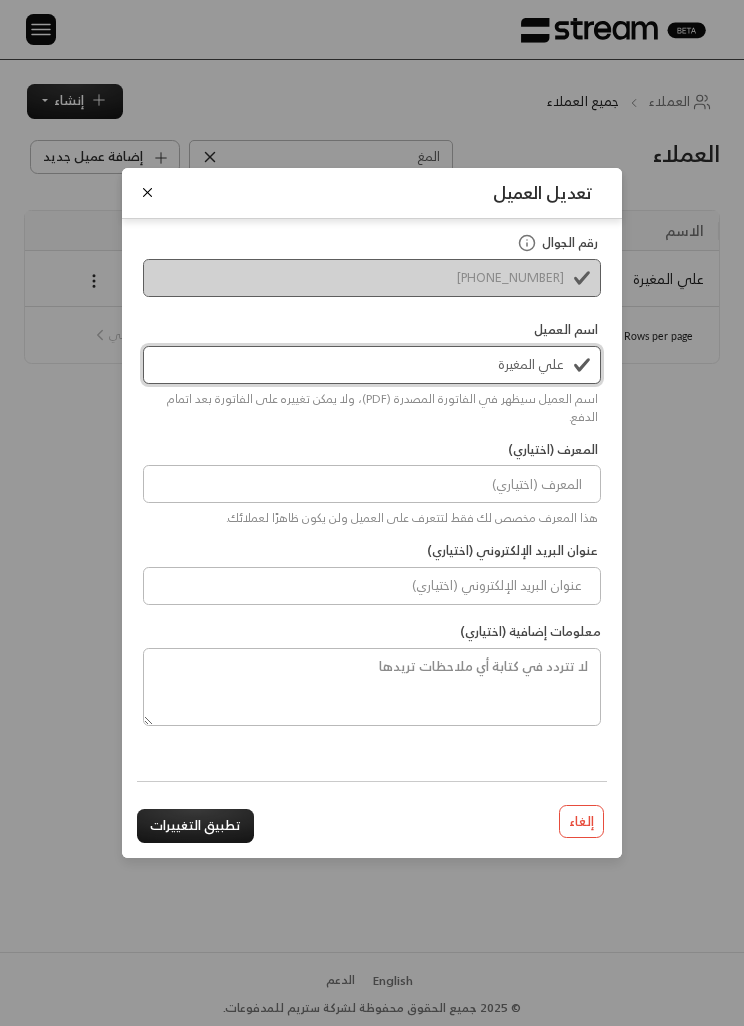 click on "علي المغيرة" at bounding box center [372, 365] 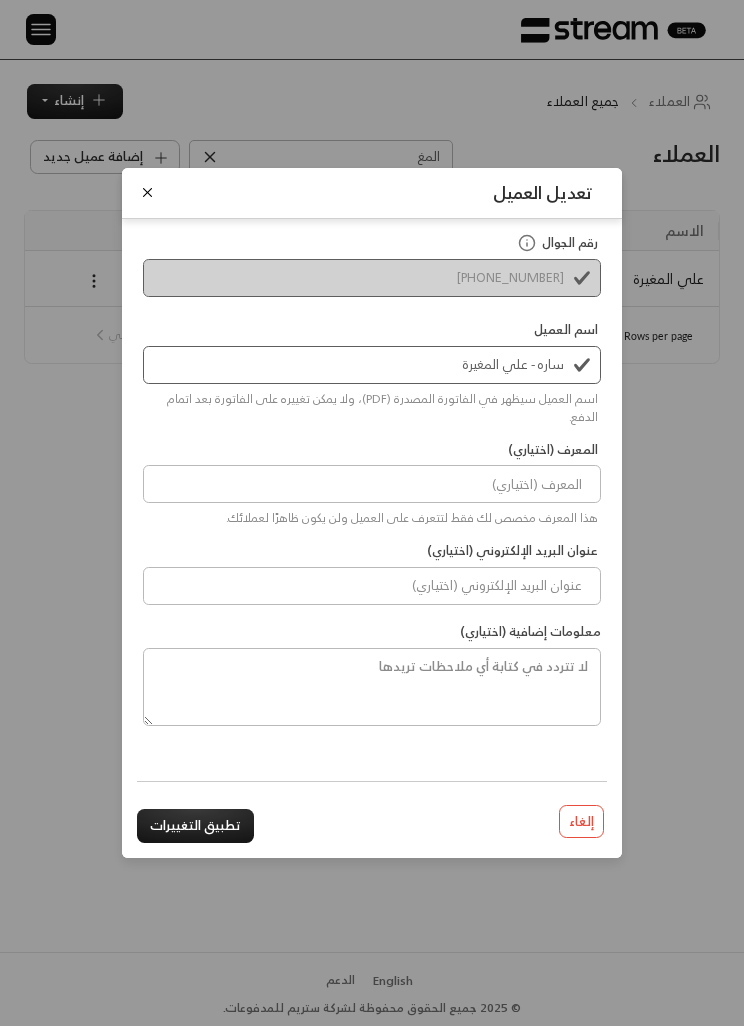 click on "تعديل العميل رقم الجوال [PHONE_NUMBER] اسم العميل ساره - علي [PERSON_NAME] العميل سيظهر في الفاتورة المصدرة (PDF)، ولا يمكن تغييره على الفاتورة بعد اتمام الدفع. المعرف (اختياري) هذا المعرف مخصص لك فقط لتتعرف على العميل ولن يكون ظاهرًا لعملائك. عنوان البريد الإلكتروني (اختياري) معلومات إضافية (اختياري) إلغاء تطبيق التغييرات" at bounding box center (372, 513) 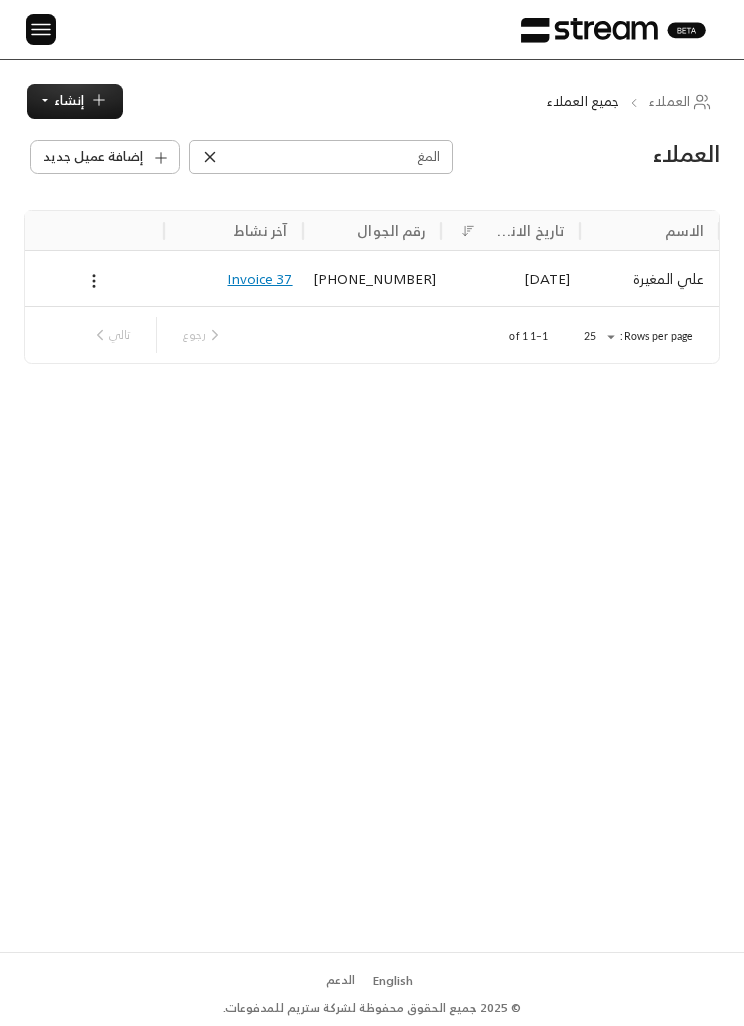 click on "Invoice 37" at bounding box center [259, 278] 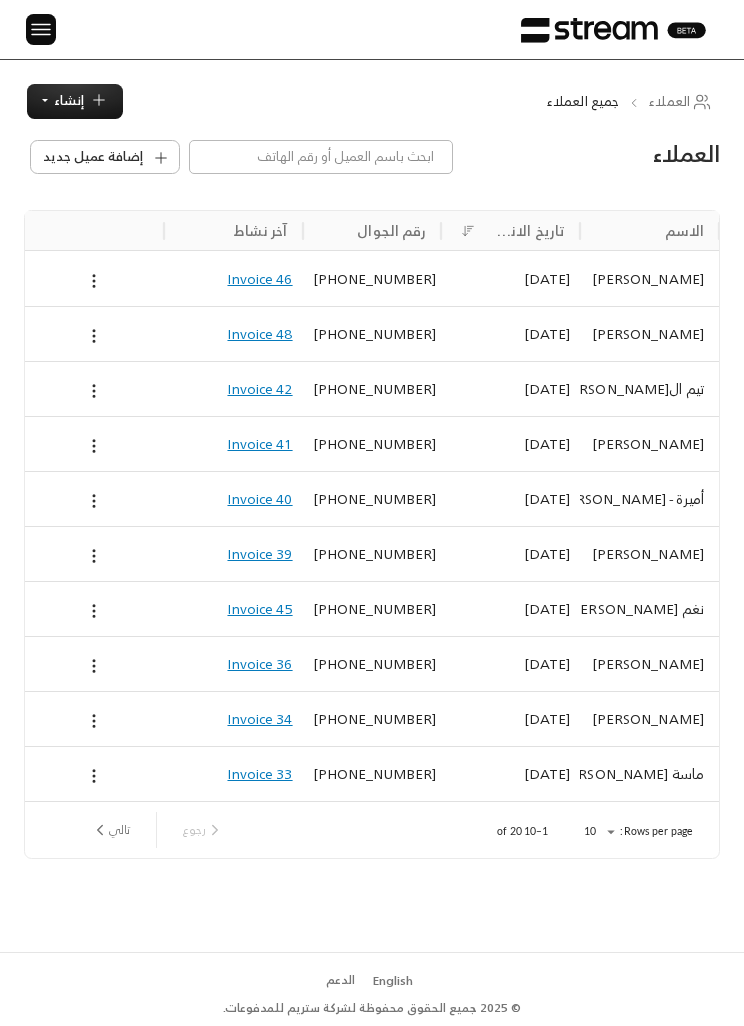 click on "تالي" at bounding box center (110, 830) 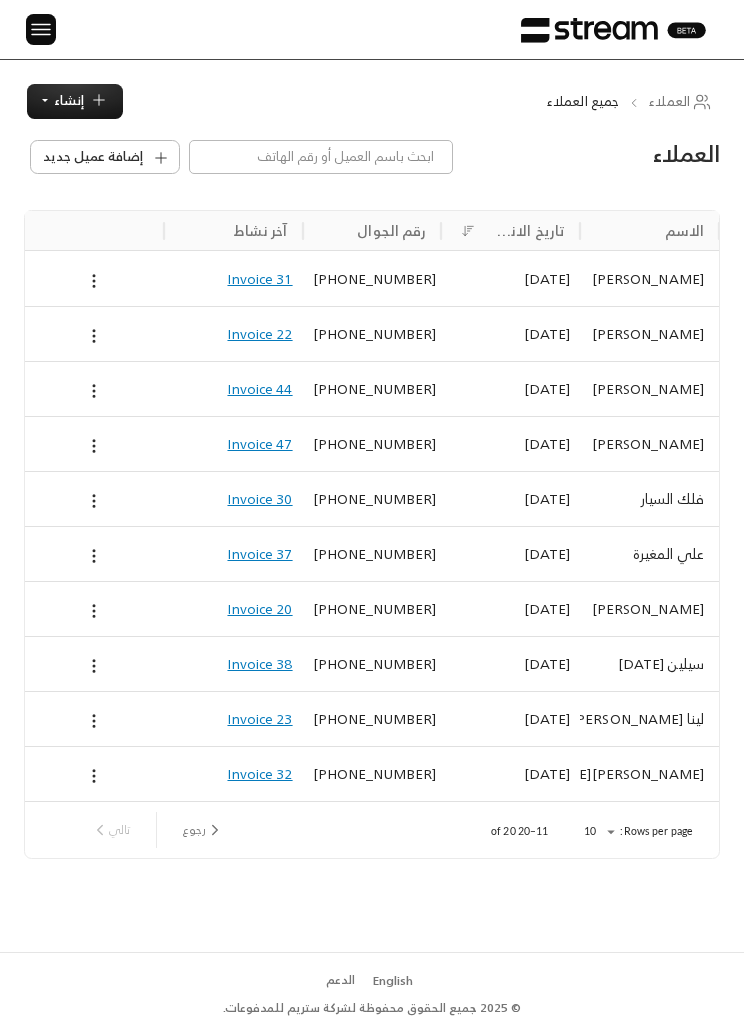 click 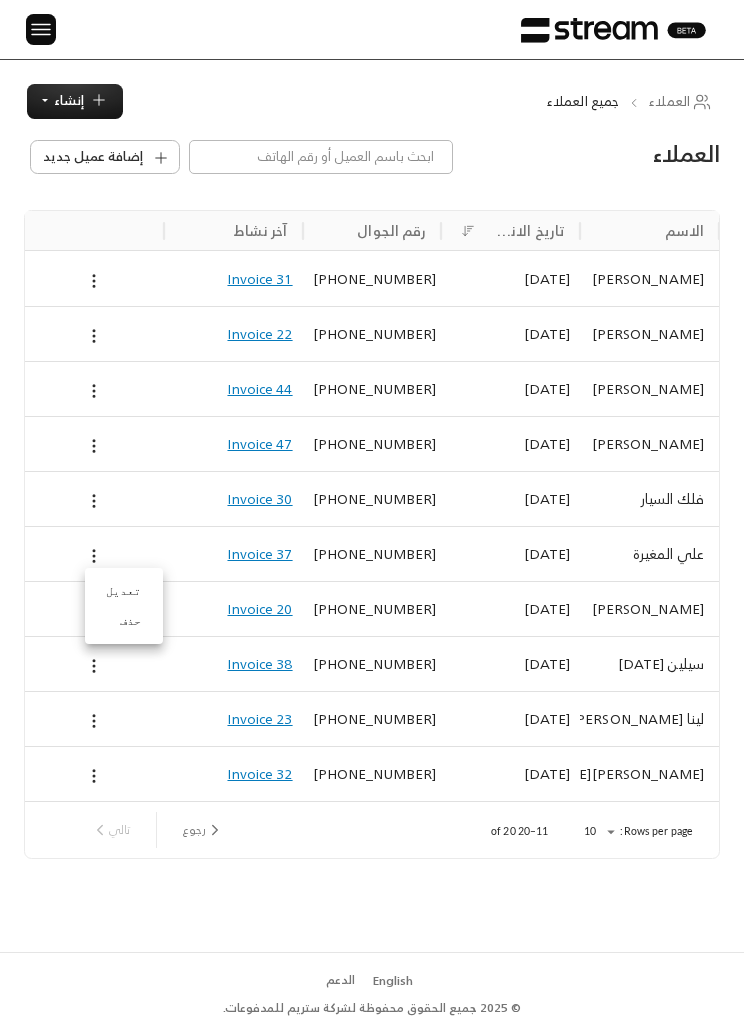 click on "تعديل" at bounding box center (124, 591) 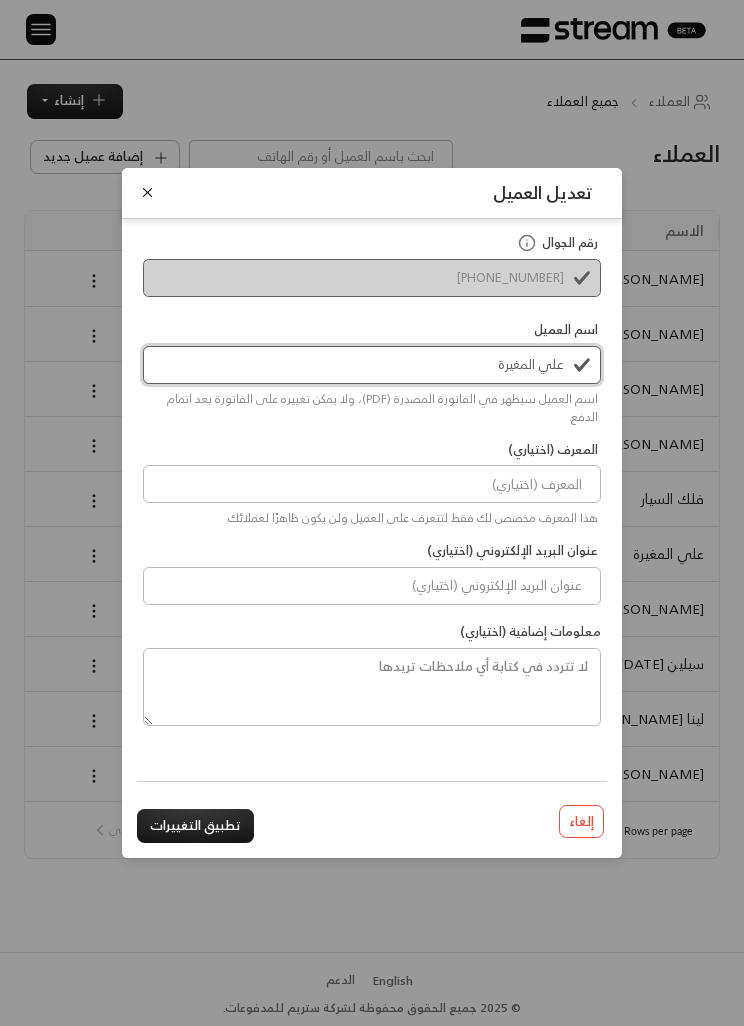 click on "علي المغيرة" at bounding box center [372, 365] 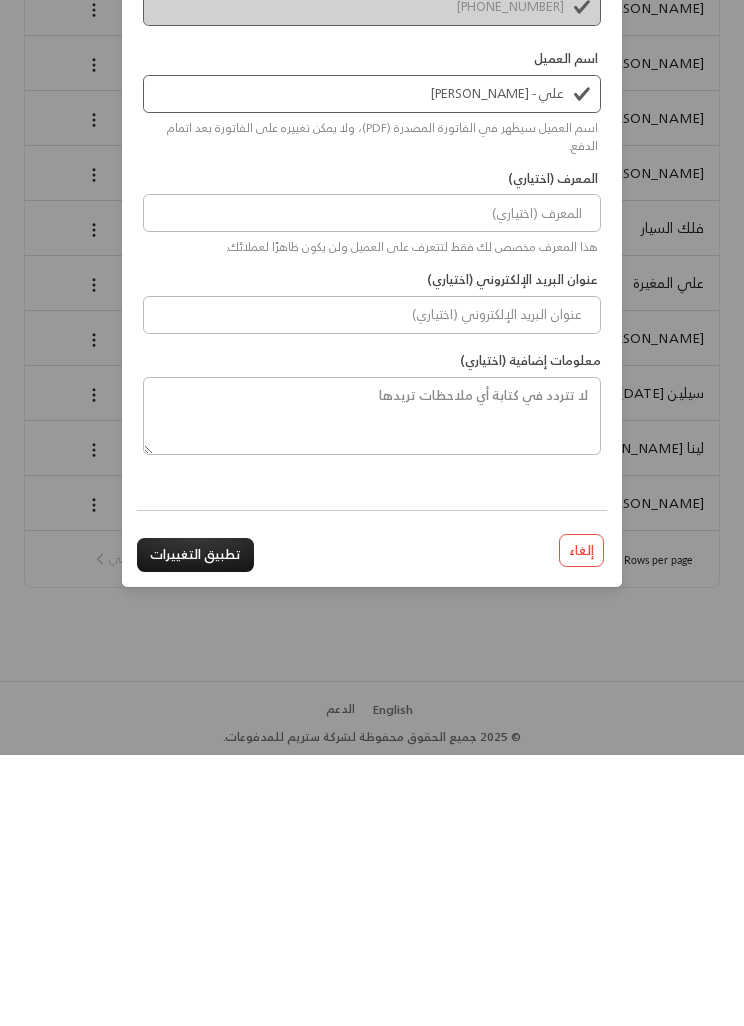 click on "إلغاء تطبيق التغييرات" at bounding box center [372, 822] 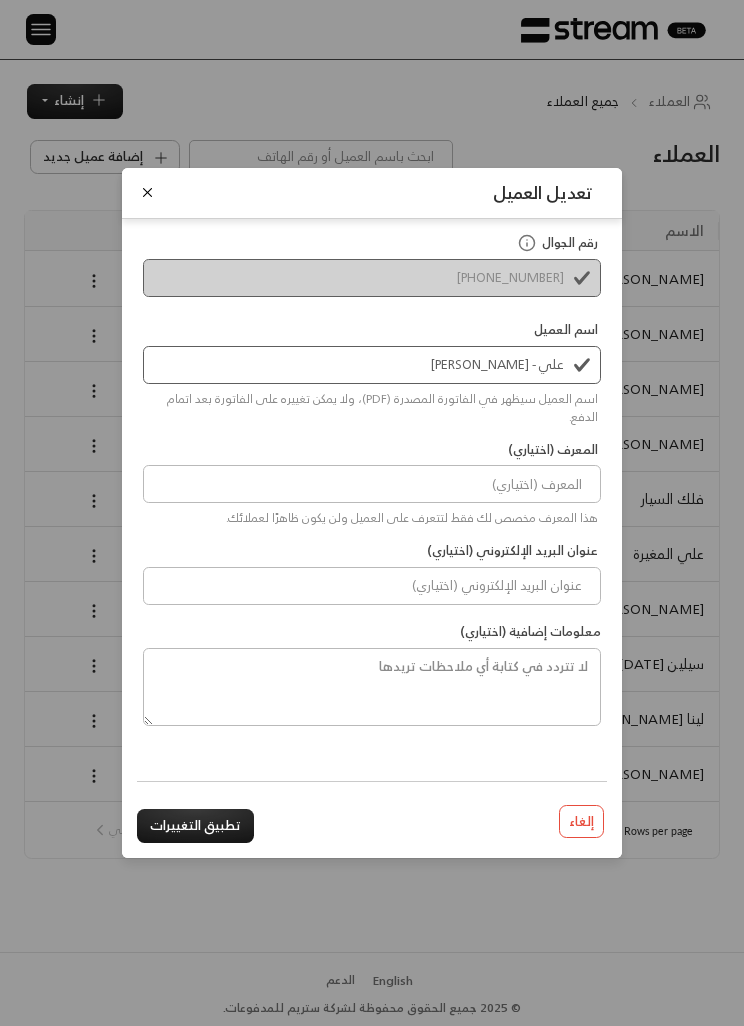 click on "تطبيق التغييرات" at bounding box center [195, 826] 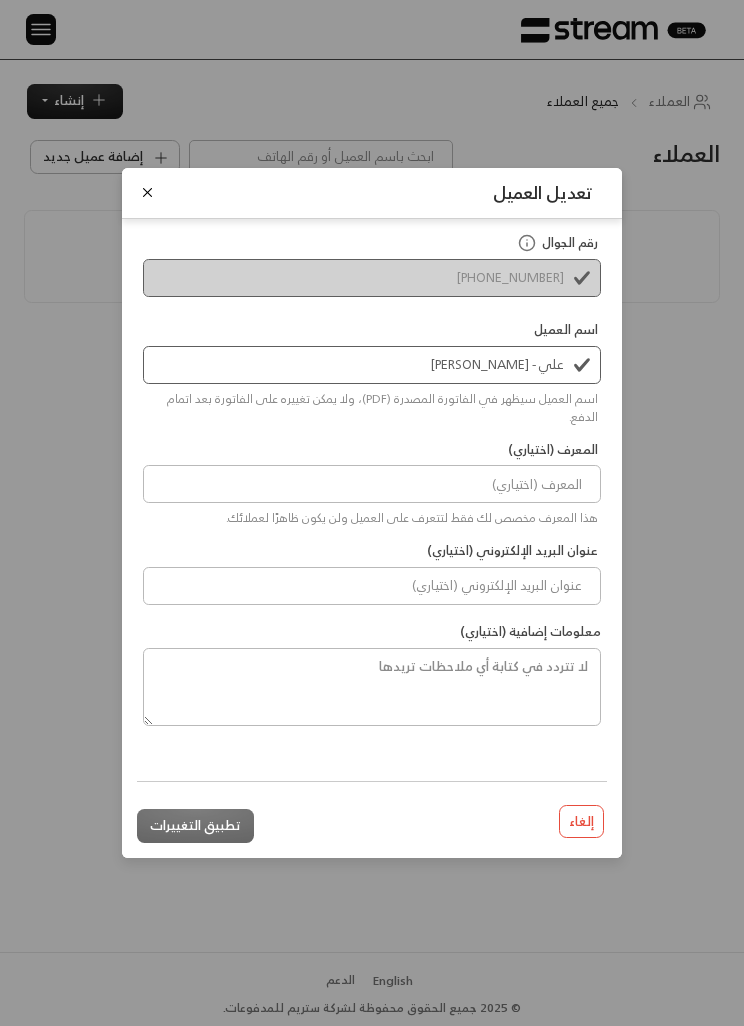 type on "علي المغيرة" 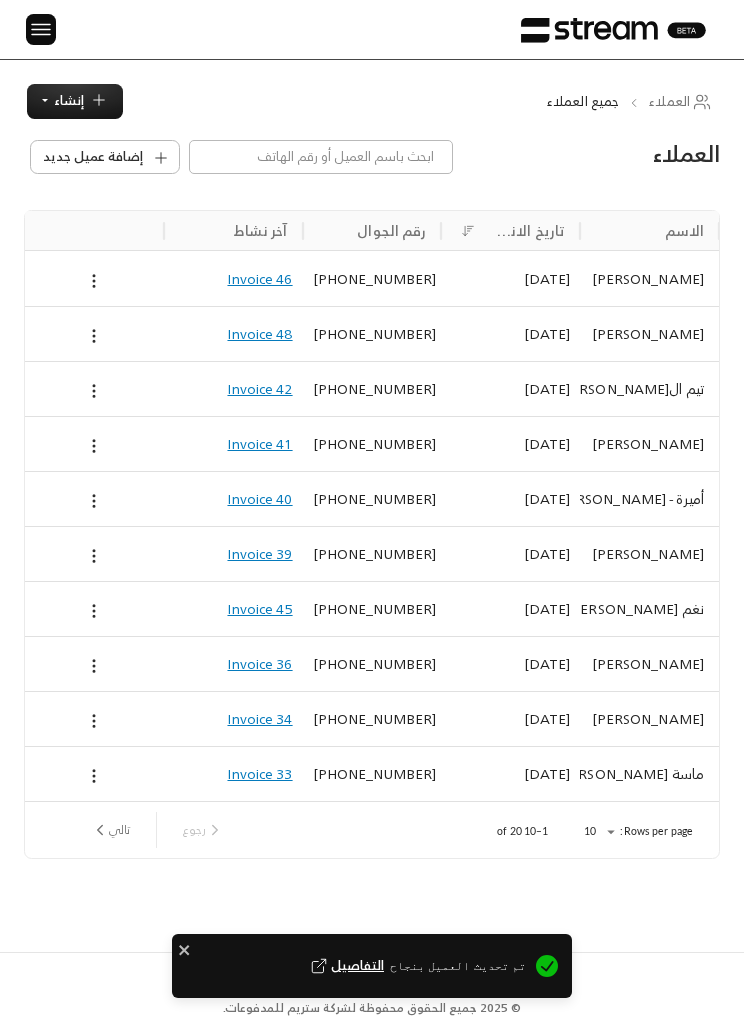 click on "إنشاء" at bounding box center (69, 100) 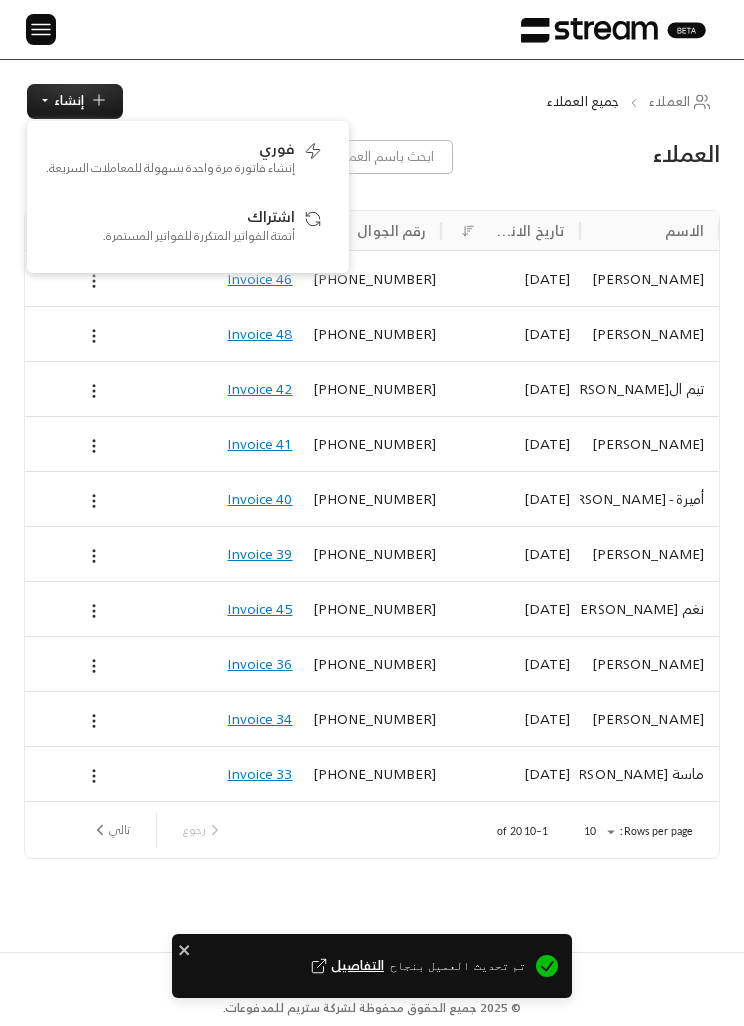 click 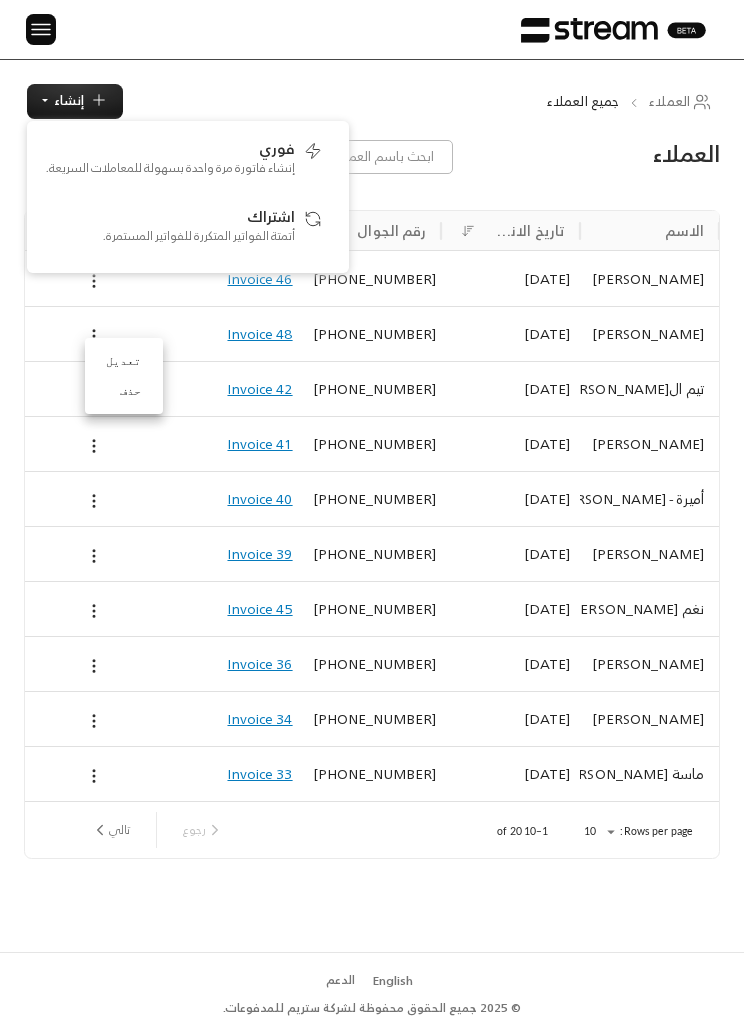 click at bounding box center [372, 513] 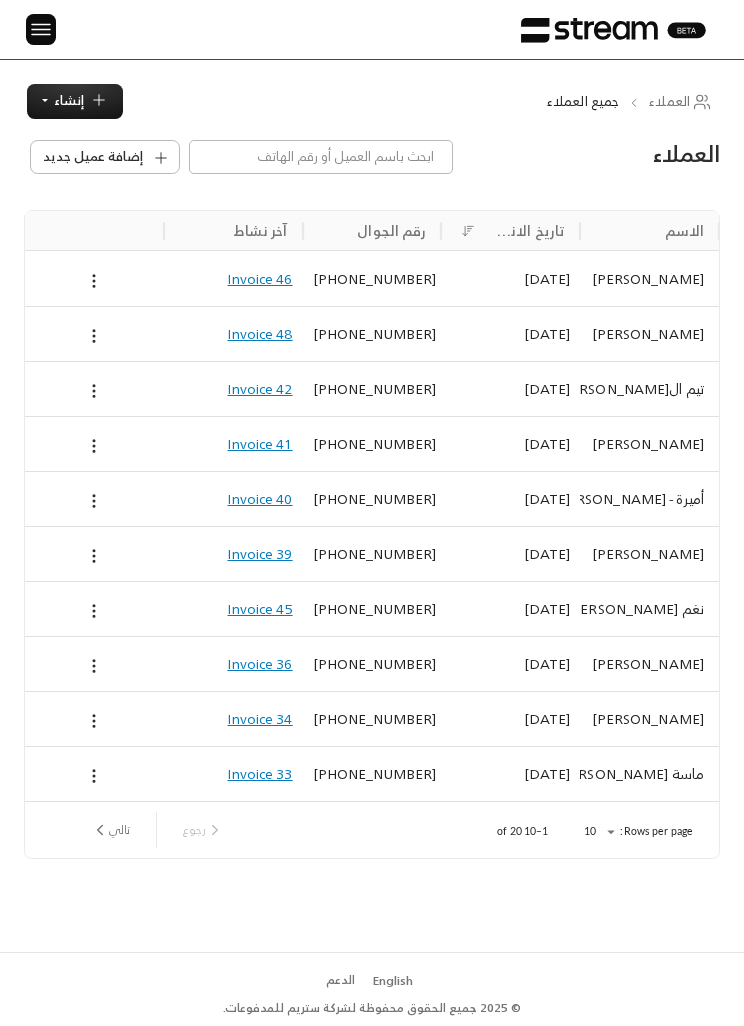 scroll, scrollTop: 10, scrollLeft: 0, axis: vertical 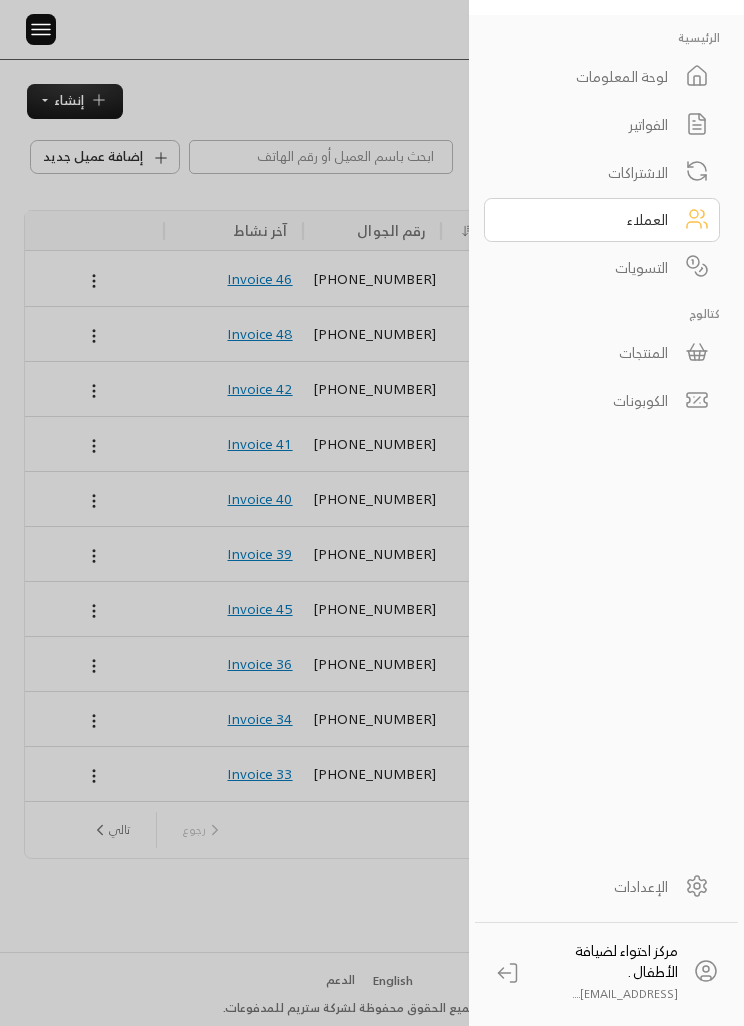 click on "الفواتير" at bounding box center [602, 125] 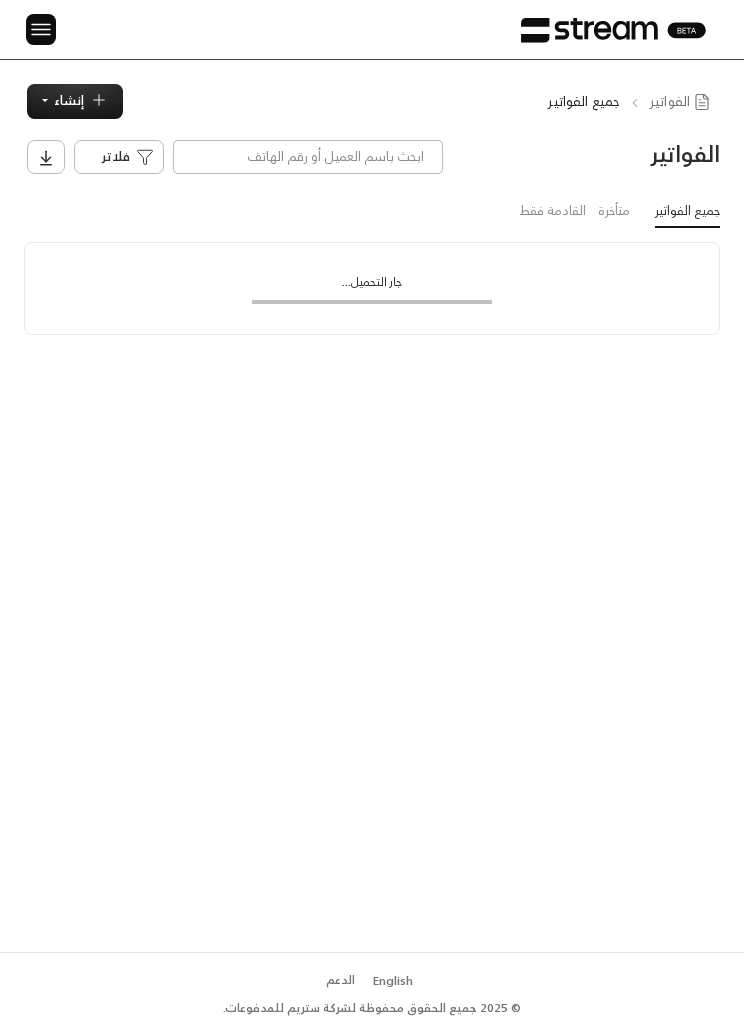 scroll, scrollTop: 0, scrollLeft: 0, axis: both 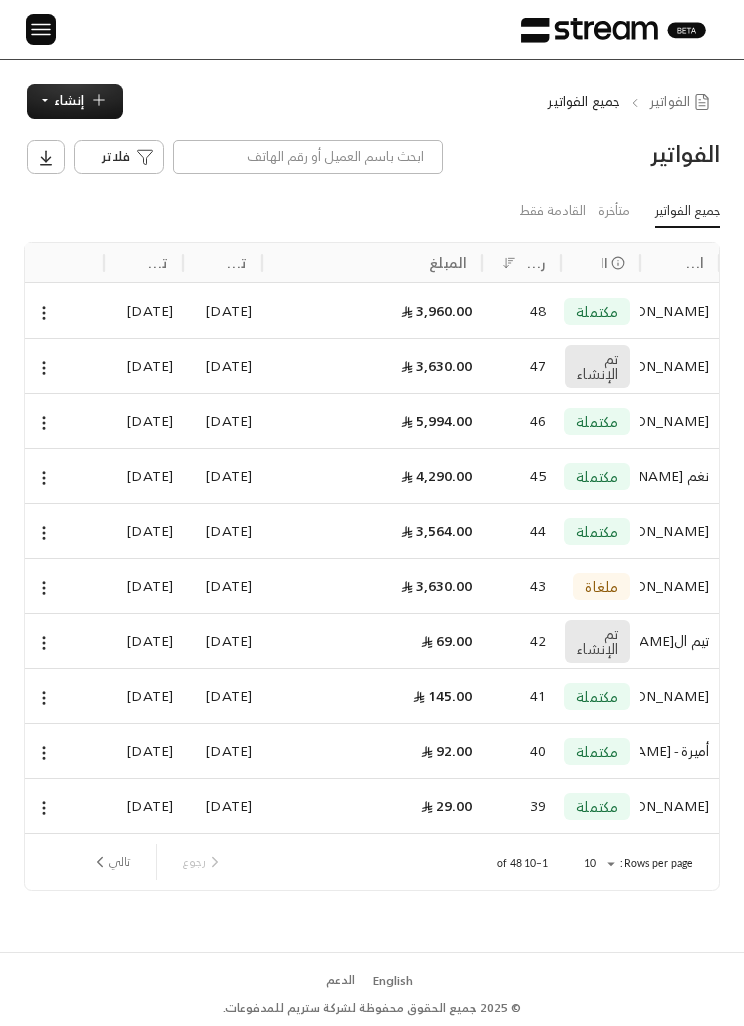 click on "إنشاء" at bounding box center (75, 101) 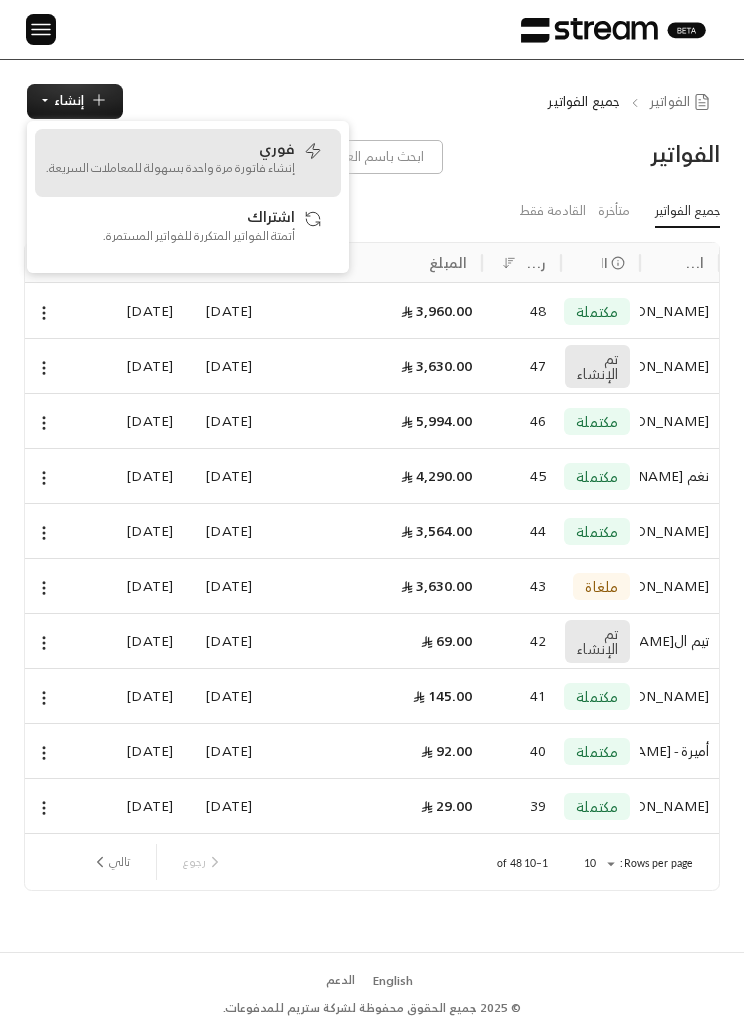 click on "فوري إنشاء فاتورة مرة واحدة بسهولة للمعاملات السريعة." at bounding box center [170, 163] 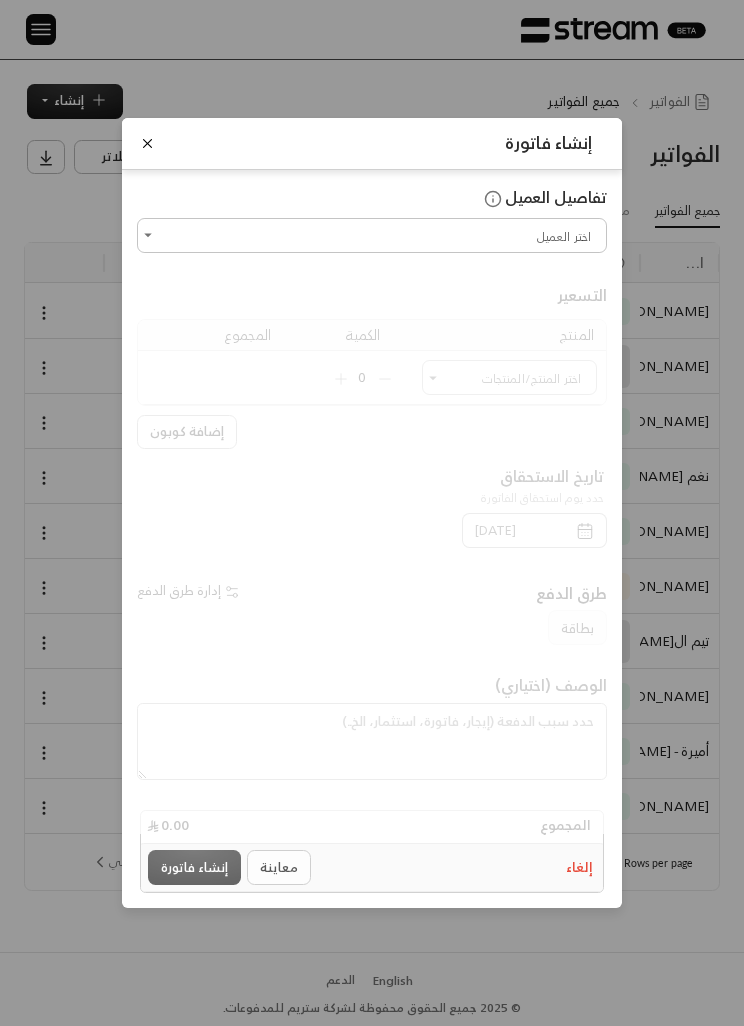 click on "اختر العميل" at bounding box center (372, 235) 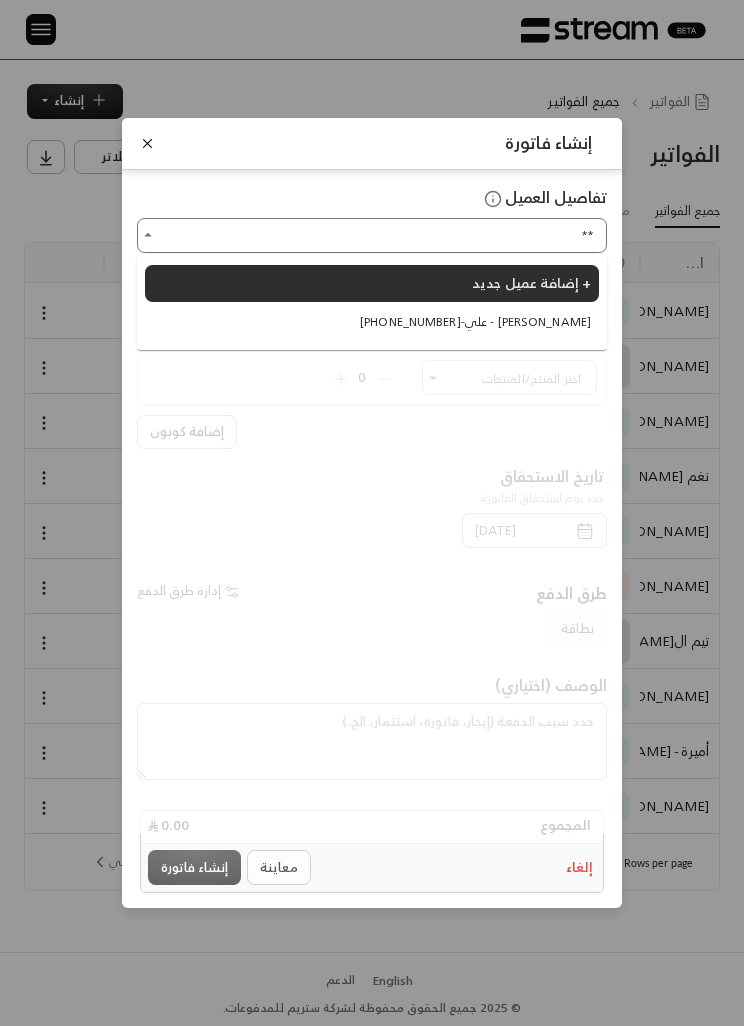 click on "[PHONE_NUMBER]  -  [PERSON_NAME]" at bounding box center [475, 322] 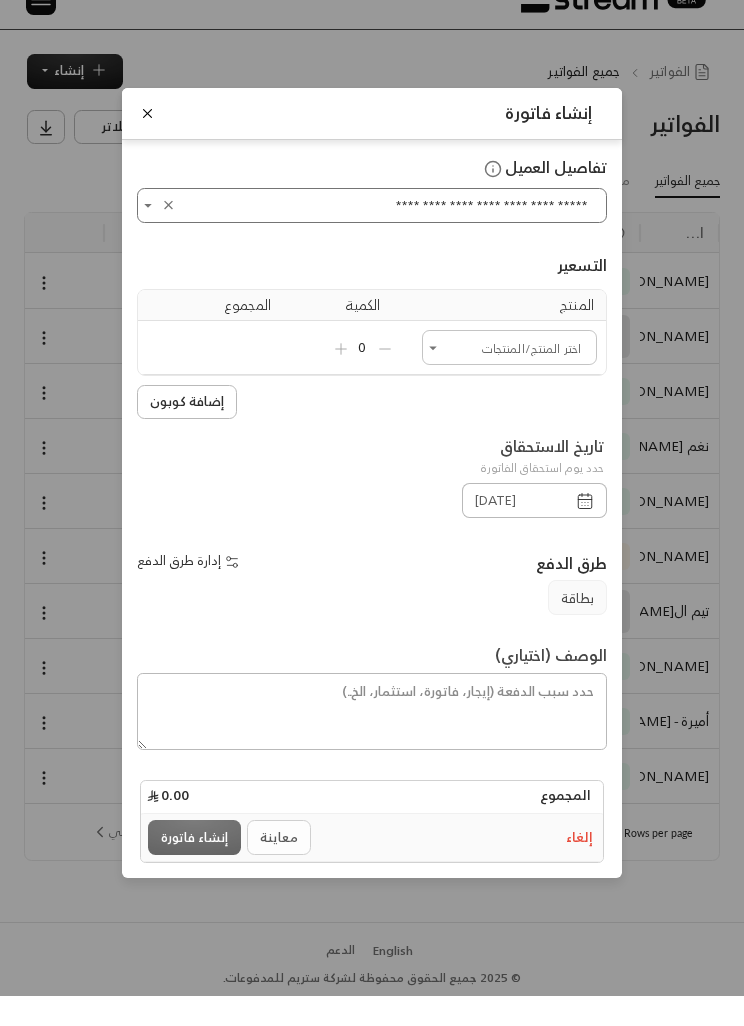 click on "اختر العميل" at bounding box center (509, 377) 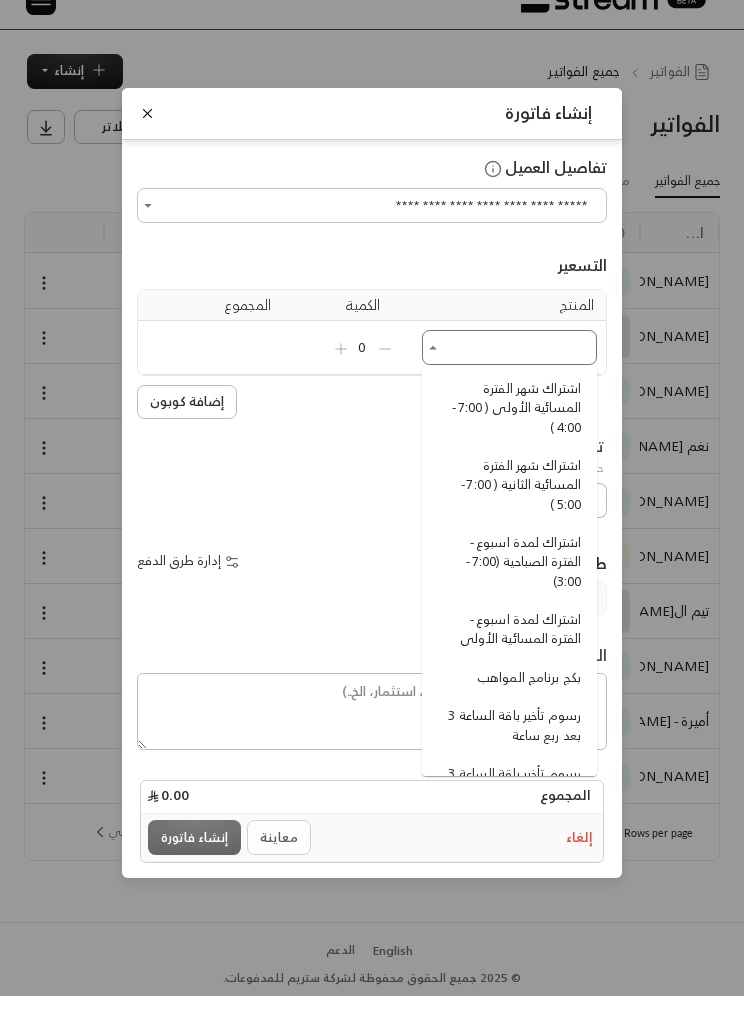 scroll, scrollTop: 250, scrollLeft: 0, axis: vertical 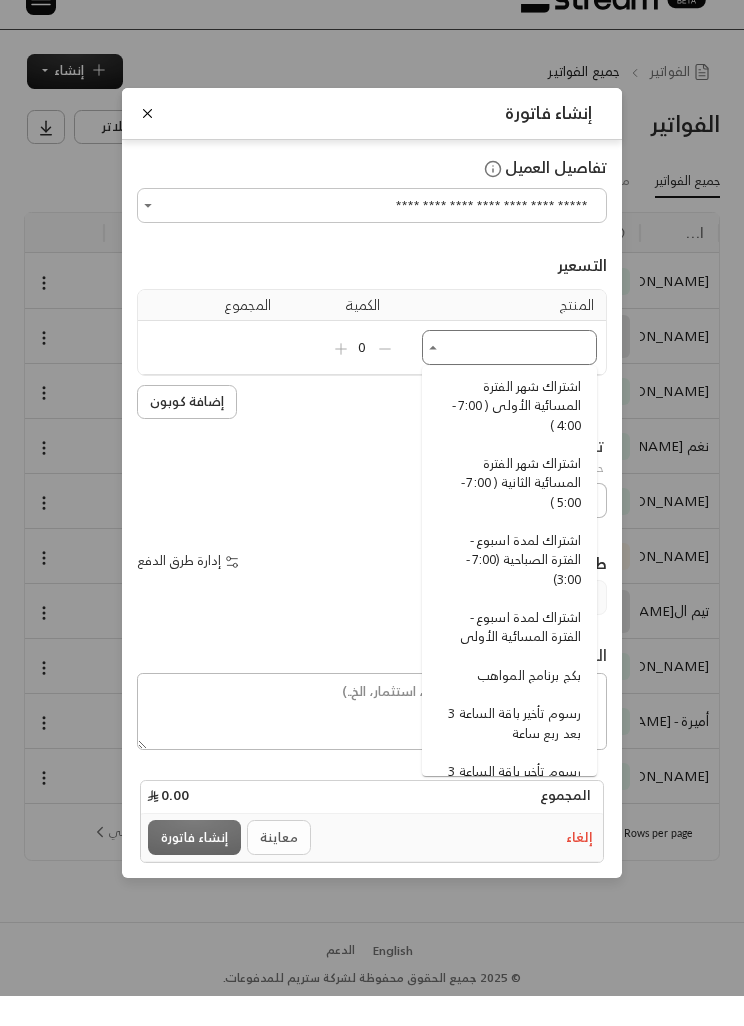 click on "اشتراك لمدة اسبوع - الفترة الصباحية (7:00 - 3:00)" at bounding box center (512, 590) 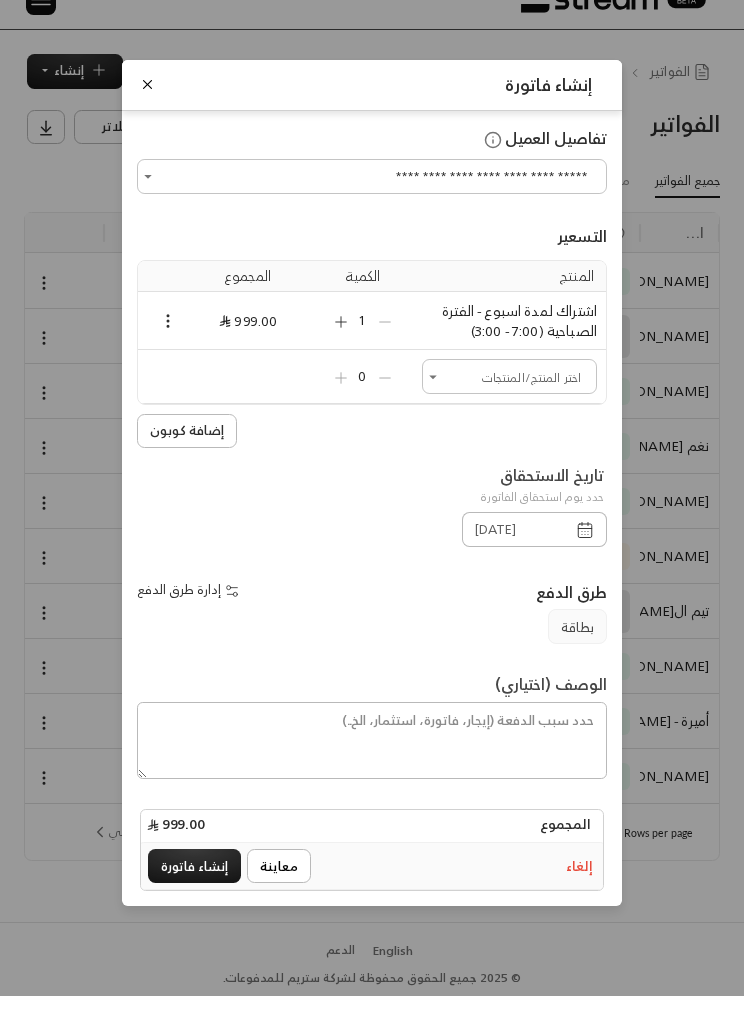 scroll, scrollTop: 30, scrollLeft: 0, axis: vertical 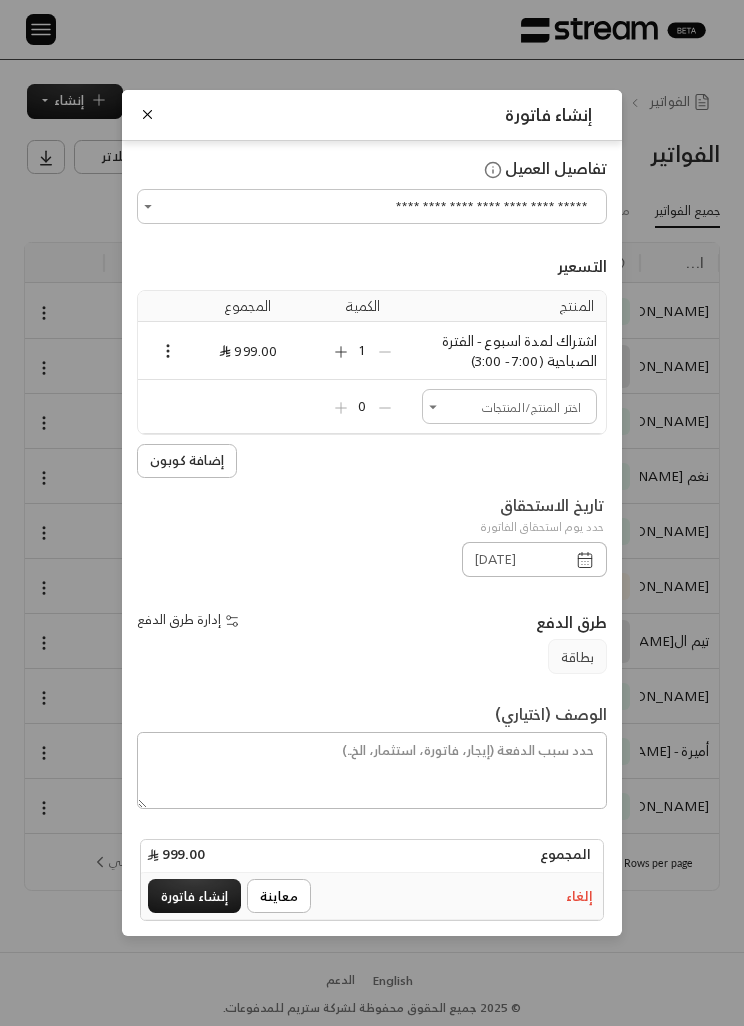 click 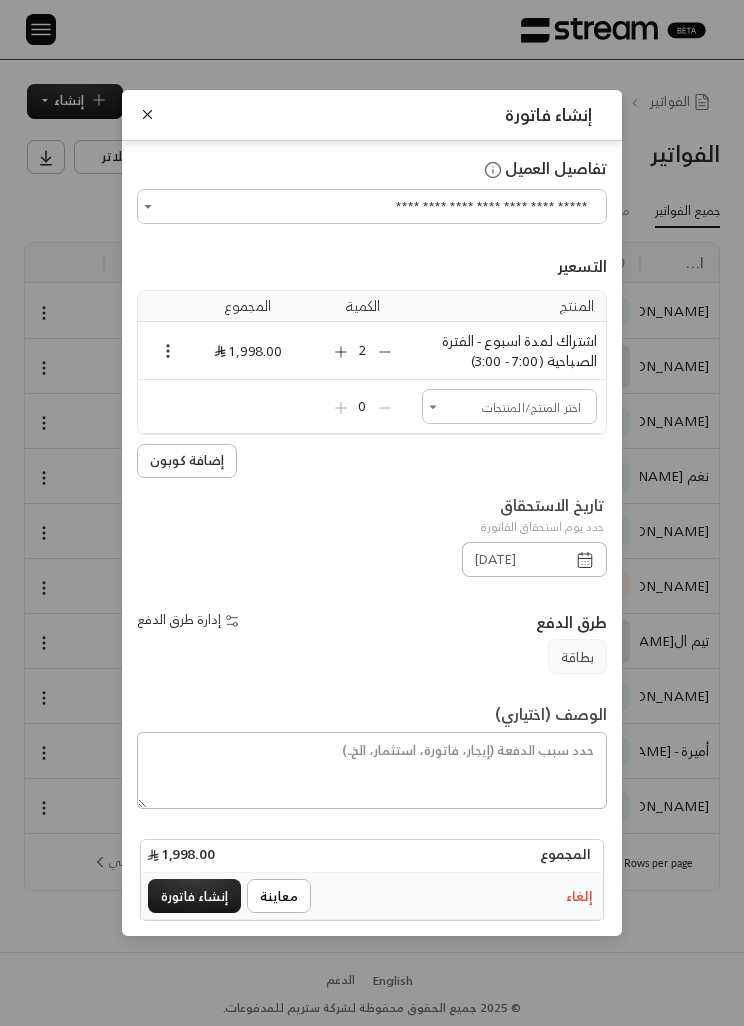 click 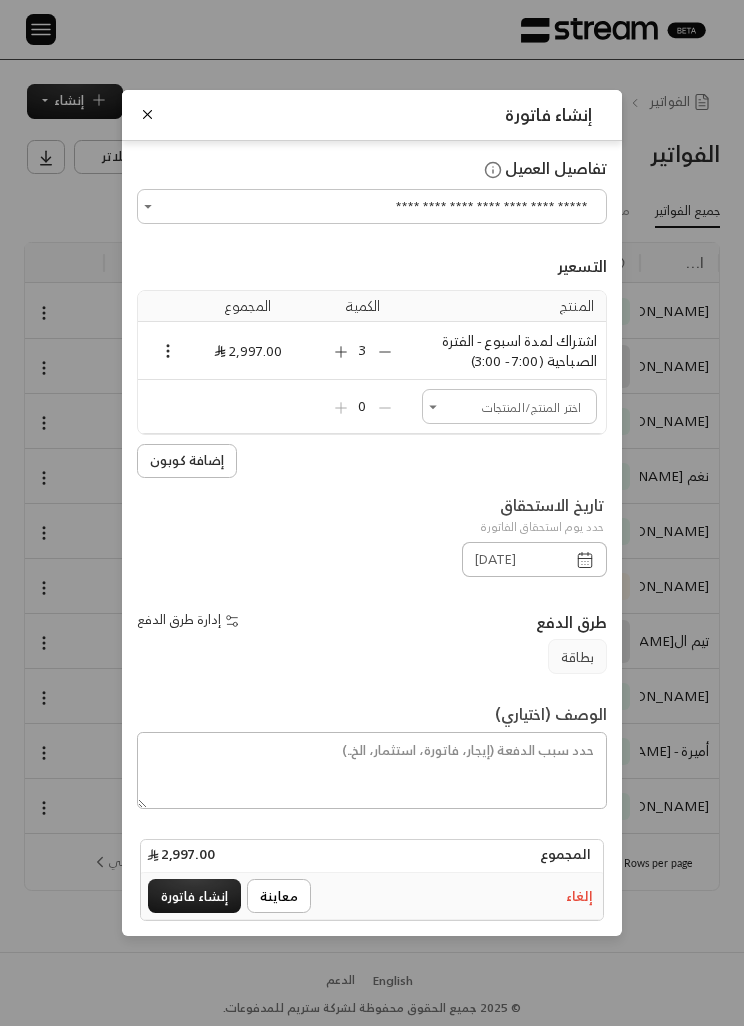 click 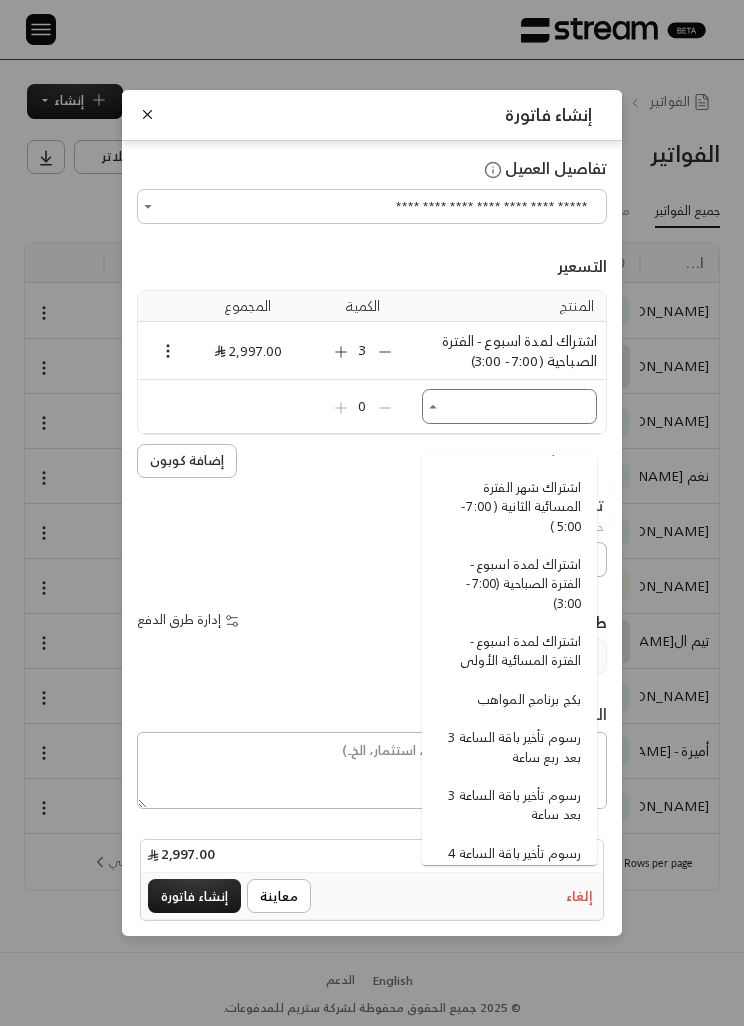 scroll, scrollTop: 326, scrollLeft: 0, axis: vertical 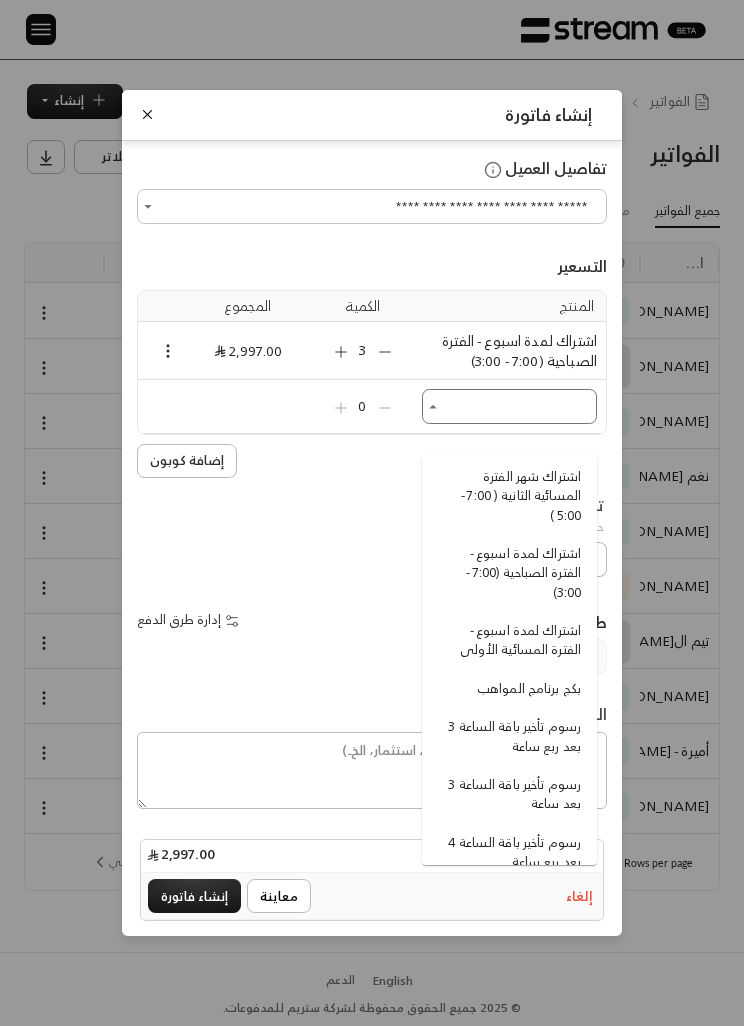 click on "اشتراك لمدة اسبوع - الفترة الصباحية (7:00 - 3:00)" at bounding box center [512, 573] 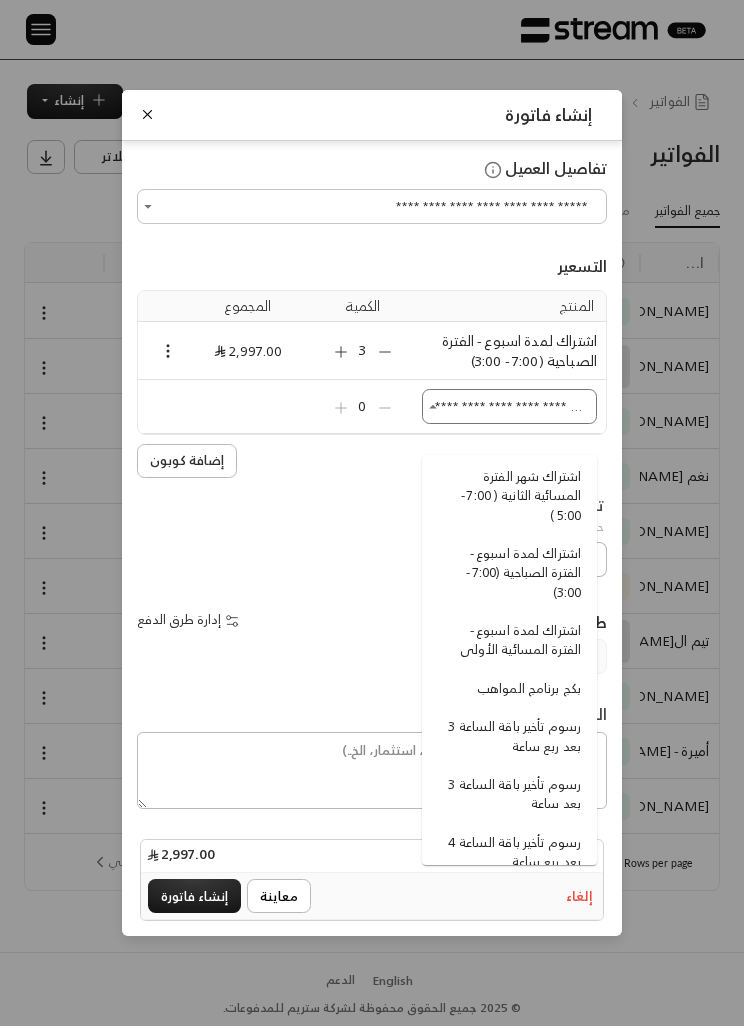 type 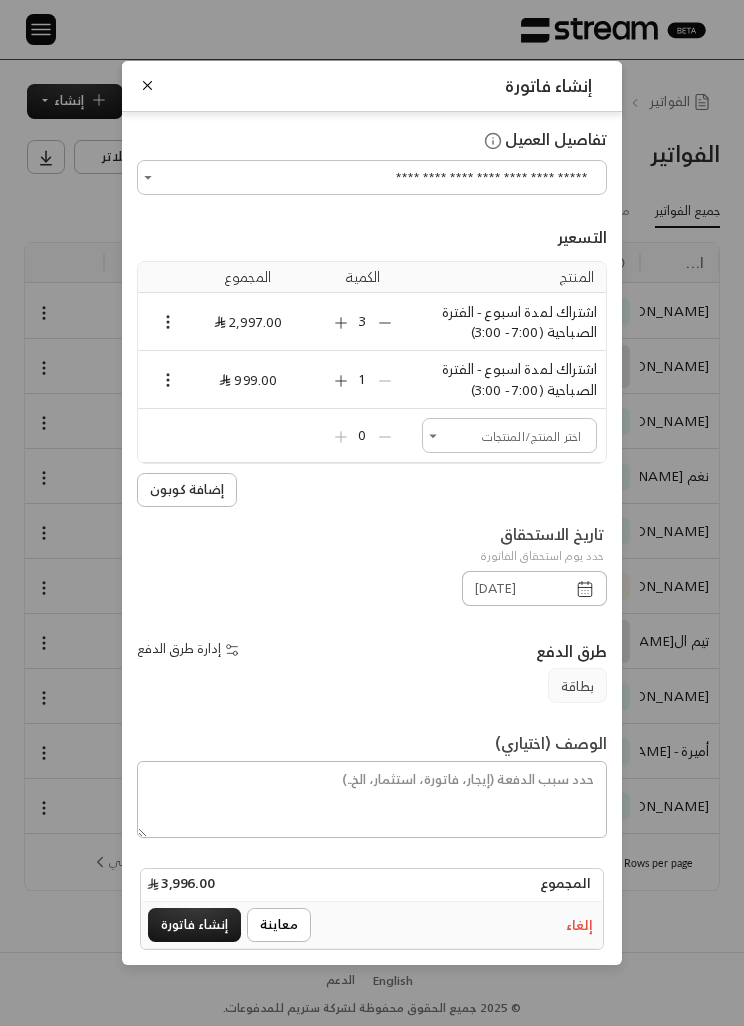 click 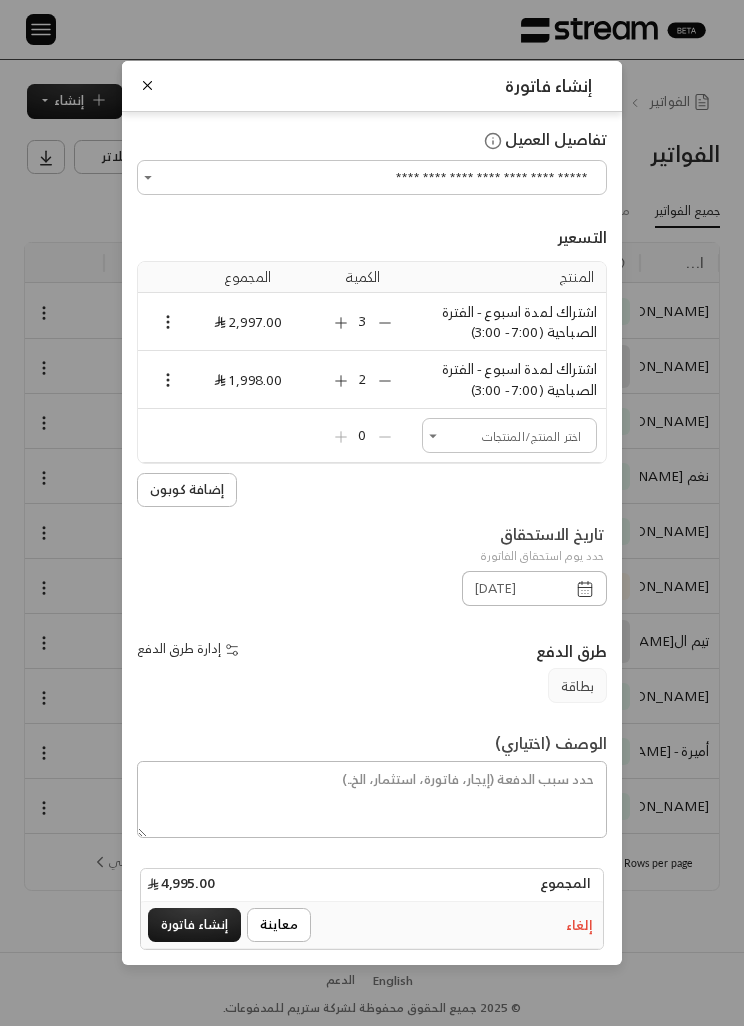 click 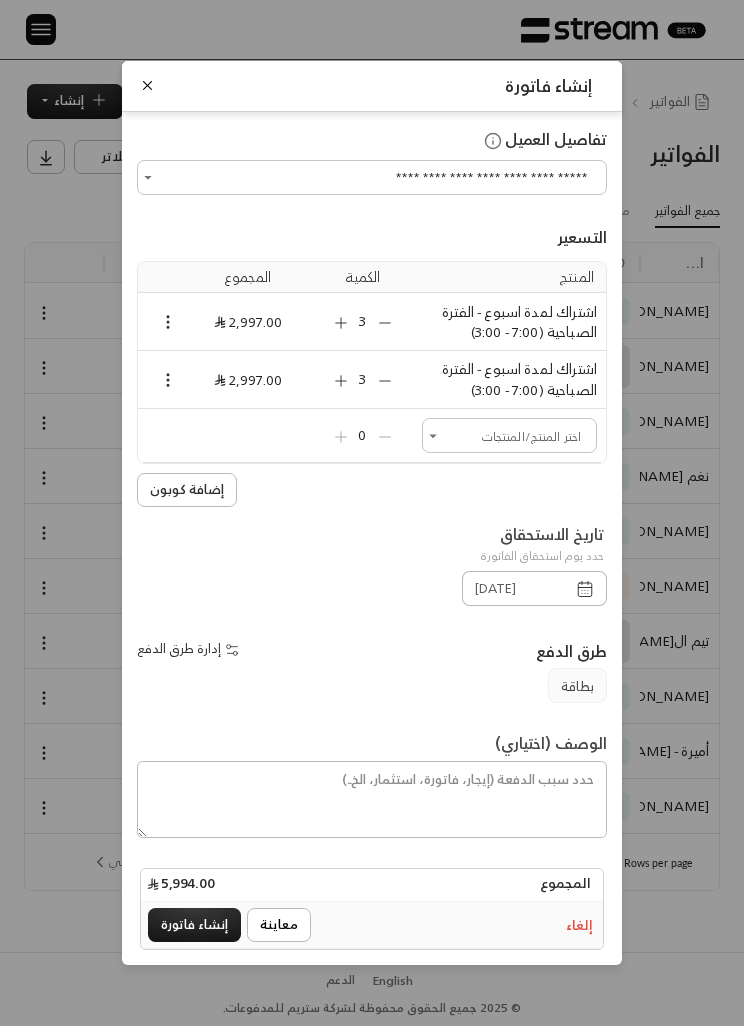 click 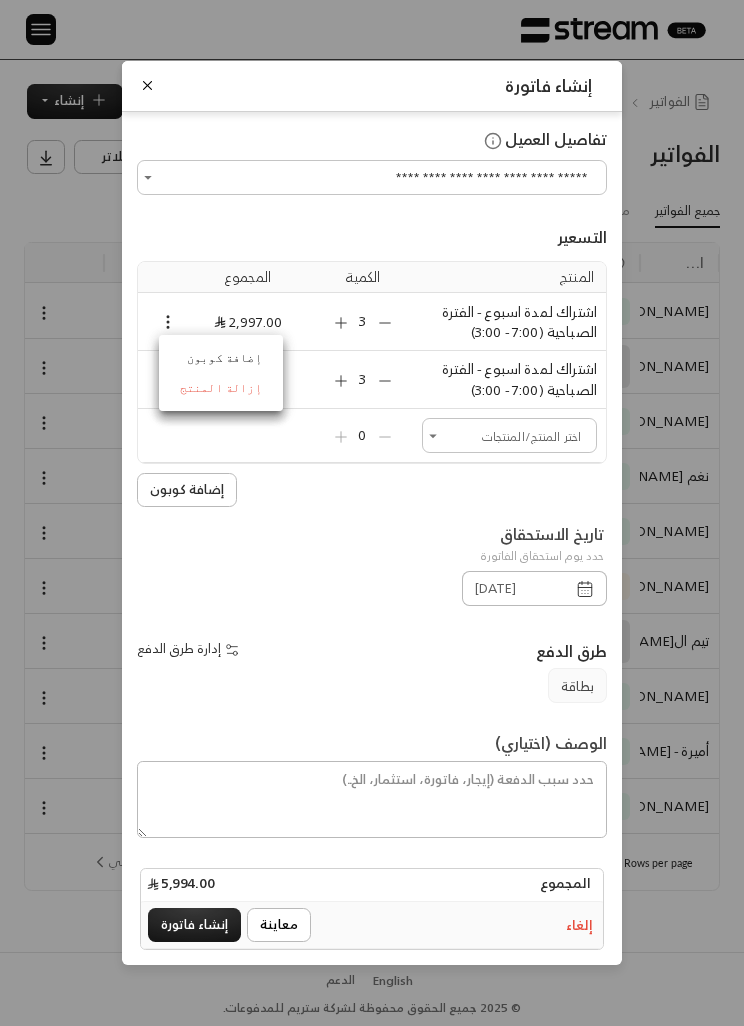 click on "إضافة كوبون" at bounding box center [221, 358] 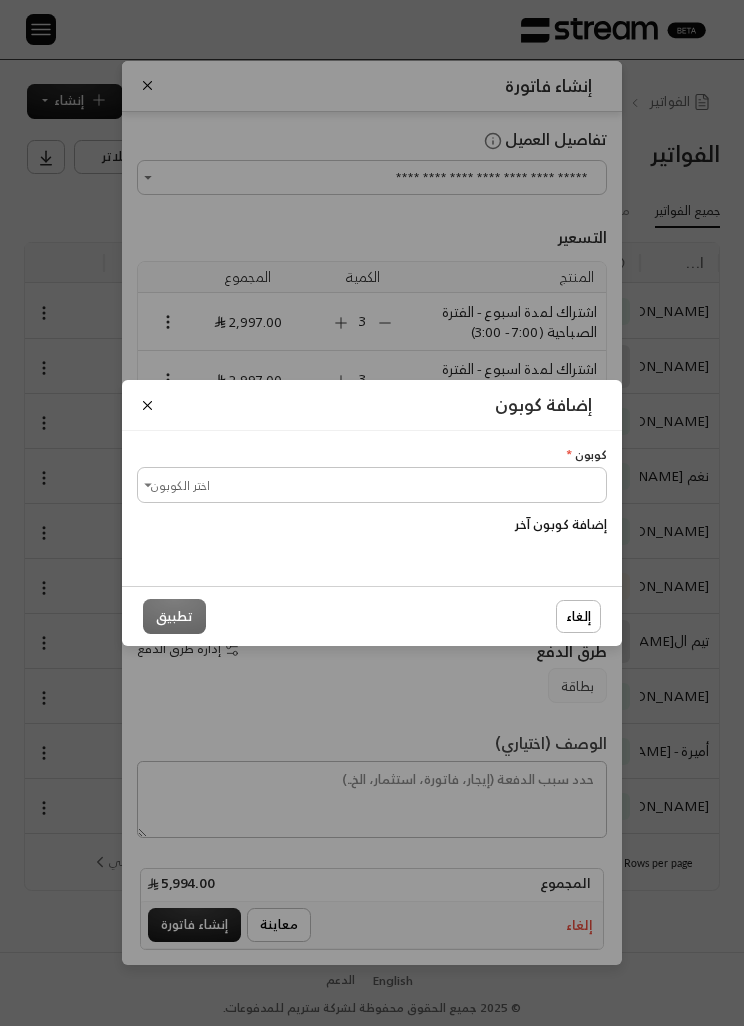 click on "اختر الكوبون" at bounding box center (372, 484) 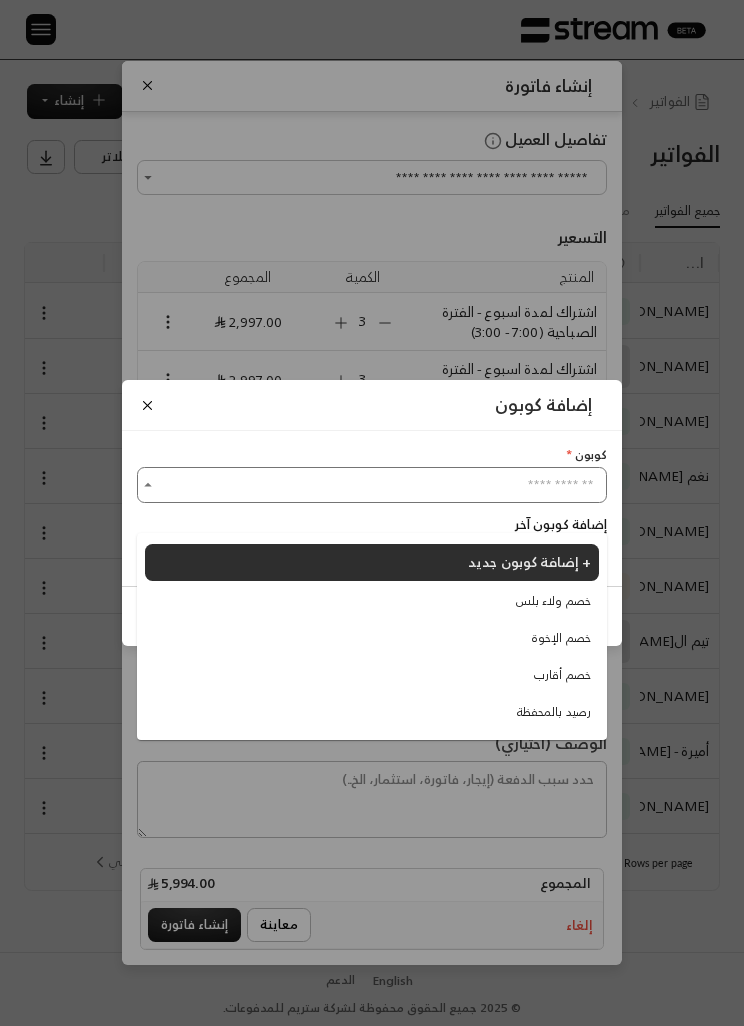 click on "خصم الإخوة" at bounding box center [561, 638] 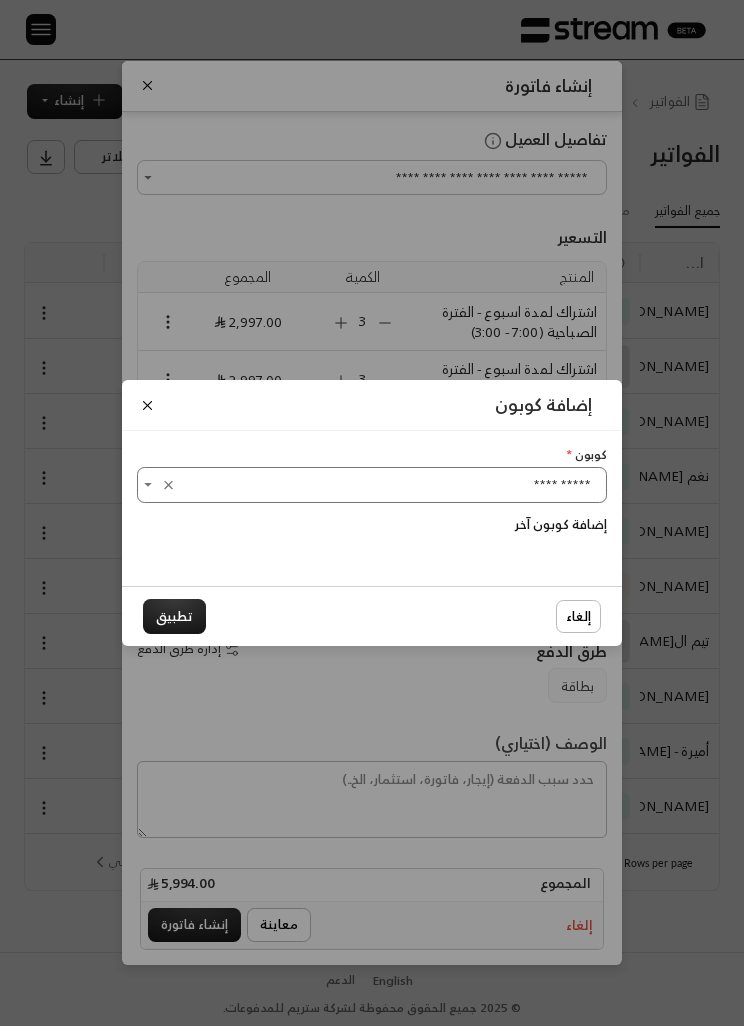 click on "تطبيق" at bounding box center [174, 616] 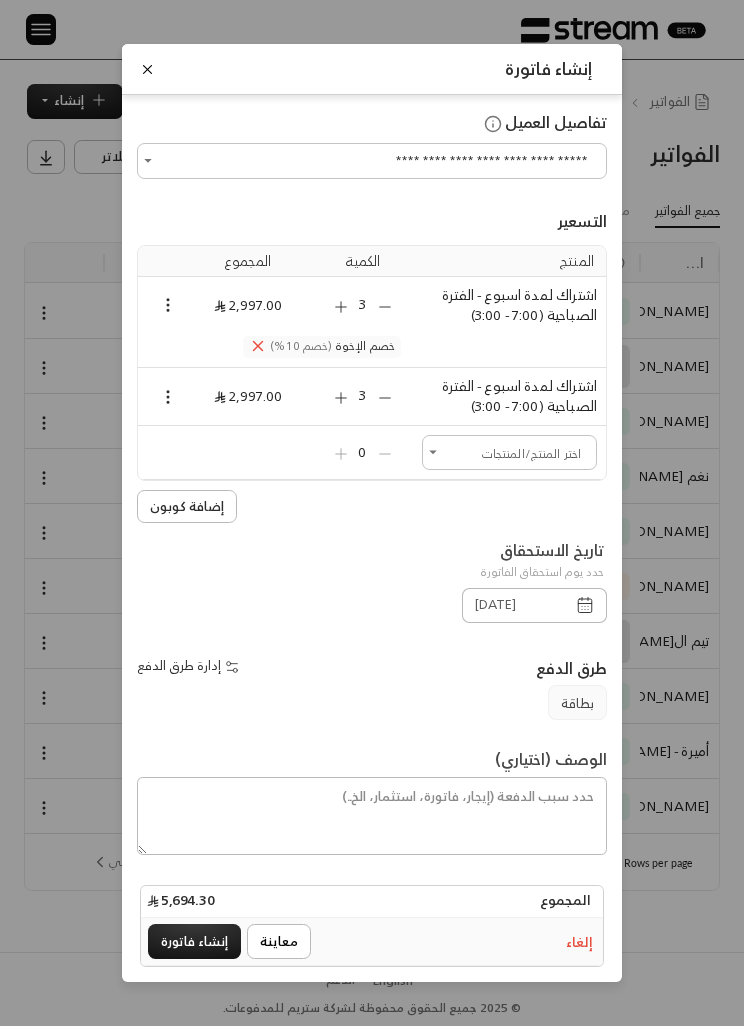 click 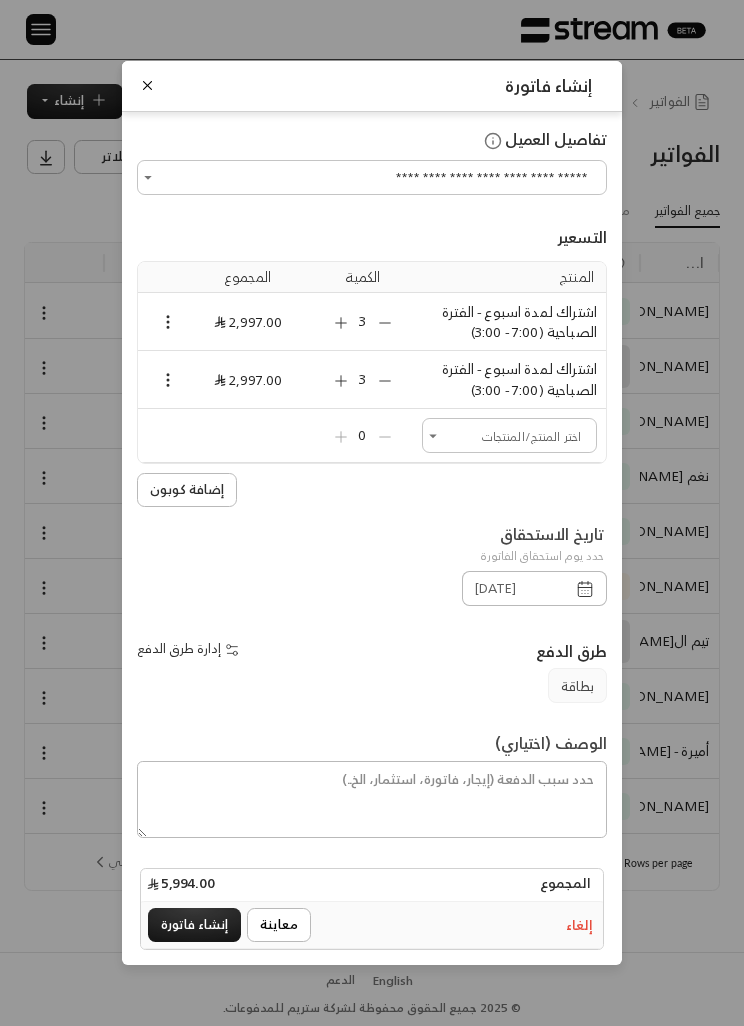 click 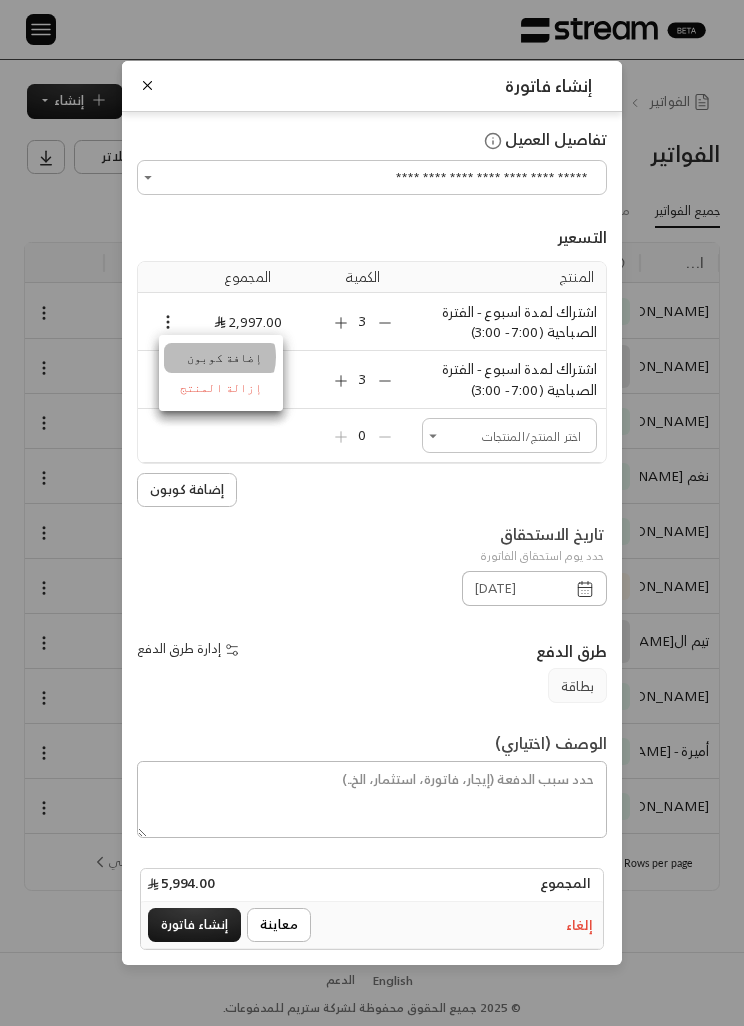click on "إضافة كوبون" at bounding box center [221, 358] 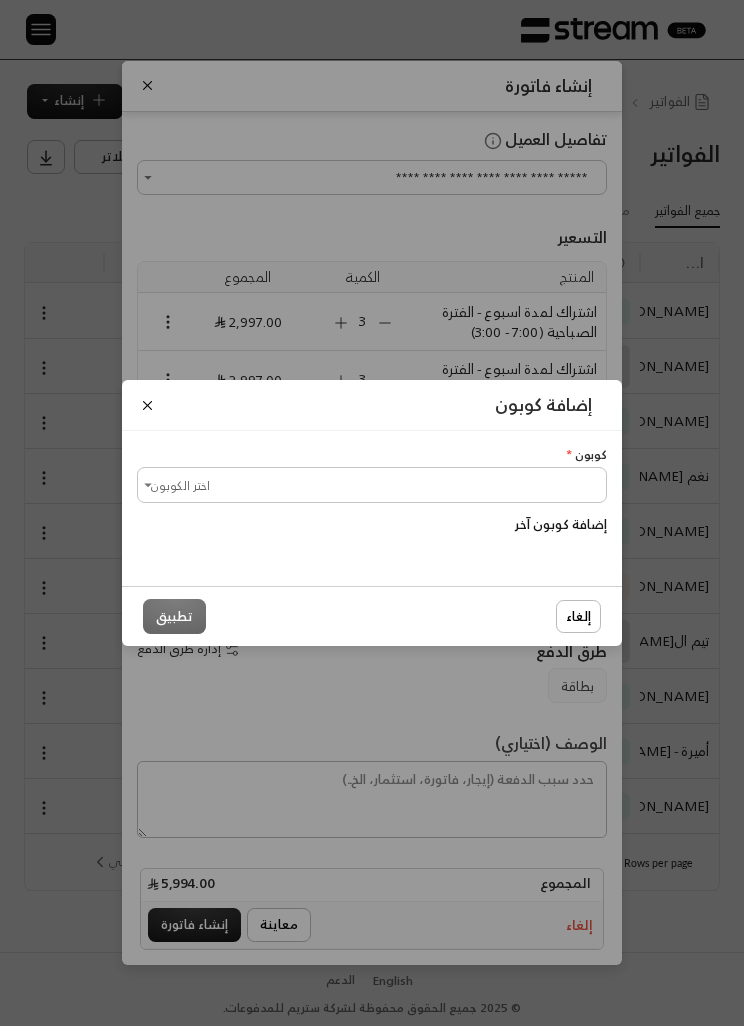 scroll, scrollTop: 0, scrollLeft: -1, axis: horizontal 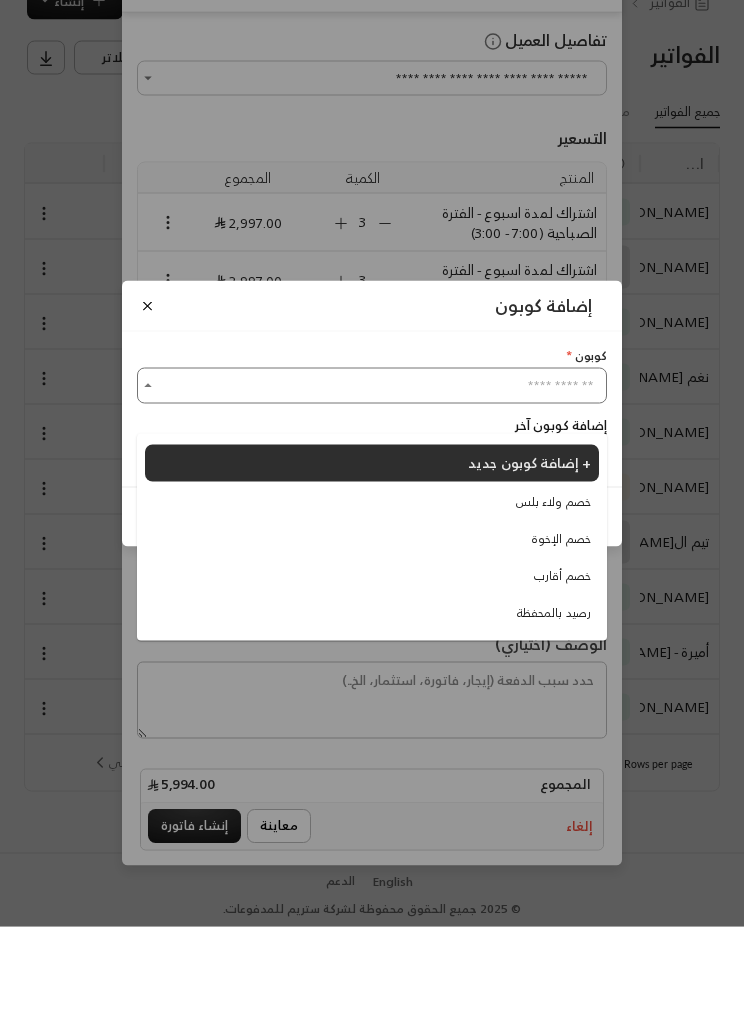click on "خصم الإخوة" at bounding box center (561, 638) 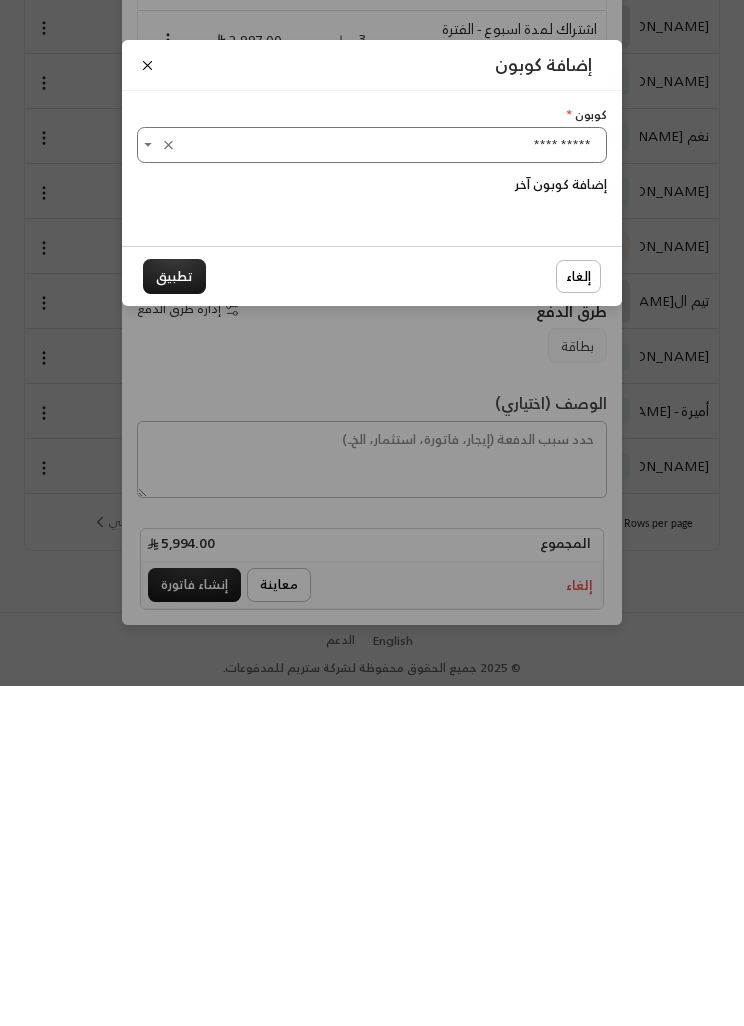 scroll, scrollTop: 65, scrollLeft: 0, axis: vertical 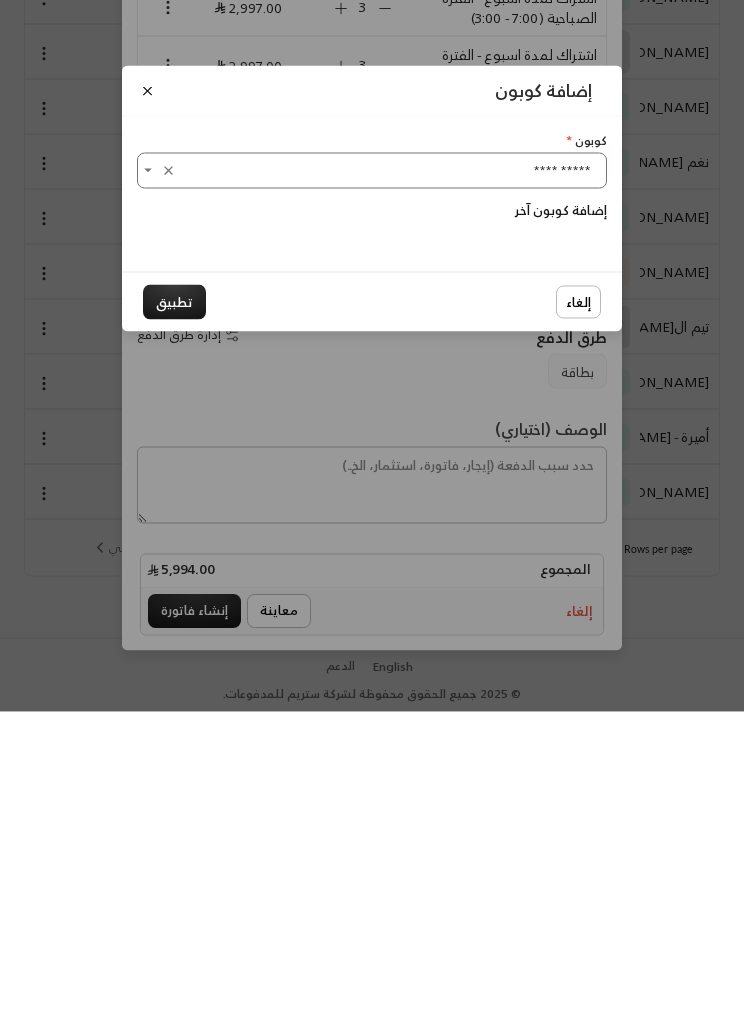 click on "تطبيق" at bounding box center (174, 616) 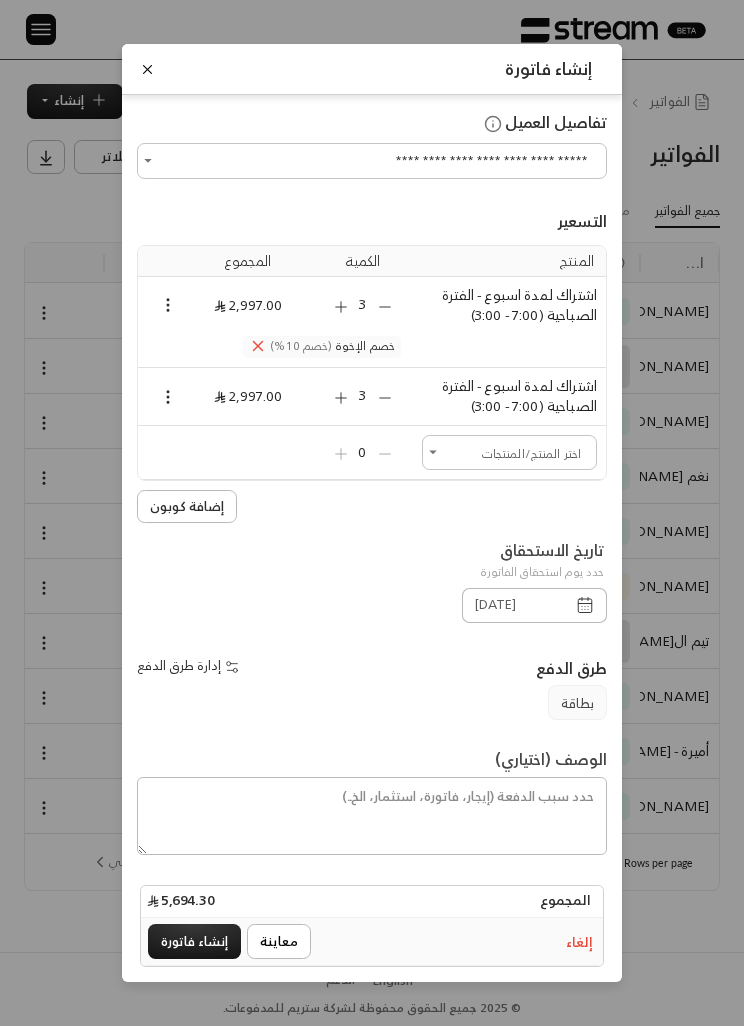 click on "إنشاء فاتورة" at bounding box center [194, 941] 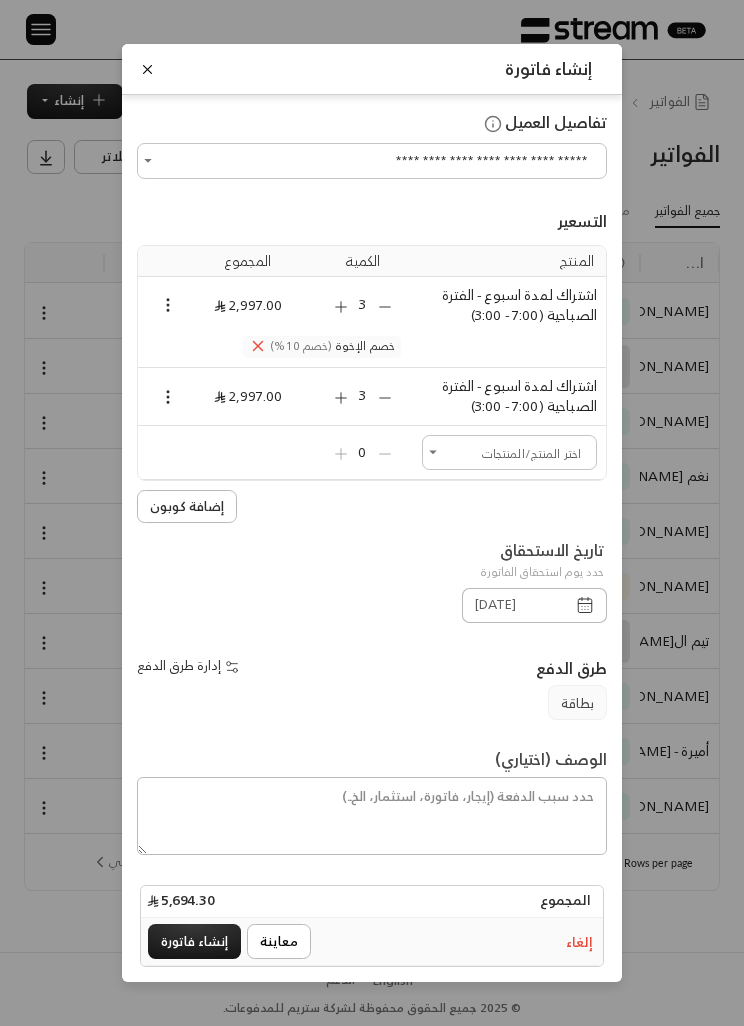 click on "إنشاء فاتورة" at bounding box center [194, 941] 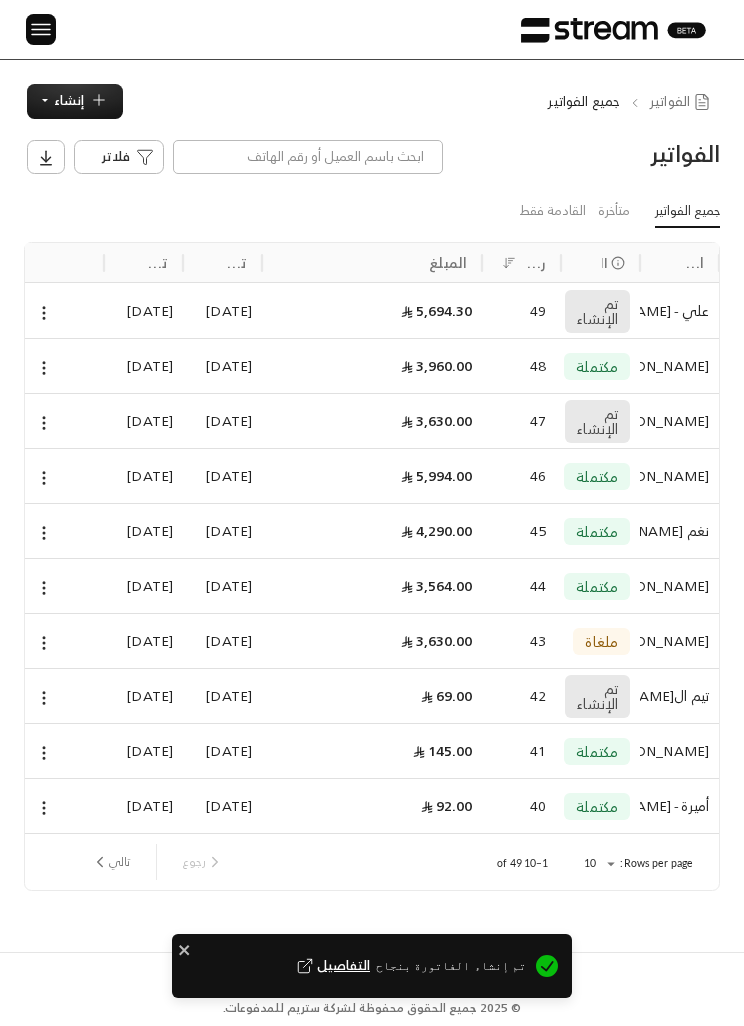click at bounding box center (44, 312) 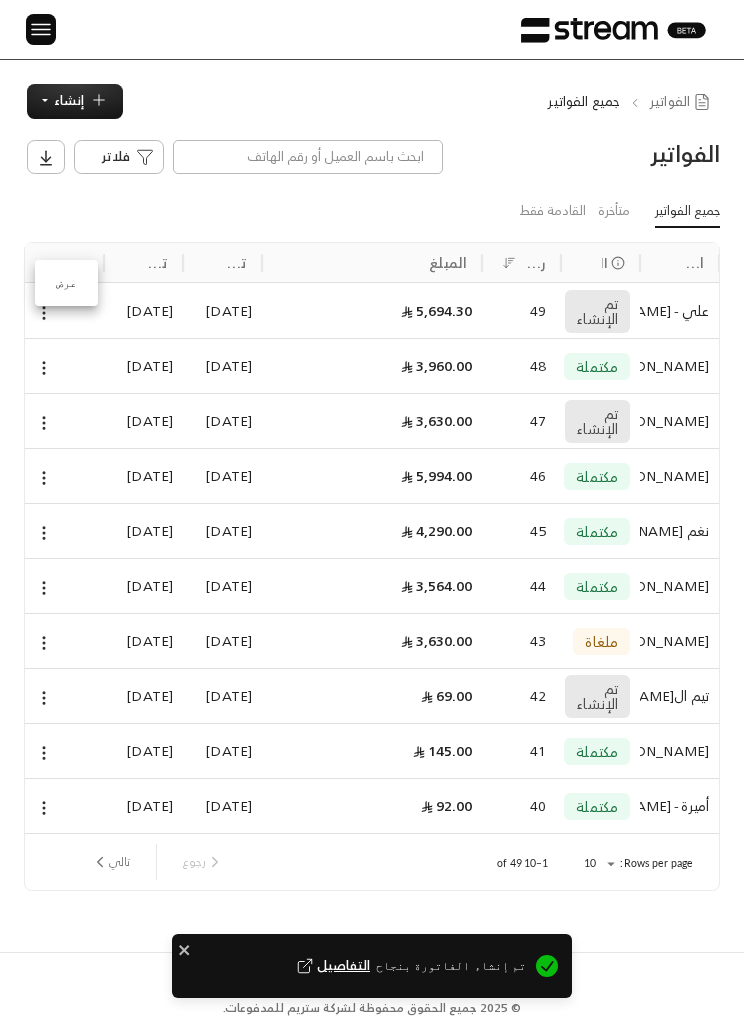 click on "عرض" at bounding box center (66, 283) 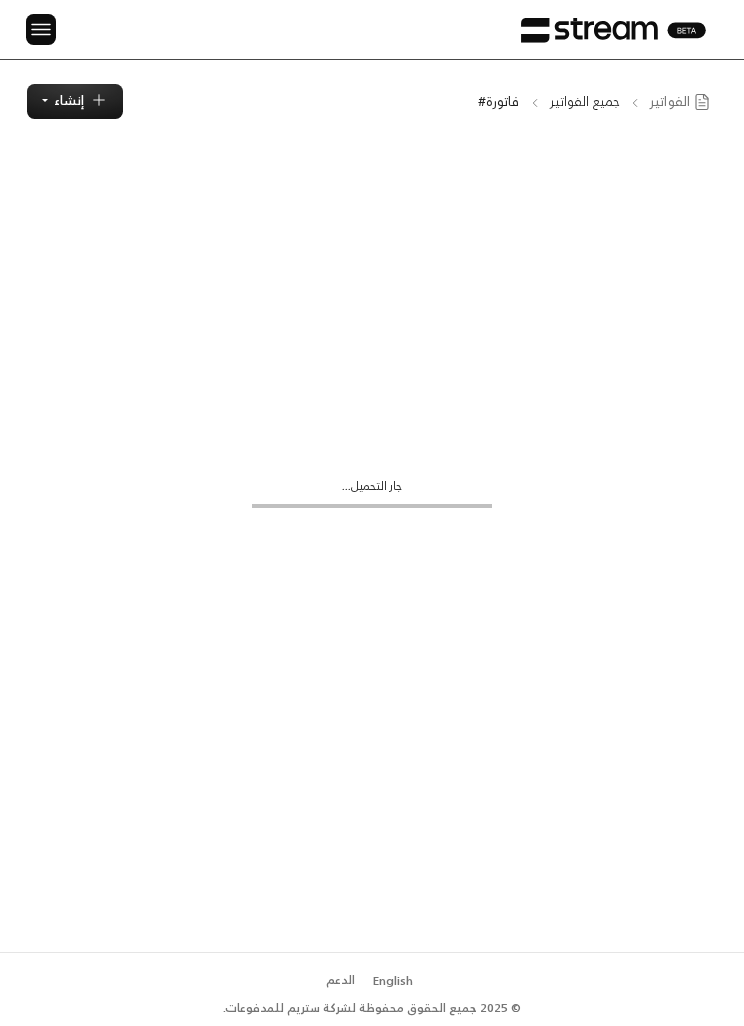 scroll, scrollTop: 0, scrollLeft: 0, axis: both 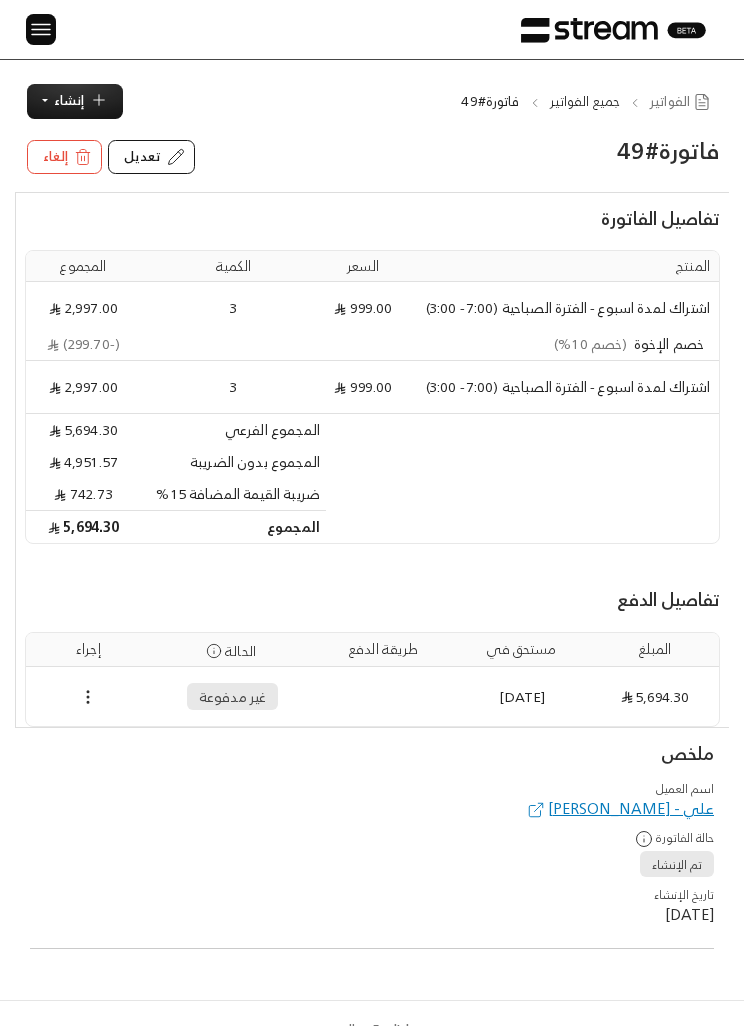click 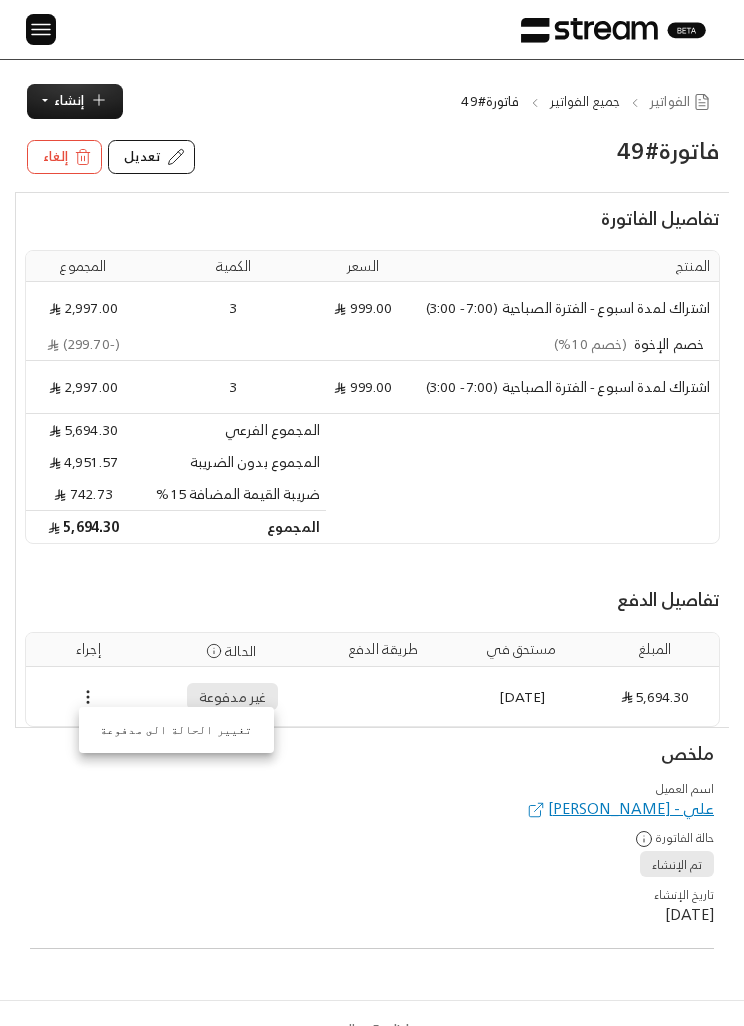 click at bounding box center (372, 513) 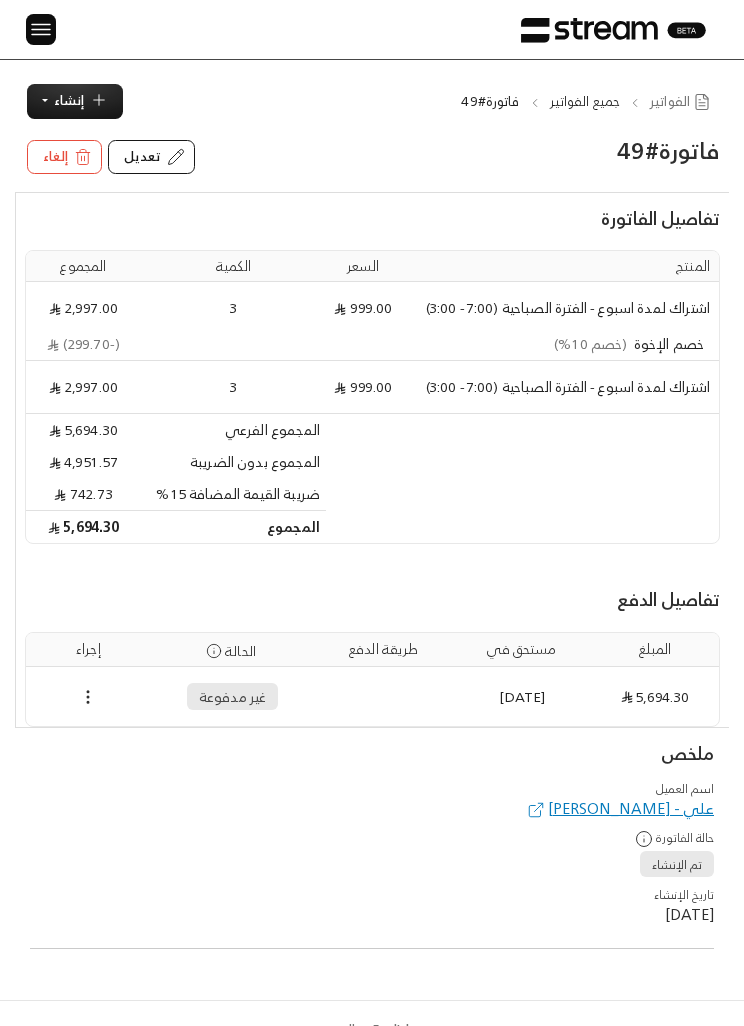 click on "تعديل" at bounding box center [151, 157] 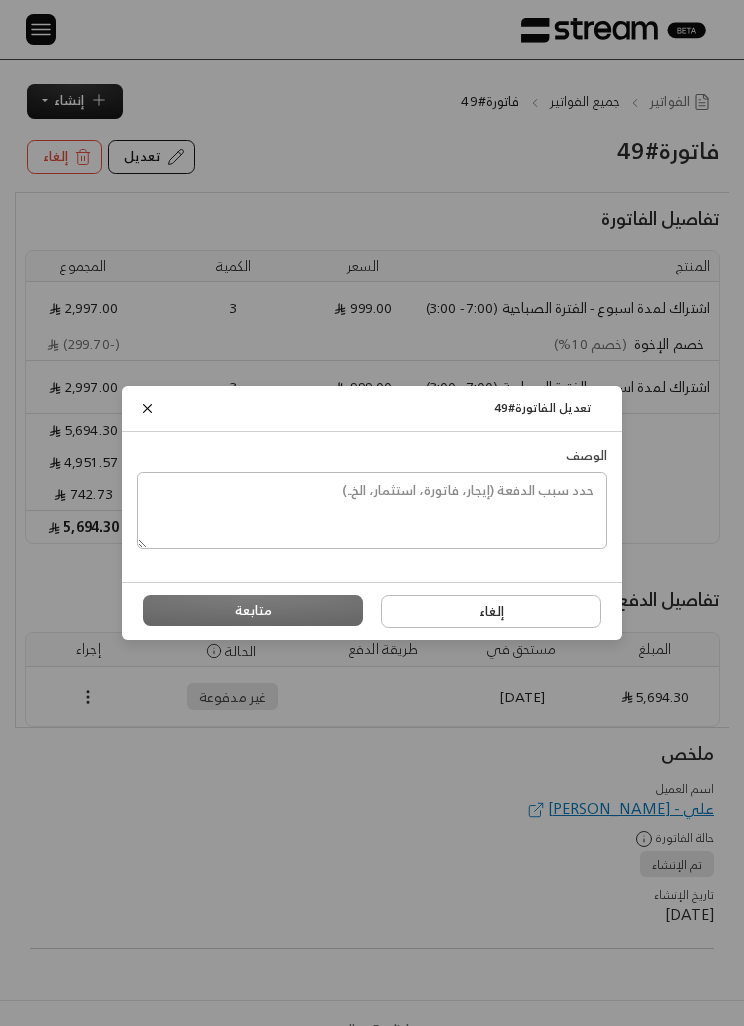 click at bounding box center [147, 408] 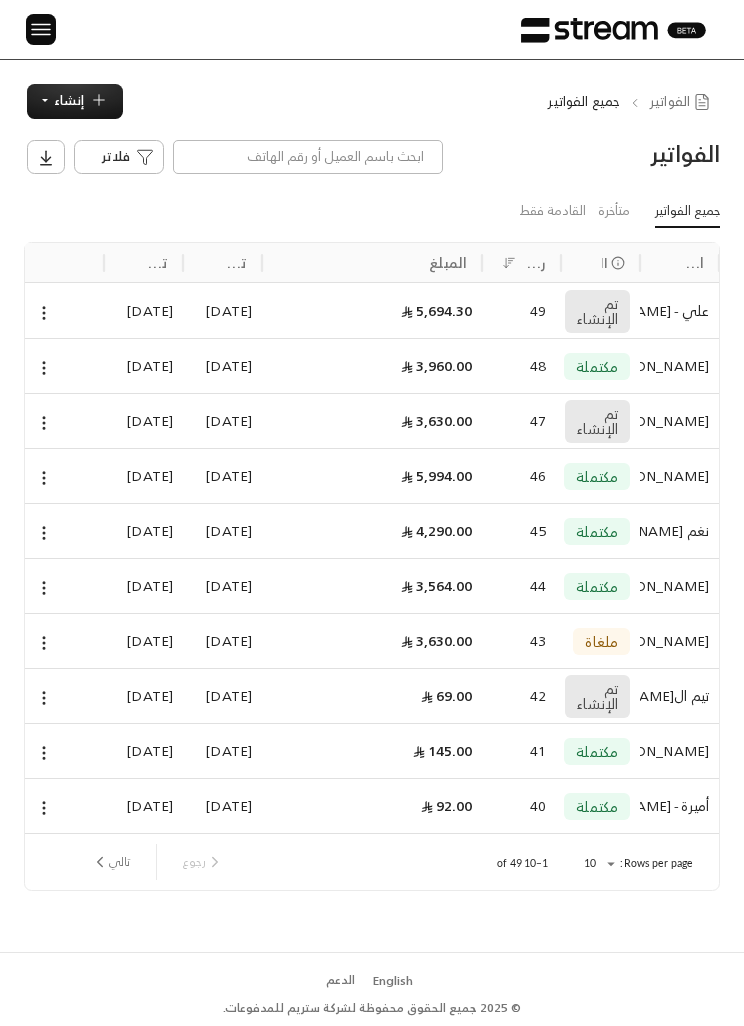 click on "إنشاء" at bounding box center (75, 101) 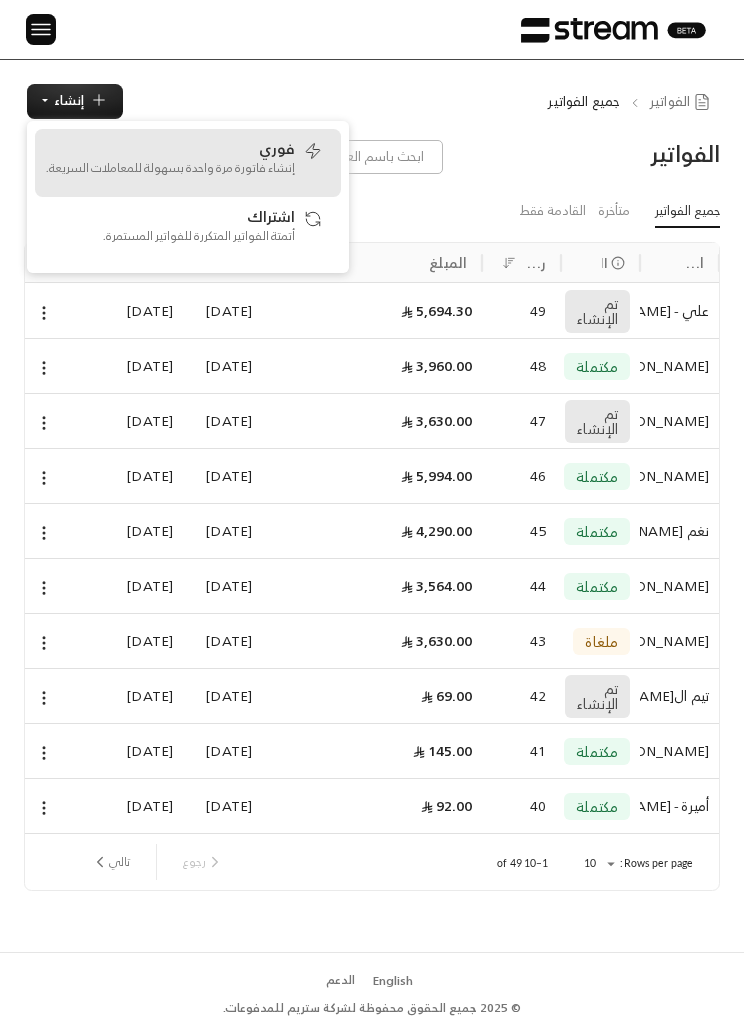 click on "فوري" at bounding box center [277, 148] 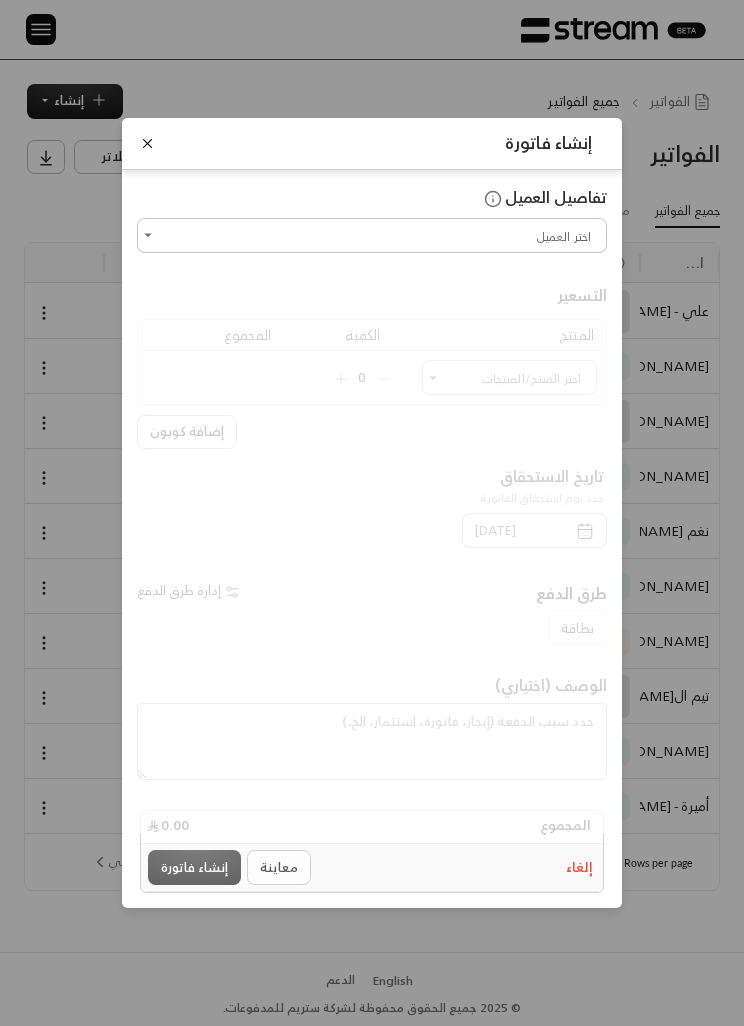 click at bounding box center (372, 358) 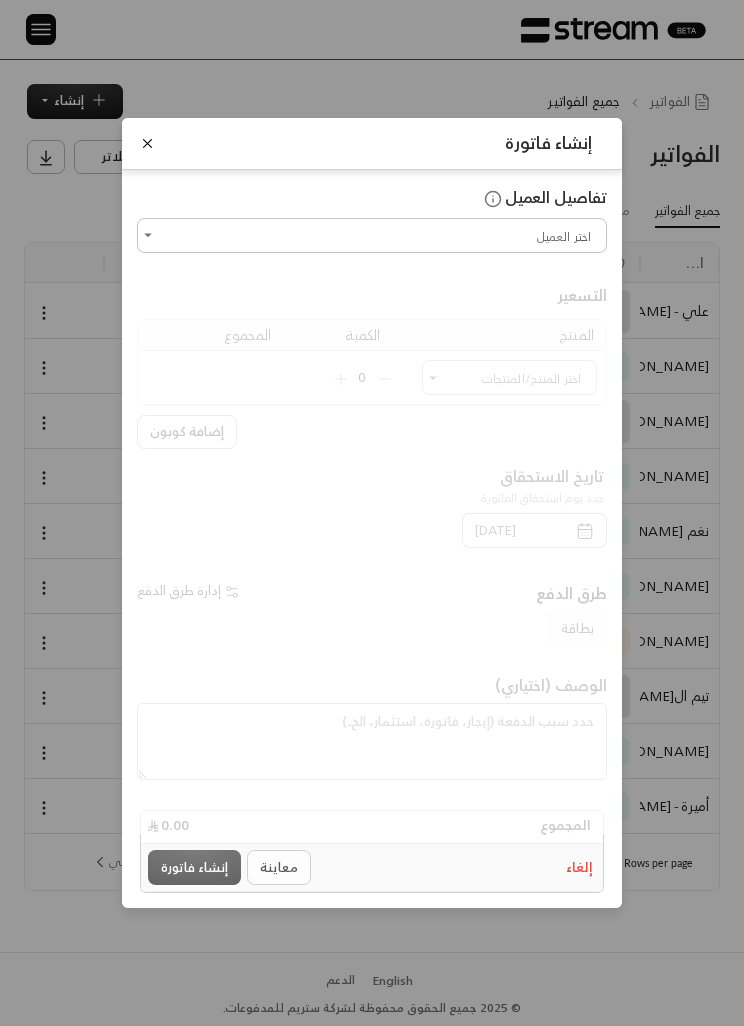 click on "إنشاء فاتورة تفاصيل العميل اختر العميل اختر العميل التسعير المنتج الكمية المجموع   اختر المنتج/المنتجات اختر المنتج/المنتجات 0 إضافة كوبون تاريخ الاستحقاق حدد يوم استحقاق الفاتورة [DATE] طرق الدفع إدارة طرق الدفع بطاقة   الوصف (اختياري) المجموع 0.00   إلغاء معاينة إنشاء فاتورة" at bounding box center (372, 513) 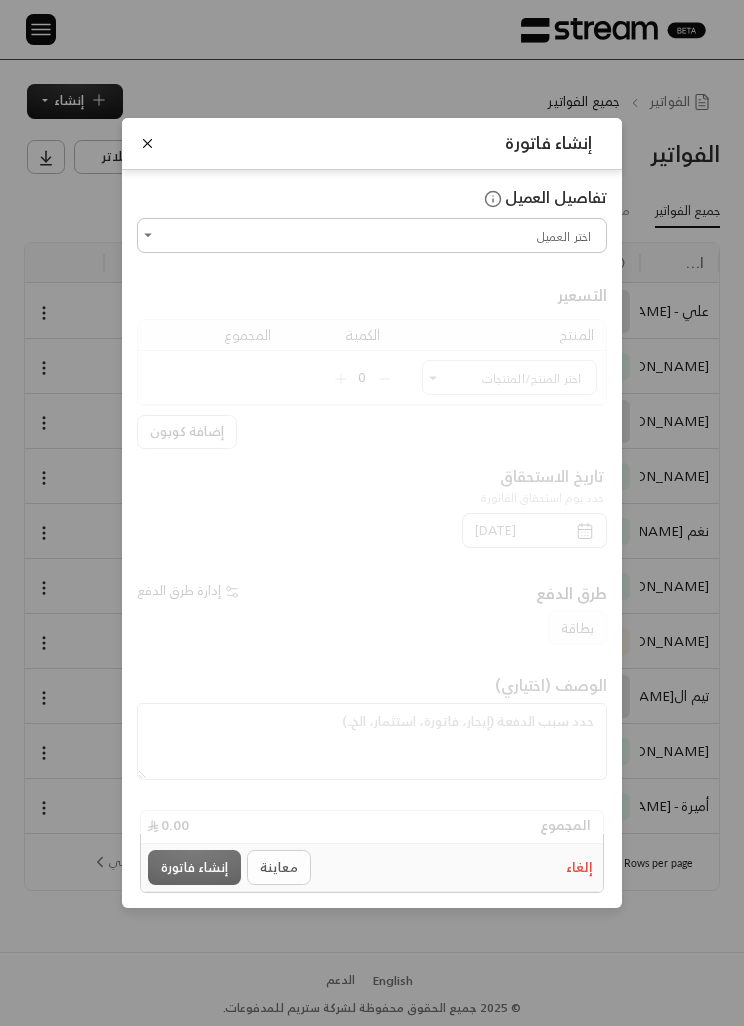 click on "تفاصيل العميل" at bounding box center [372, 197] 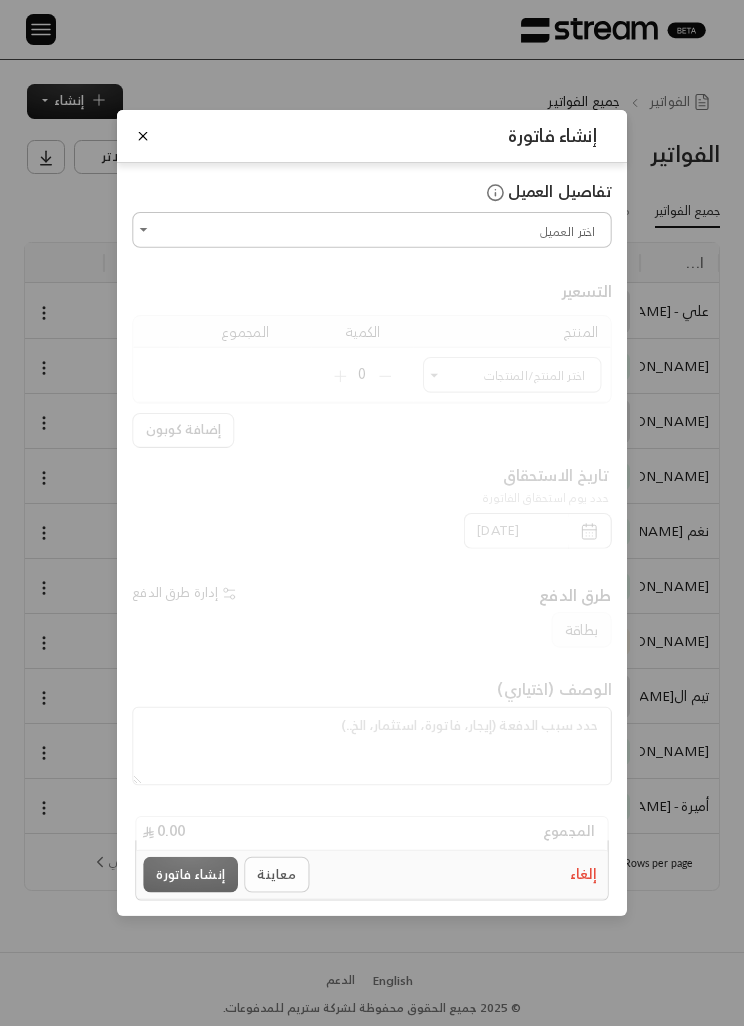 click on "إلغاء معاينة إنشاء فاتورة" at bounding box center (372, 874) 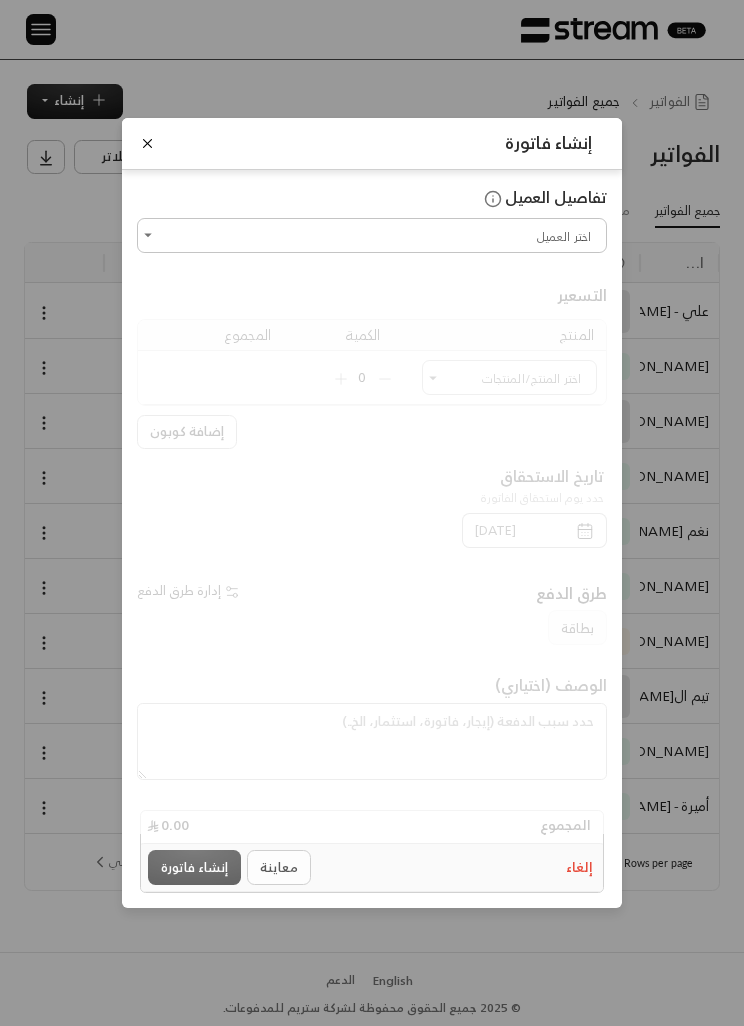 click at bounding box center [148, 235] 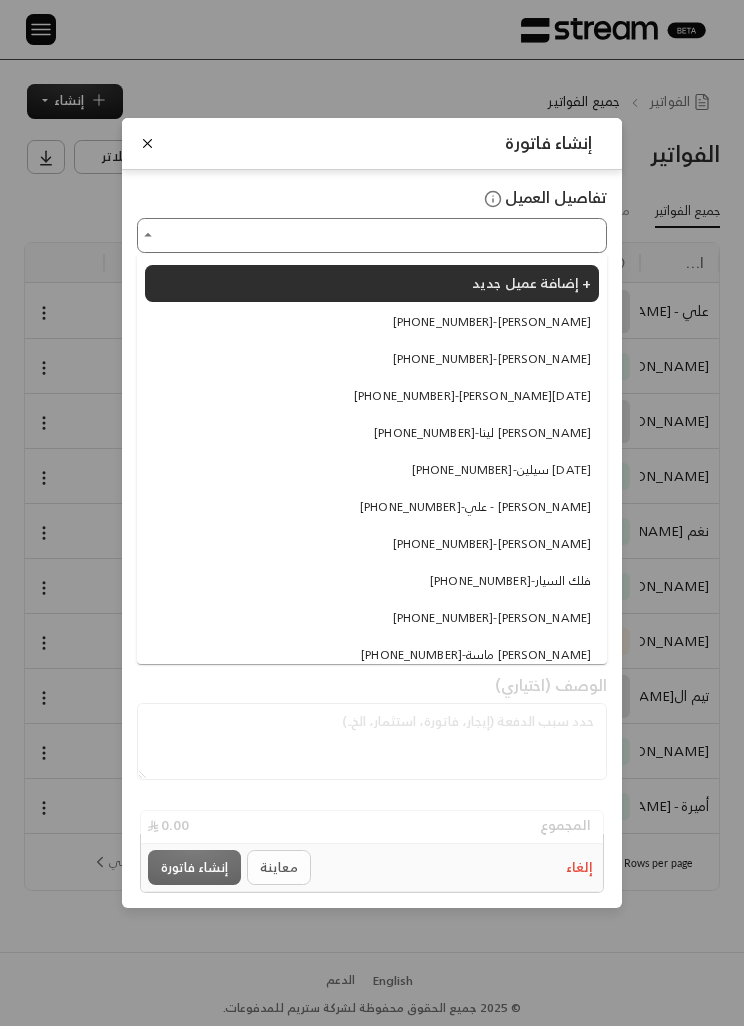 scroll, scrollTop: 65, scrollLeft: 0, axis: vertical 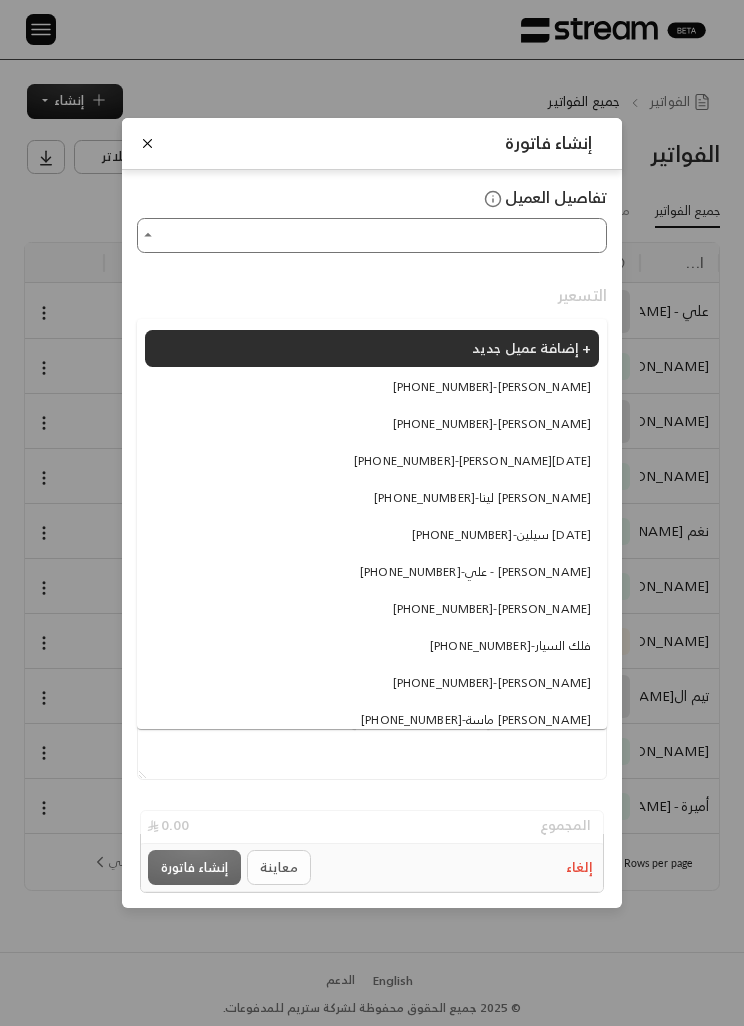 click on "إنشاء فاتورة" at bounding box center (372, 143) 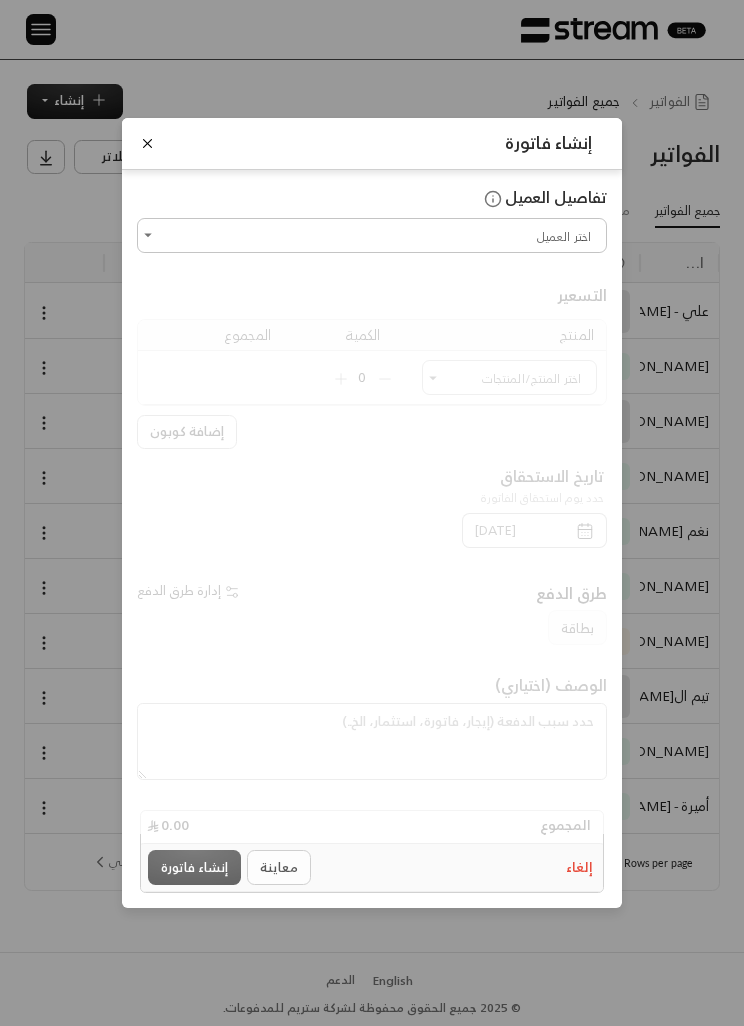 click on "اختر العميل" at bounding box center (372, 235) 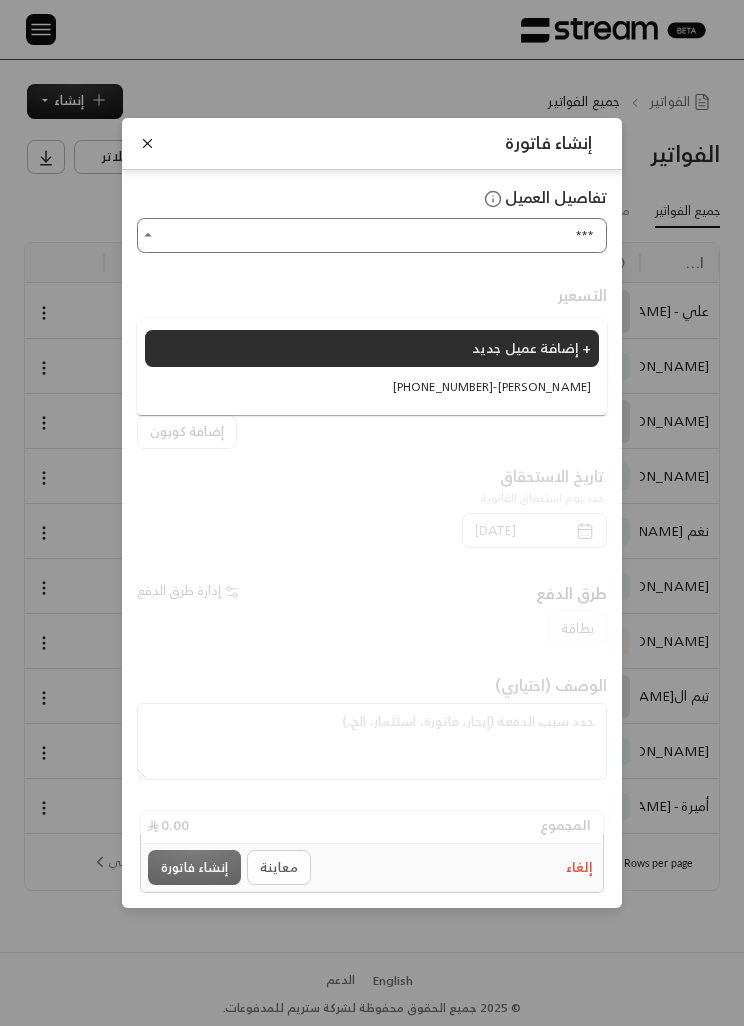 click on "[PHONE_NUMBER]  -  [PERSON_NAME]" at bounding box center [492, 387] 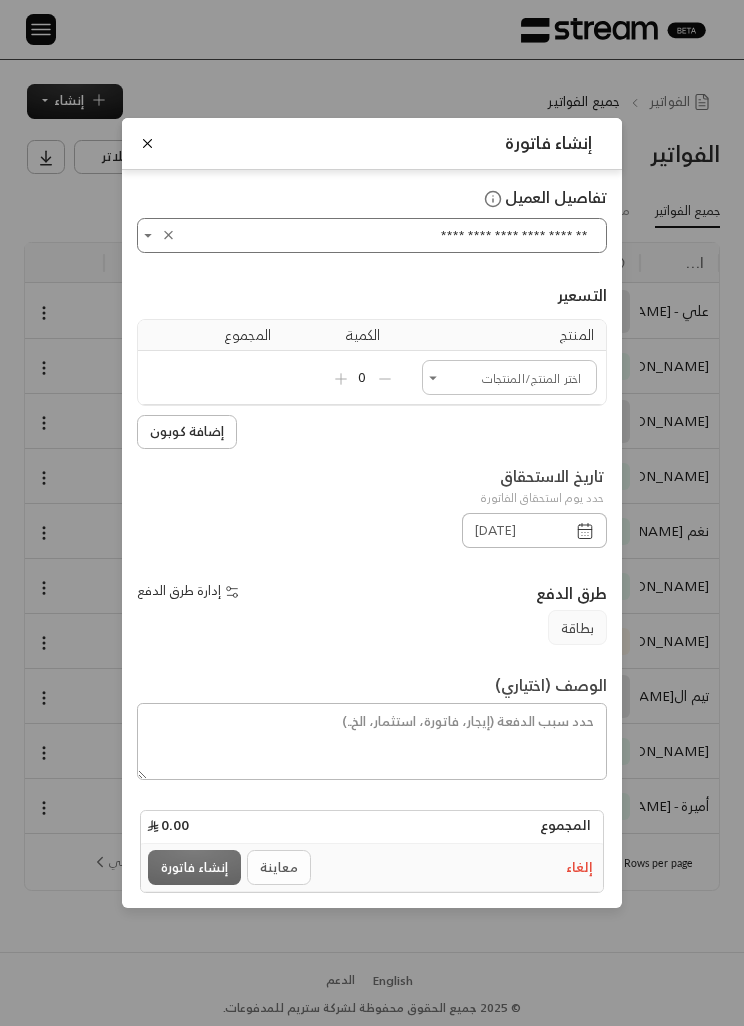 click on "اختر العميل" at bounding box center [509, 377] 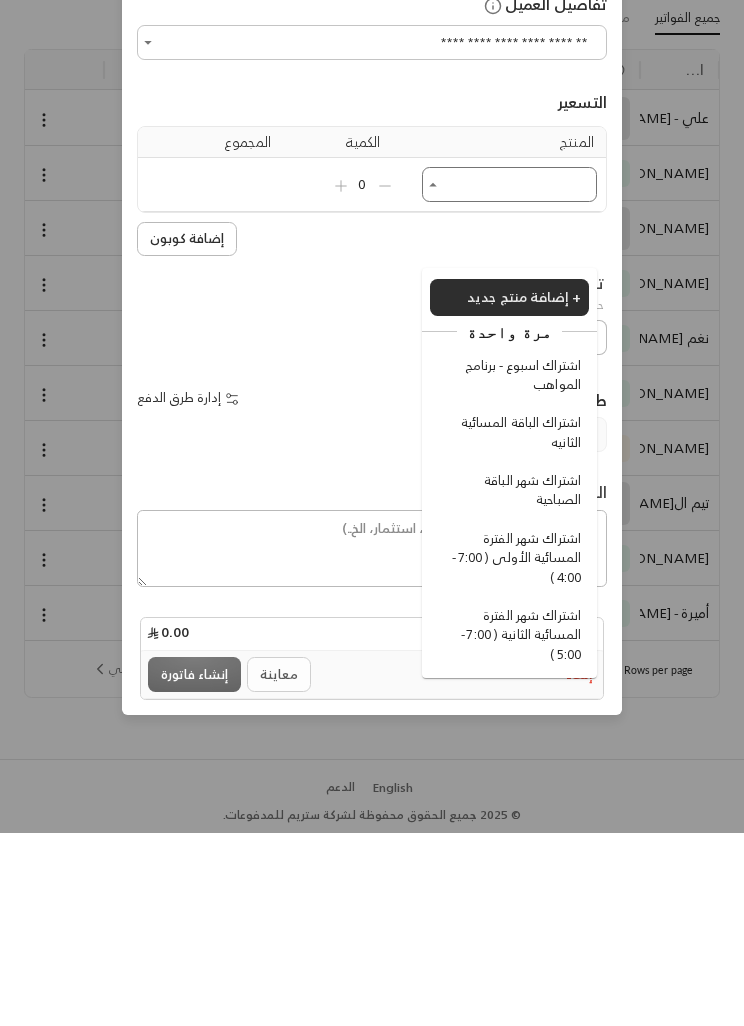 scroll, scrollTop: 0, scrollLeft: 0, axis: both 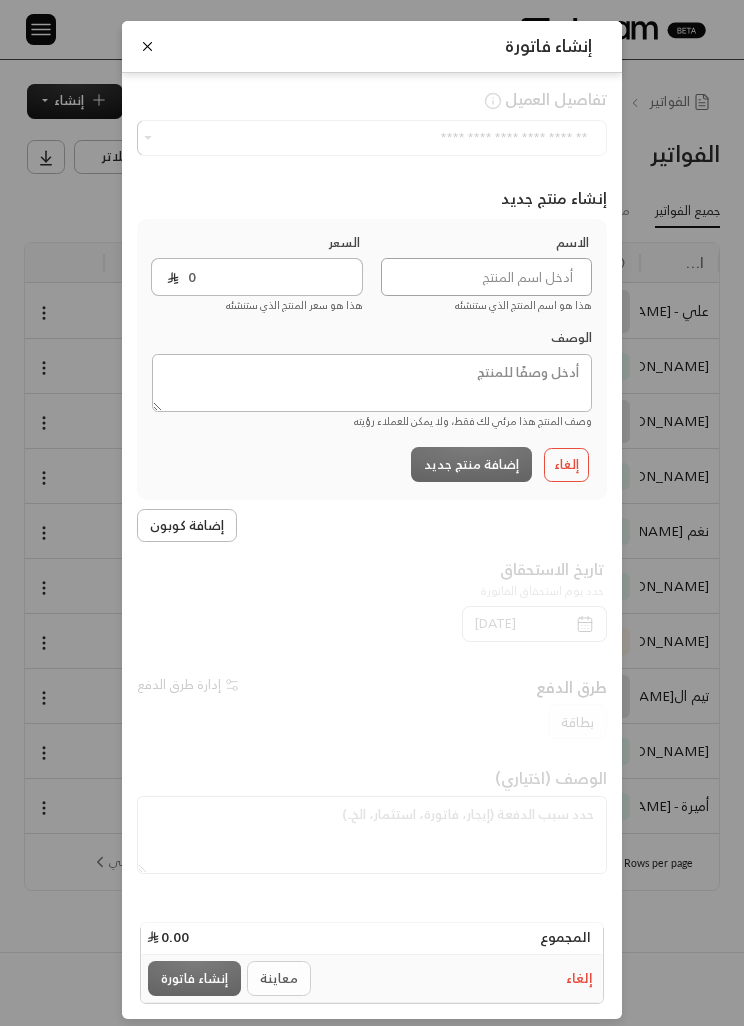 click at bounding box center (486, 277) 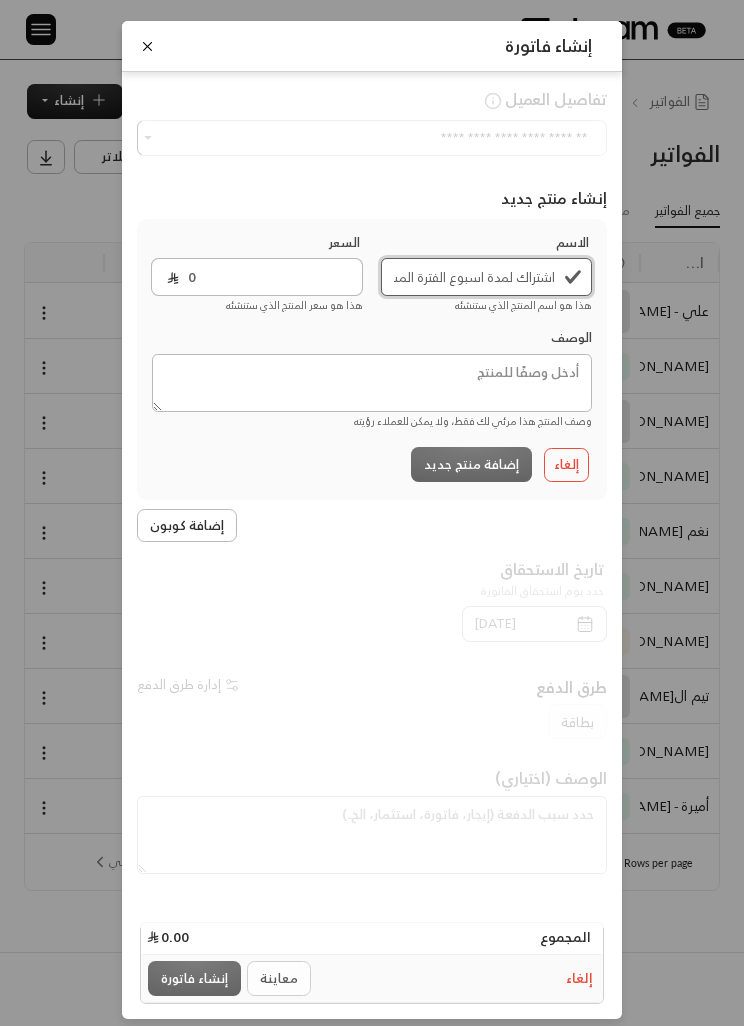 type on "اشتراك لمدة اسبوع الفترة المسائية الثانيه إلى 5:00" 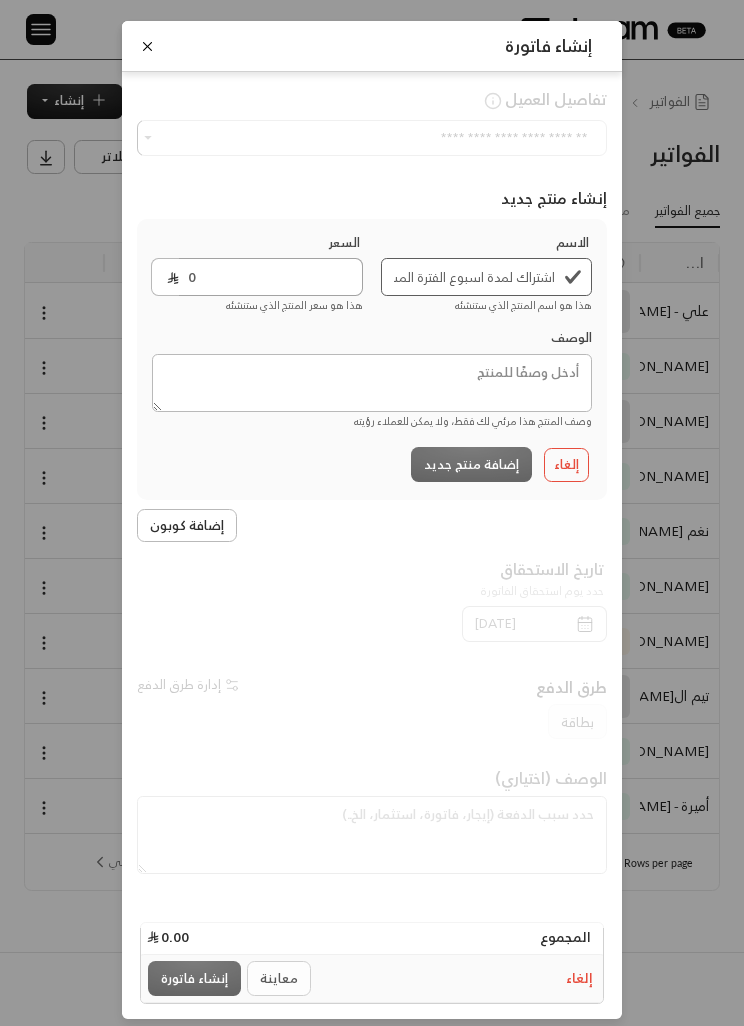 click on "0" at bounding box center (271, 277) 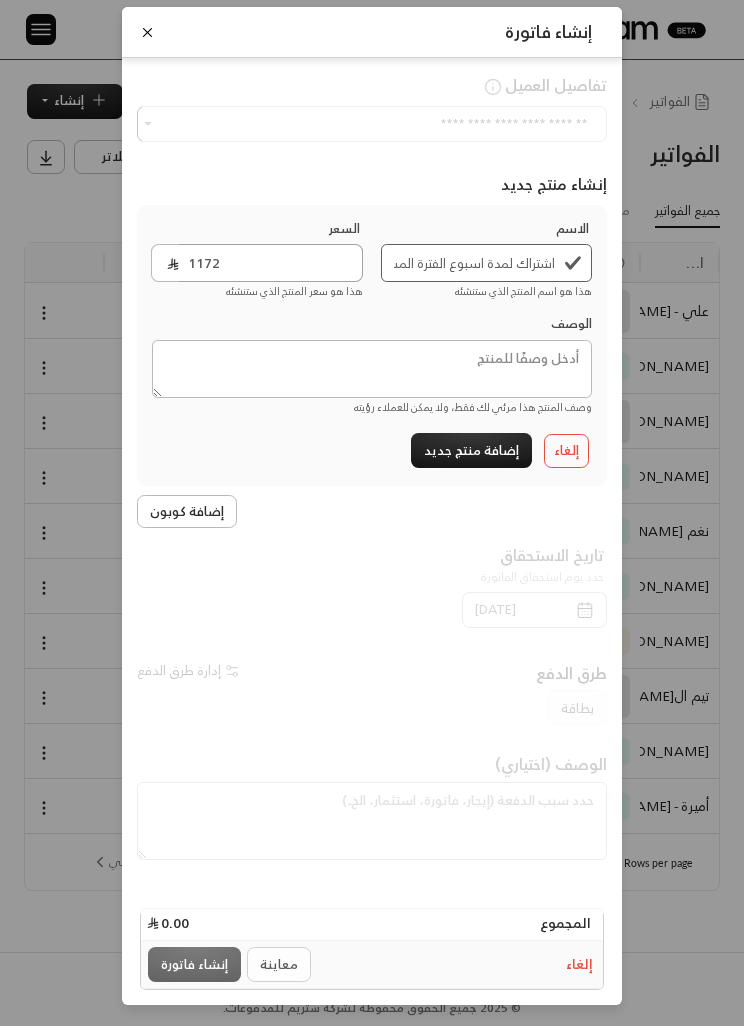 scroll, scrollTop: 13, scrollLeft: 0, axis: vertical 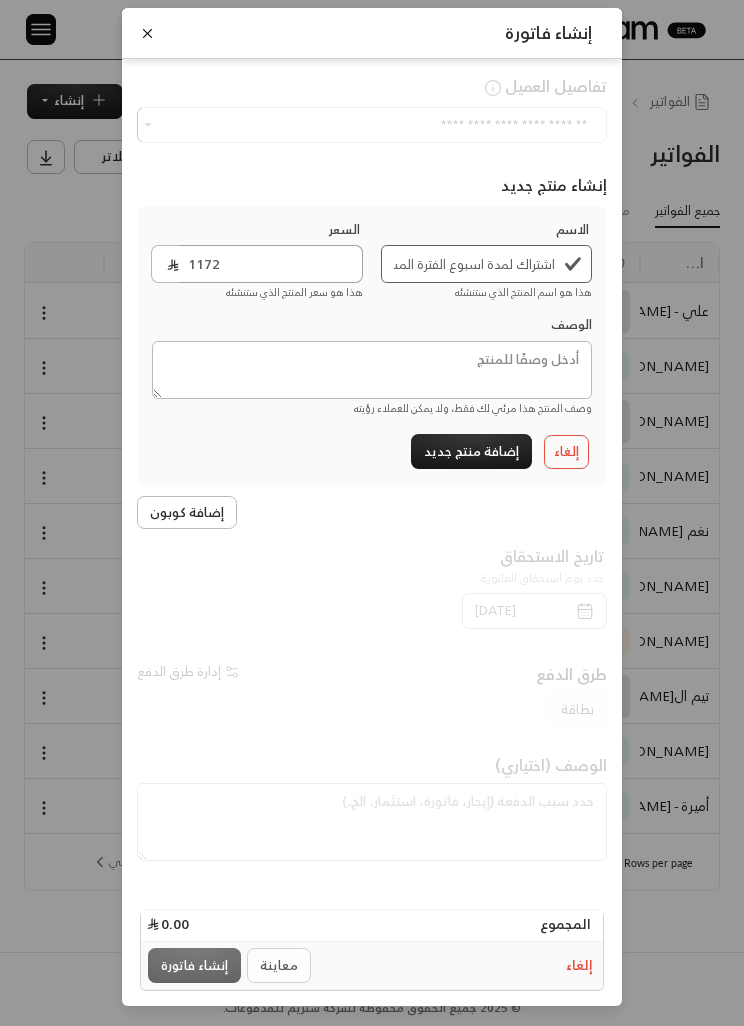 type on "1172" 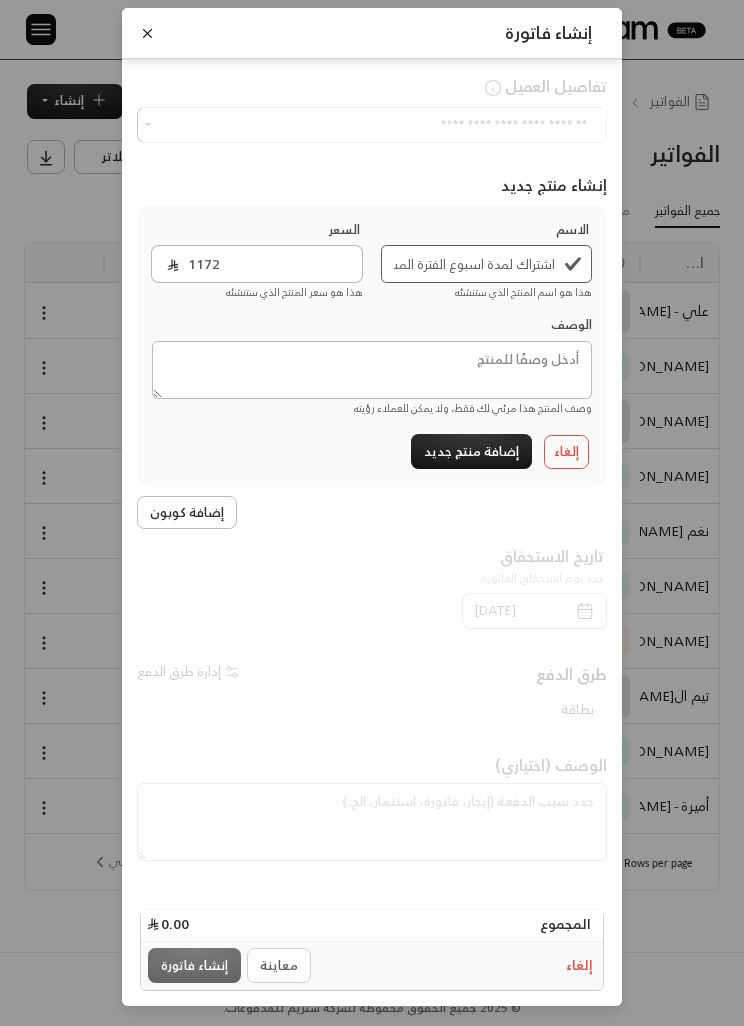 click on "إضافة منتج جديد" at bounding box center (471, 451) 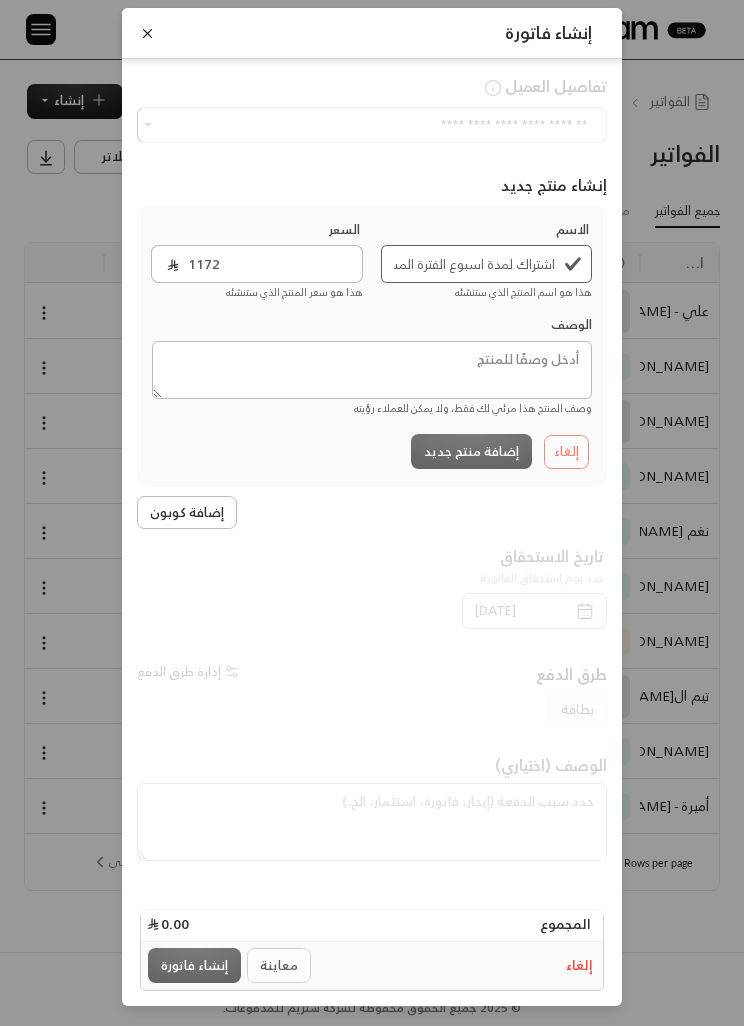 click at bounding box center [367, 834] 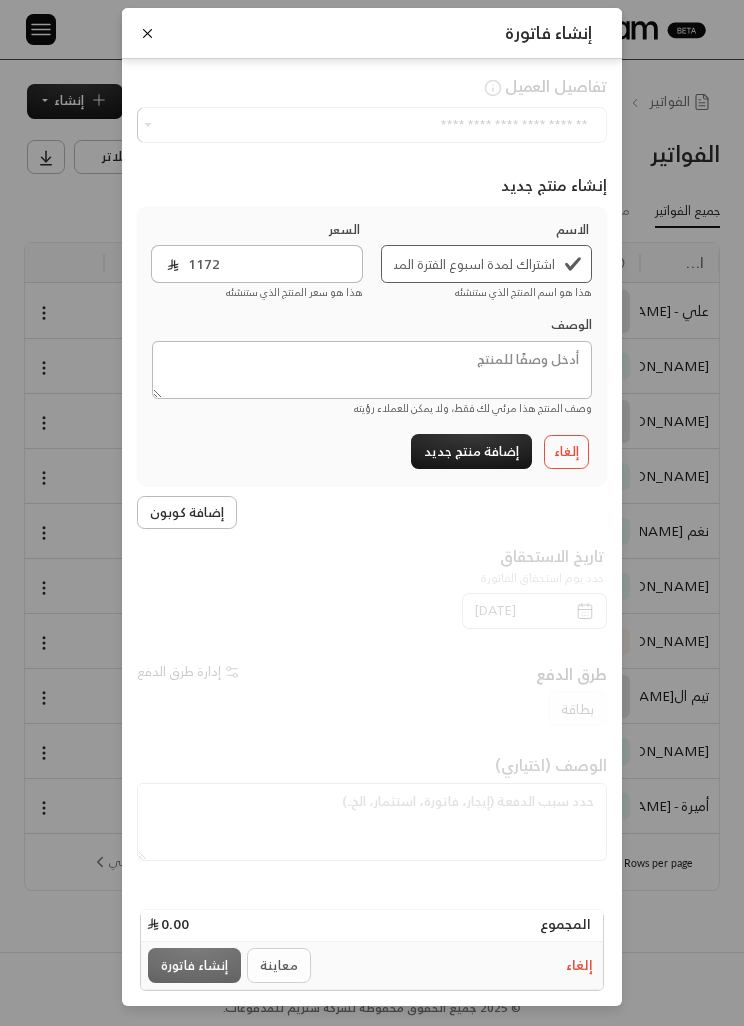 click on "إضافة منتج جديد" at bounding box center (471, 451) 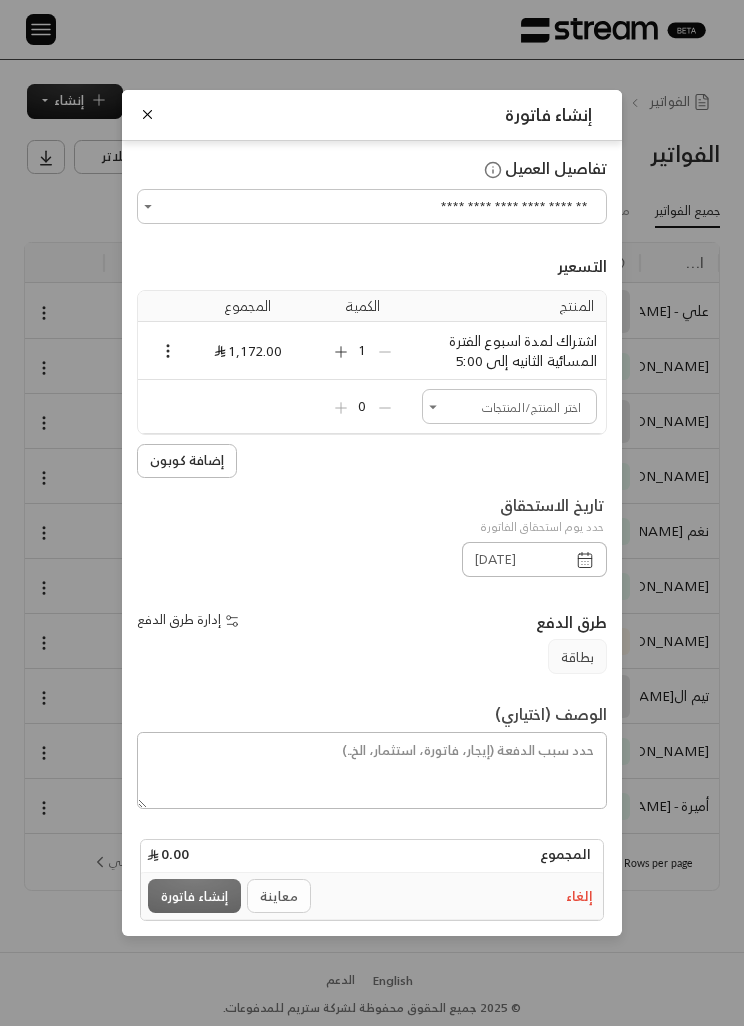 scroll, scrollTop: 0, scrollLeft: 0, axis: both 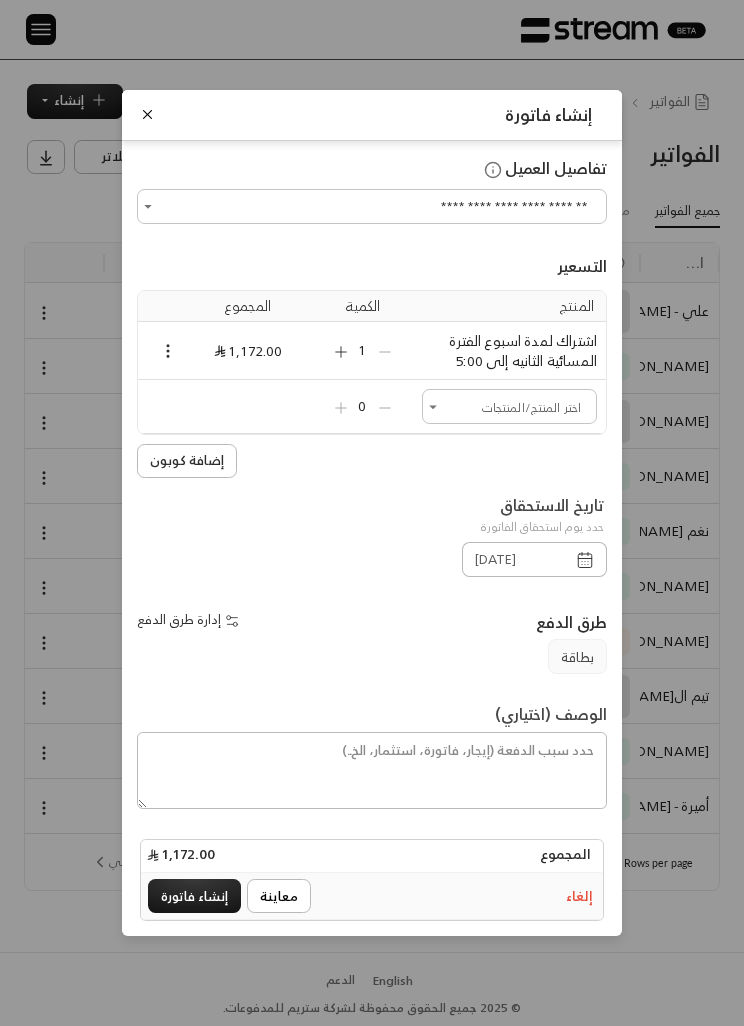 click 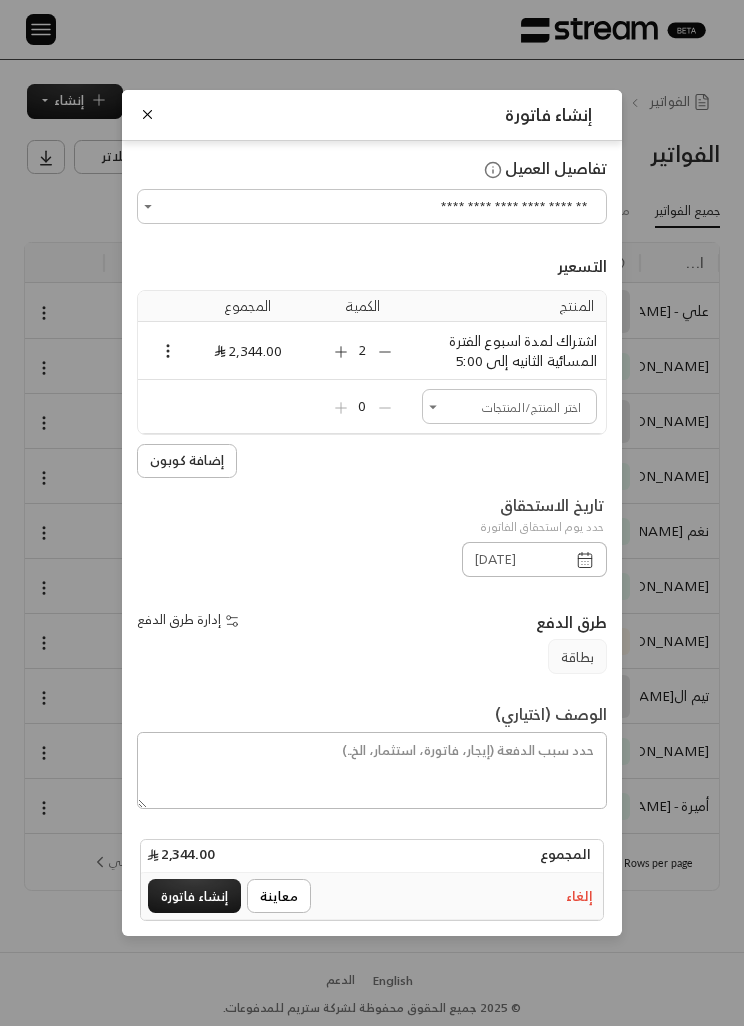 click 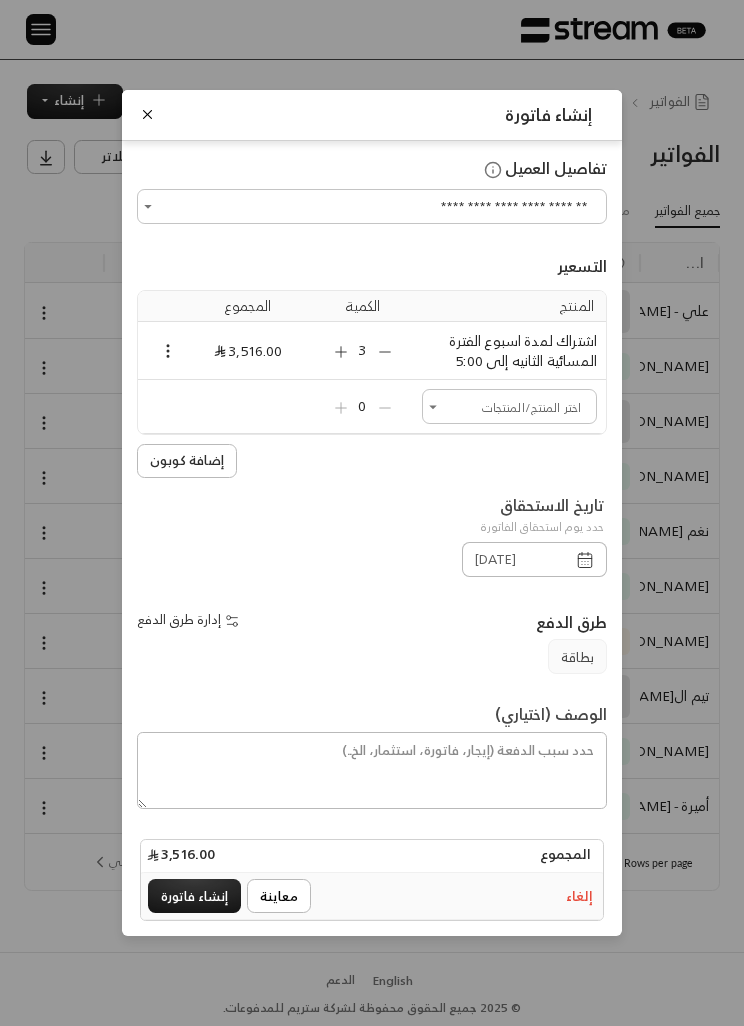 click on "3" at bounding box center [363, 351] 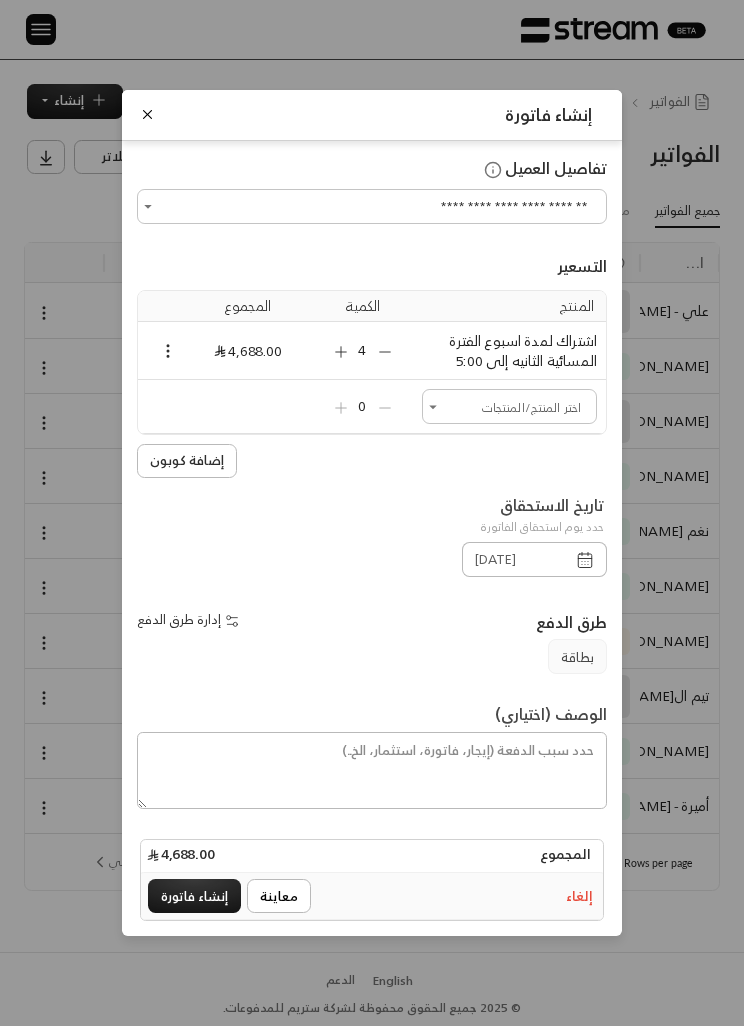 click 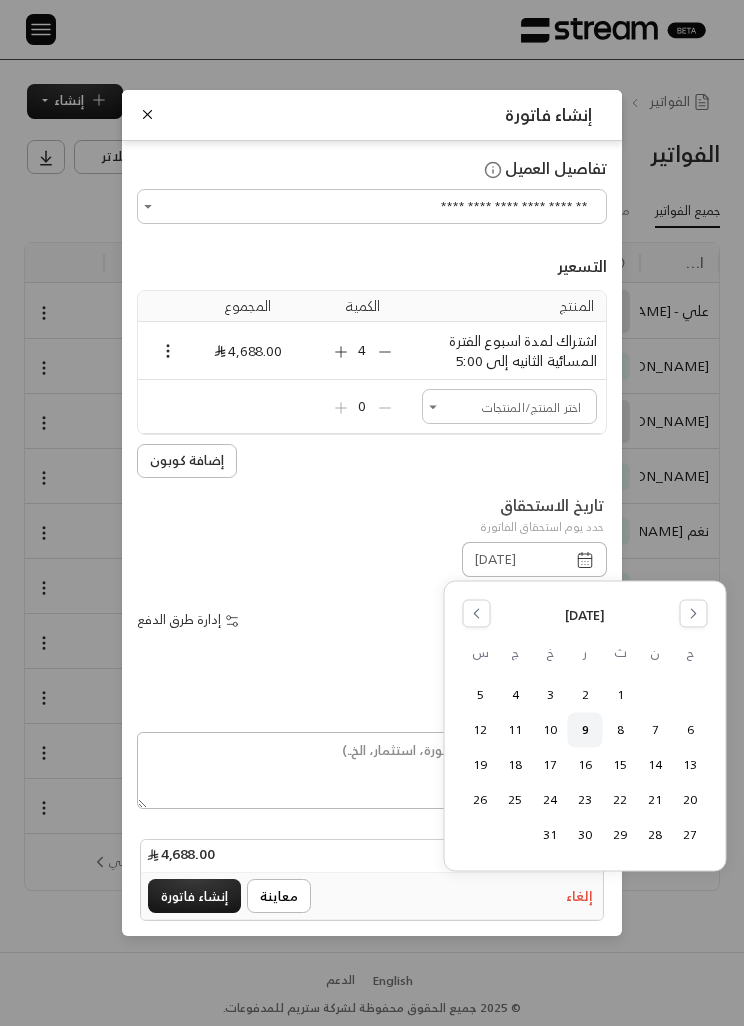 click on "13" at bounding box center [690, 764] 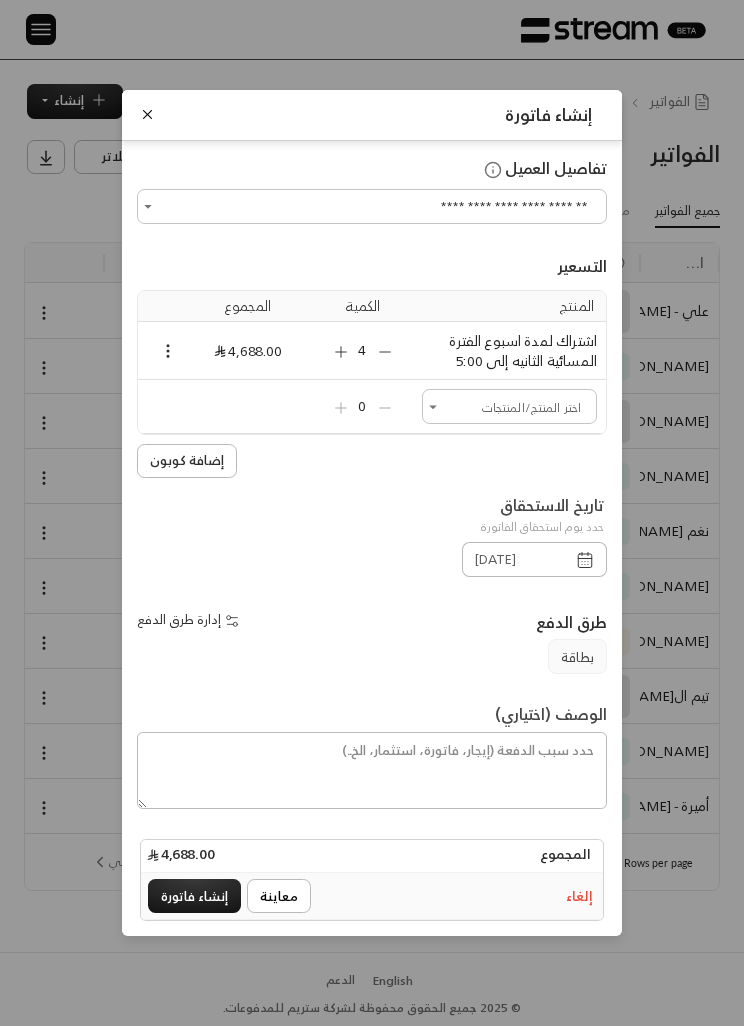 click on "إنشاء فاتورة" at bounding box center [194, 896] 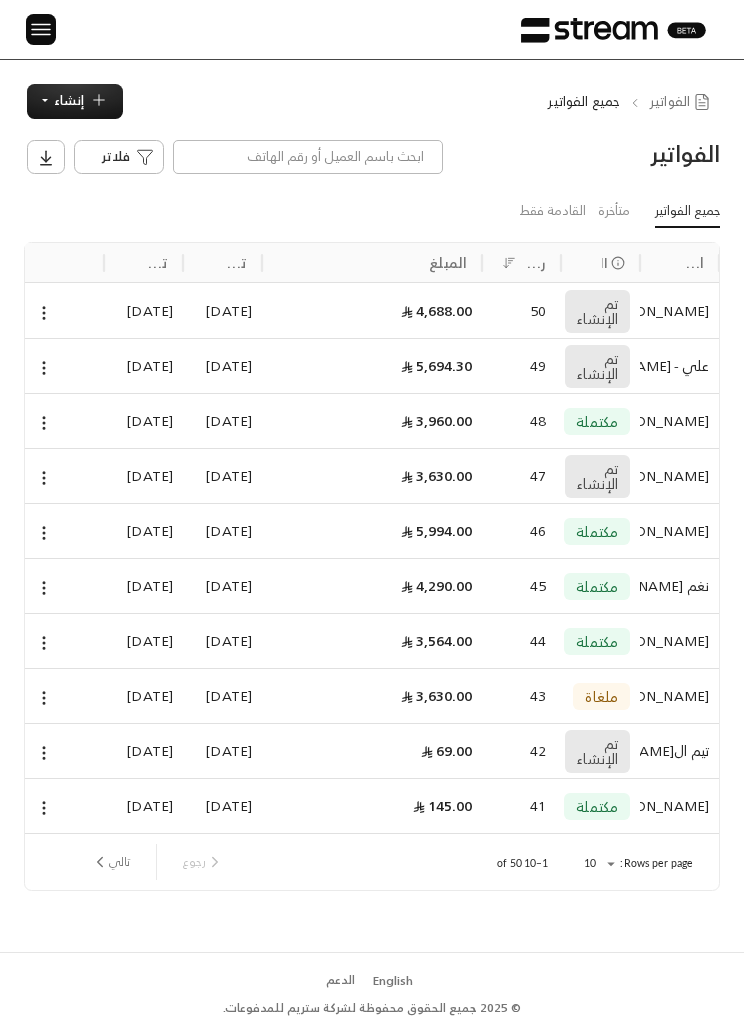 click on "إنشاء" at bounding box center (69, 100) 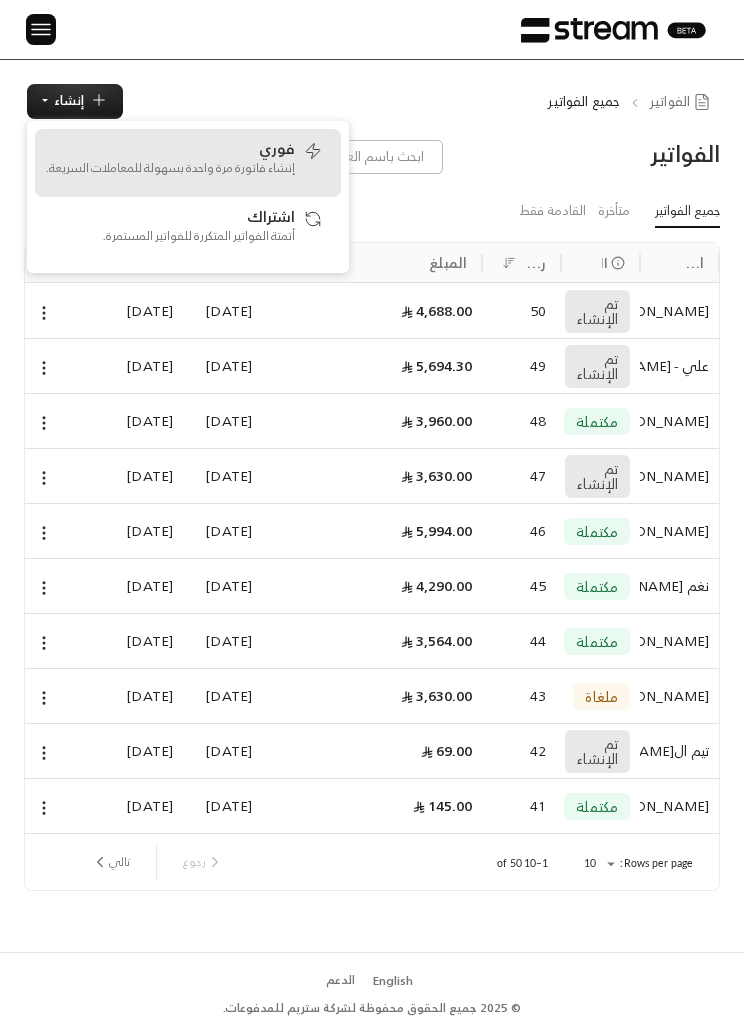 click on "فوري" at bounding box center [277, 148] 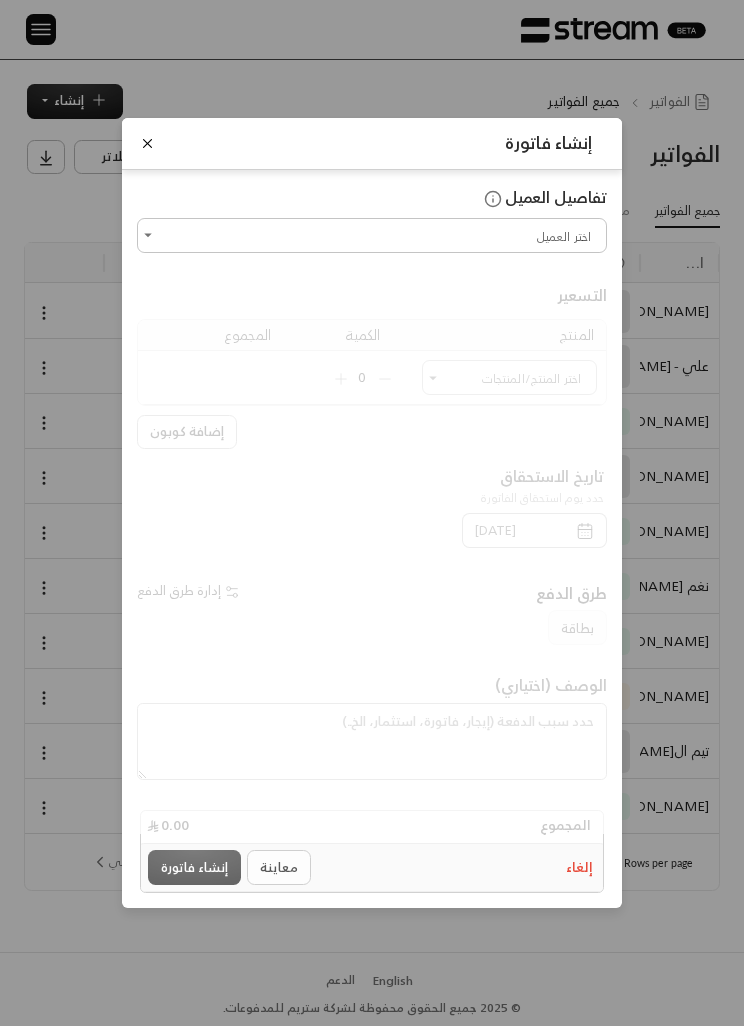 scroll, scrollTop: 0, scrollLeft: 0, axis: both 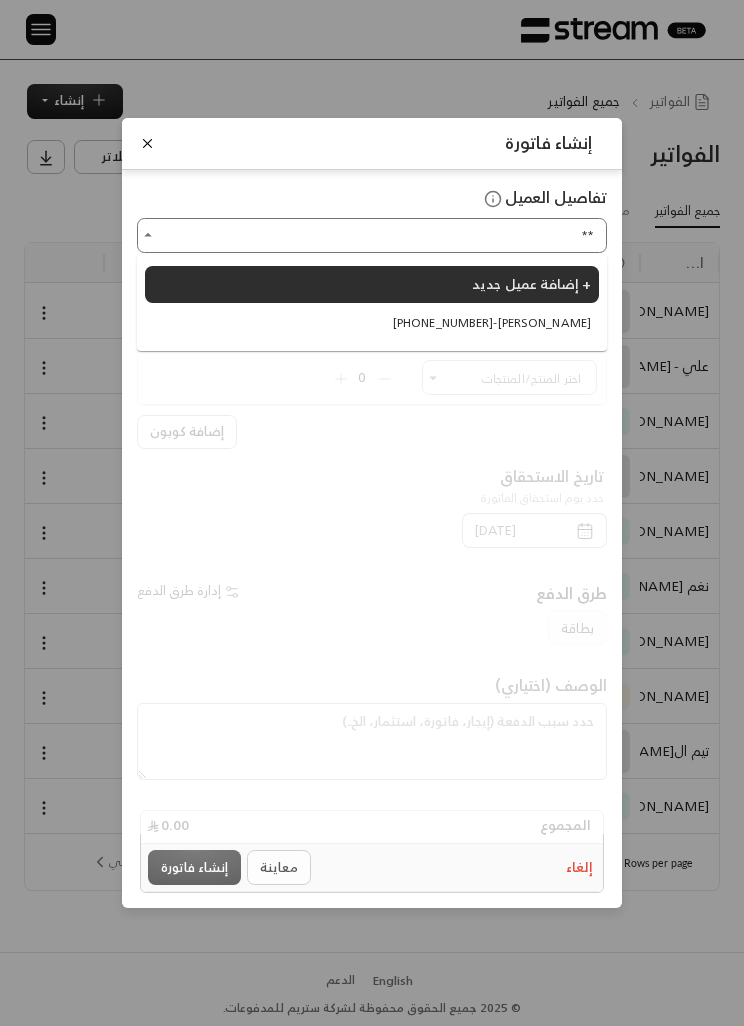 click on "[PHONE_NUMBER]  -  [PERSON_NAME]" at bounding box center (372, 323) 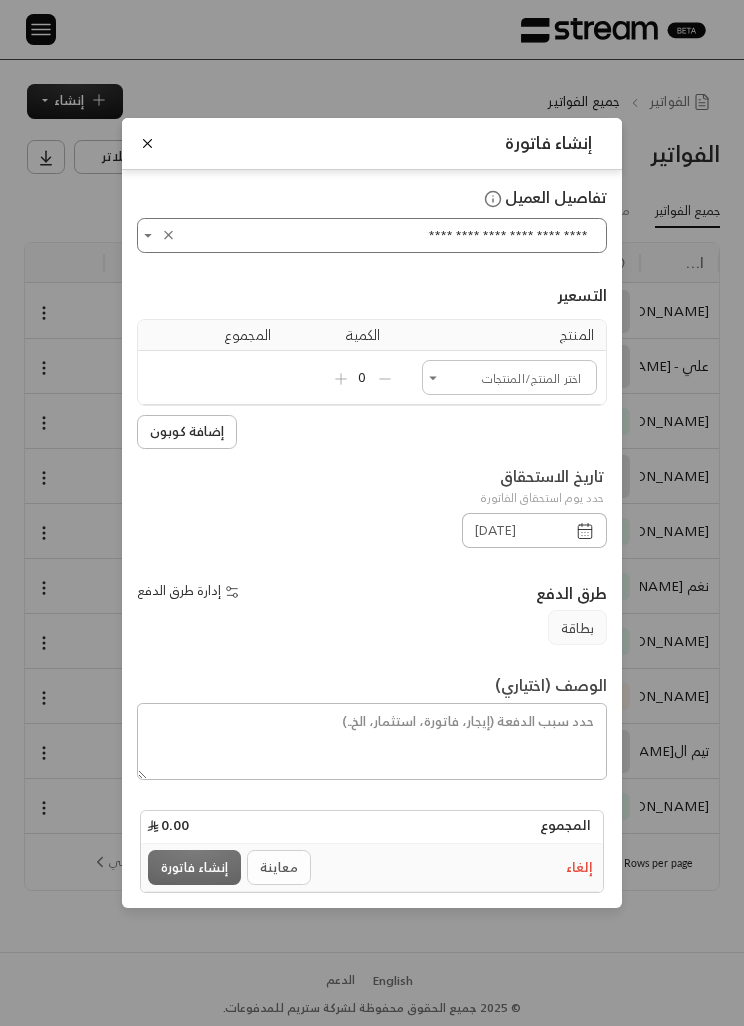 click on "اختر العميل" at bounding box center (509, 377) 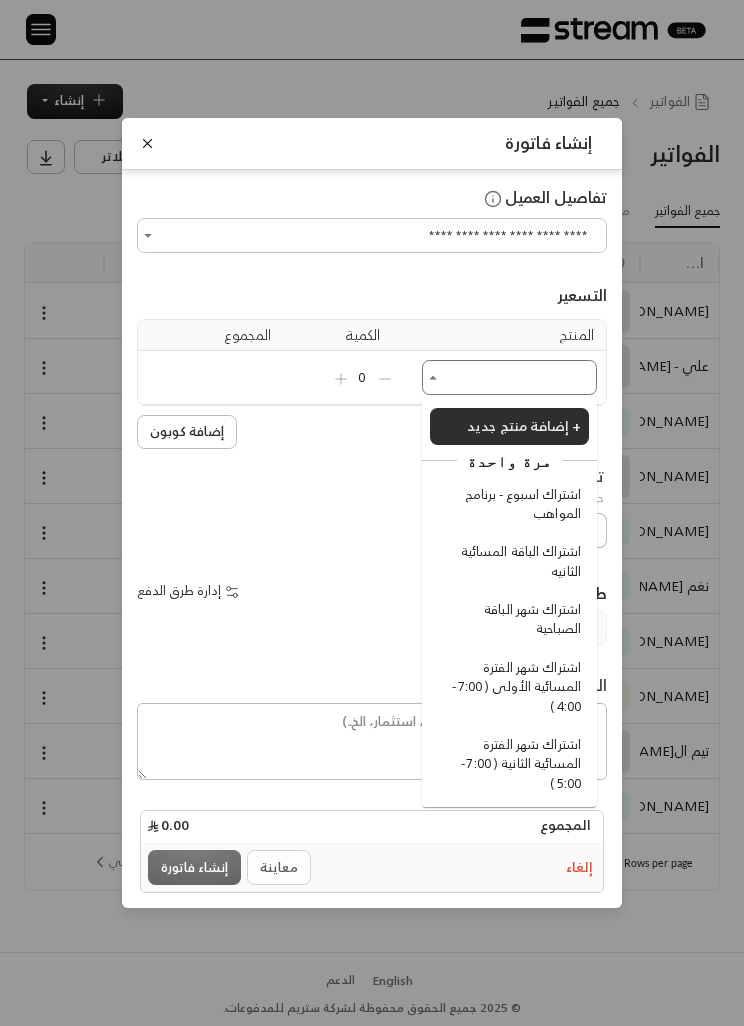 click on "اشتراك اسبوع - برنامج المواهب" at bounding box center (512, 504) 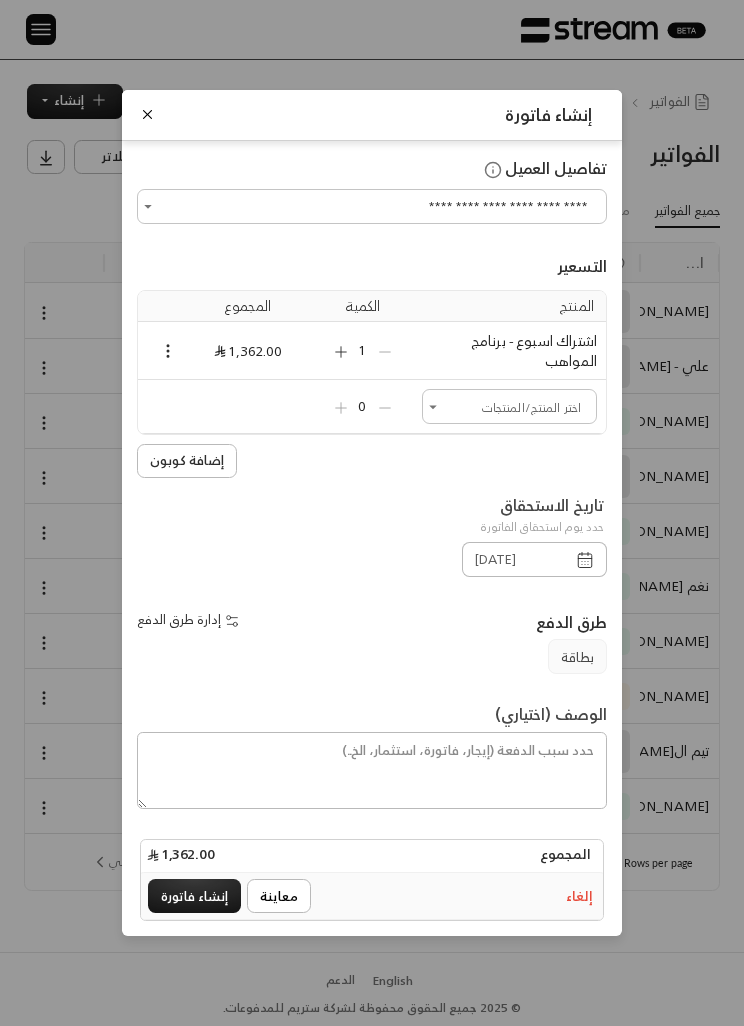 click 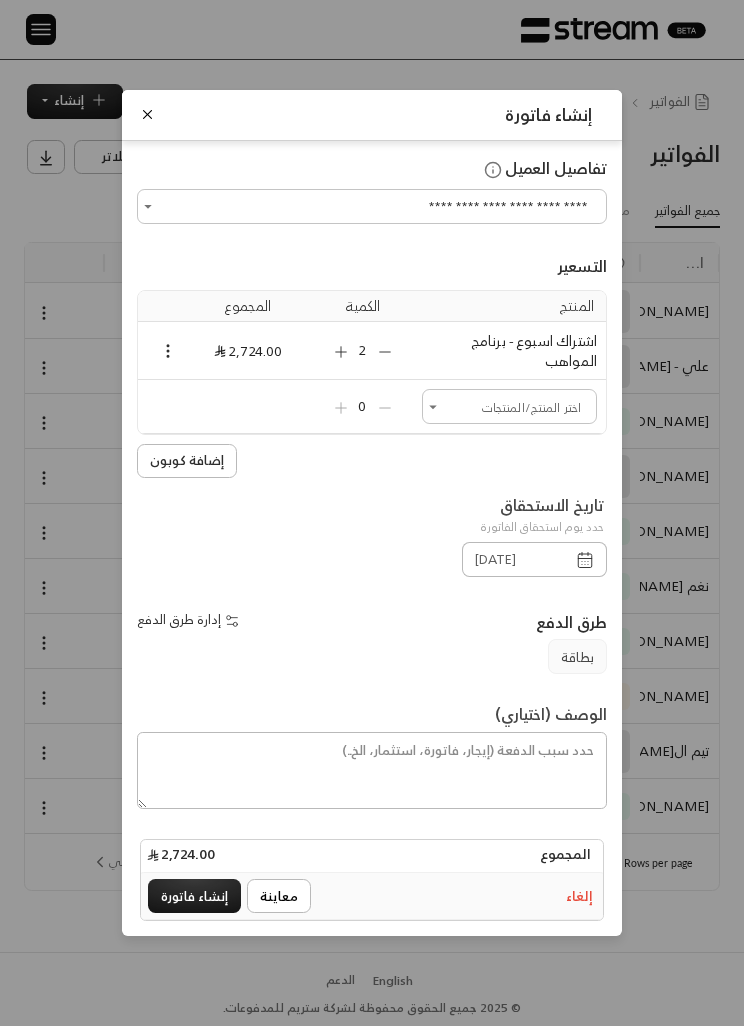 click 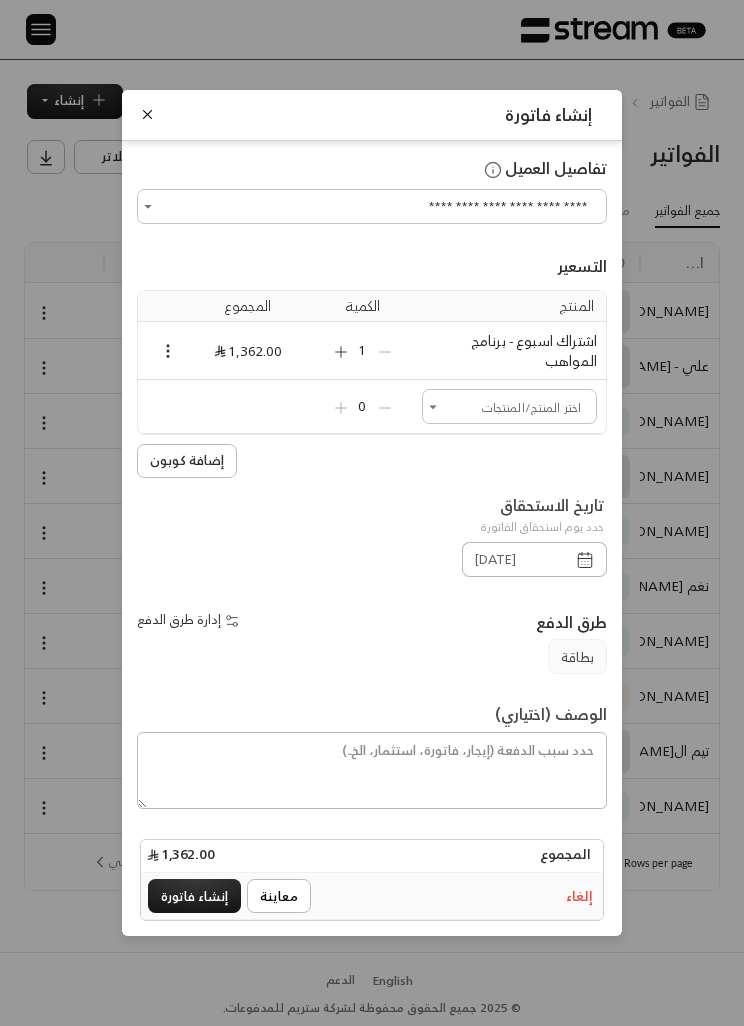 click on "1" at bounding box center (363, 350) 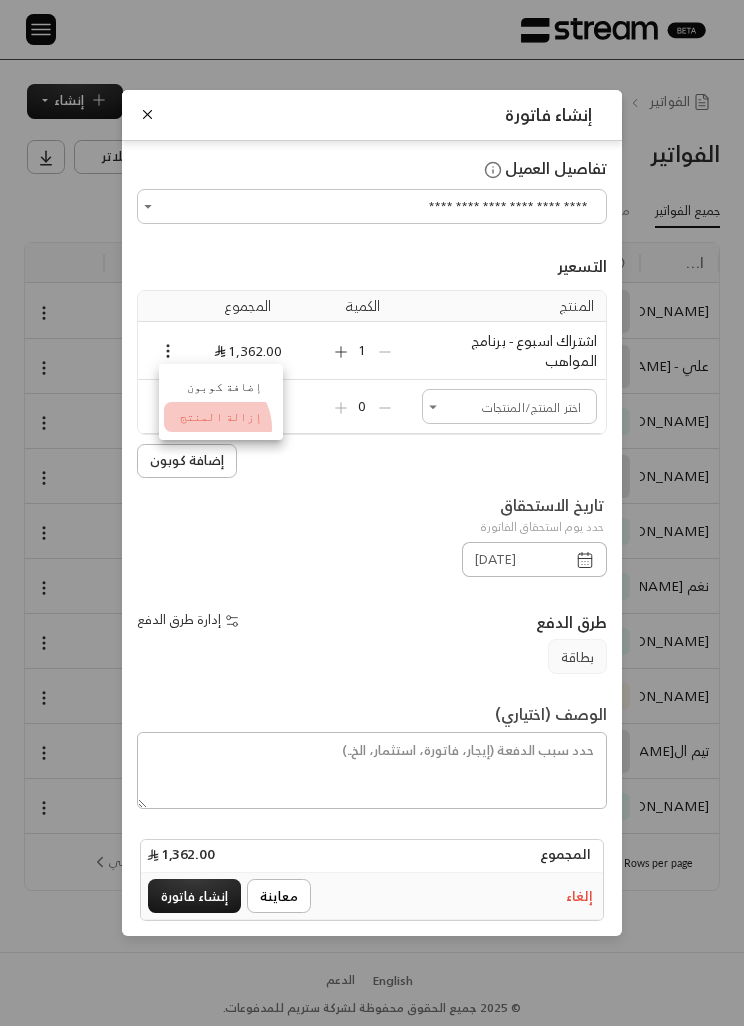 click on "إزالة المنتج" at bounding box center [221, 417] 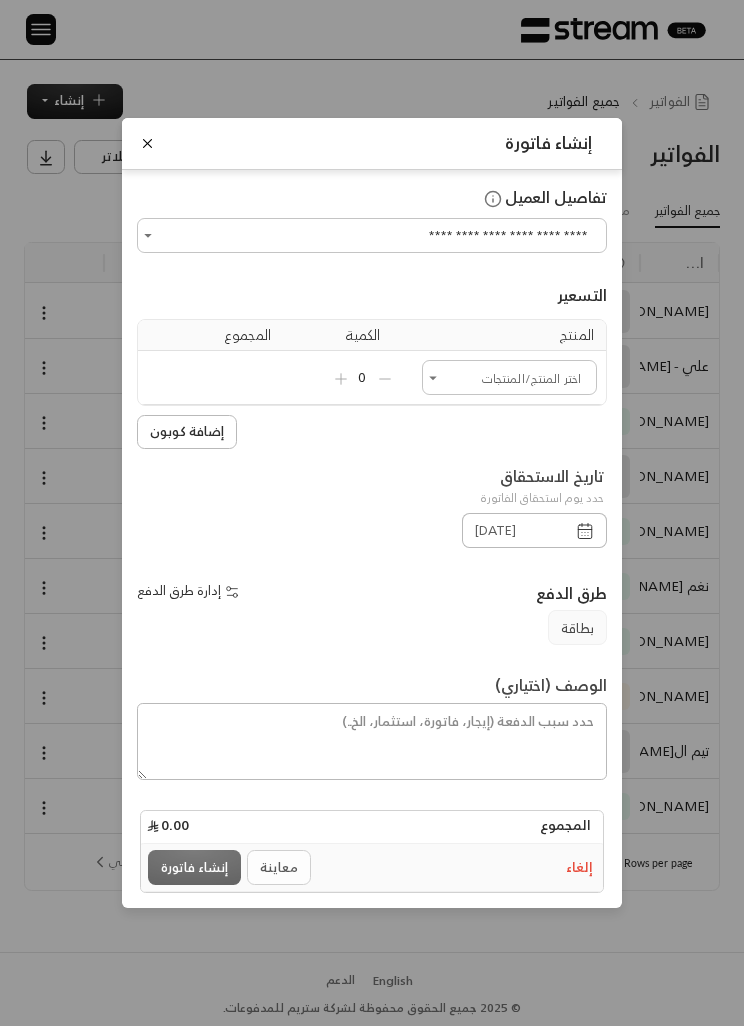 click on "اختر العميل" at bounding box center (509, 377) 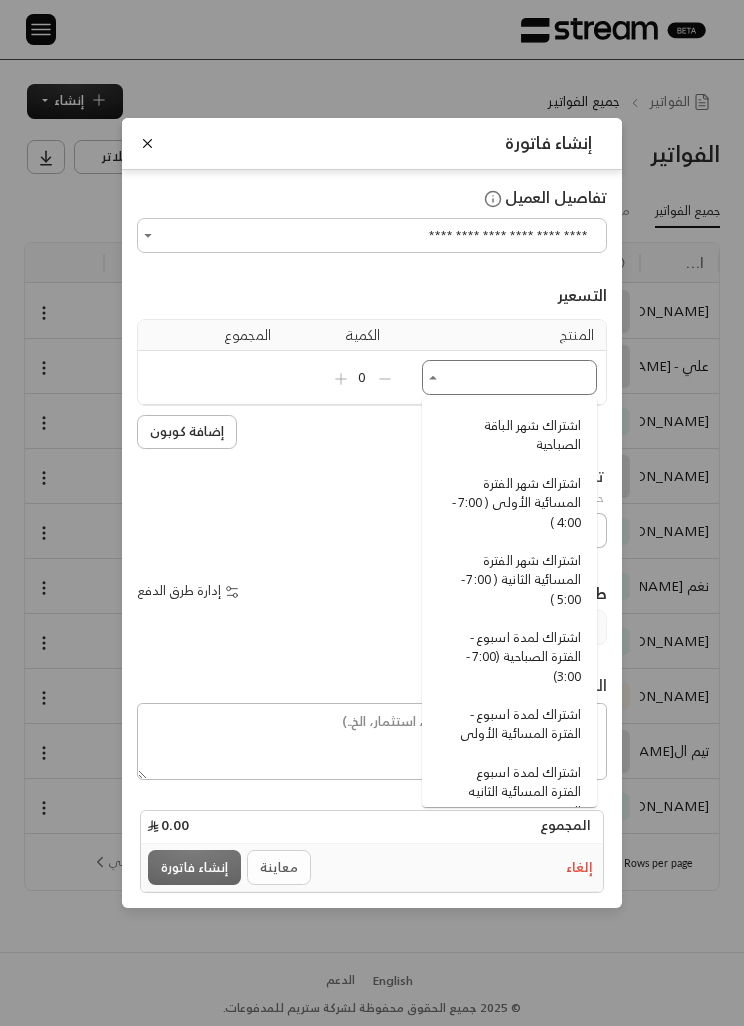scroll, scrollTop: 194, scrollLeft: 0, axis: vertical 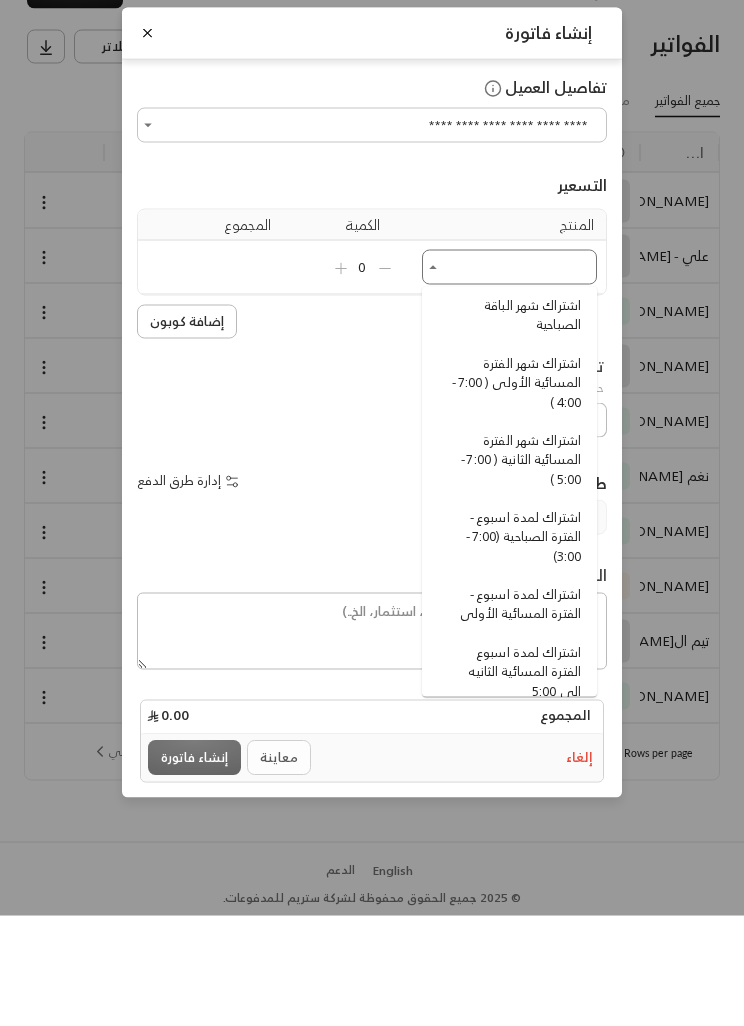 click on "اشتراك لمدة اسبوع - الفترة الصباحية (7:00 - 3:00)" at bounding box center [512, 647] 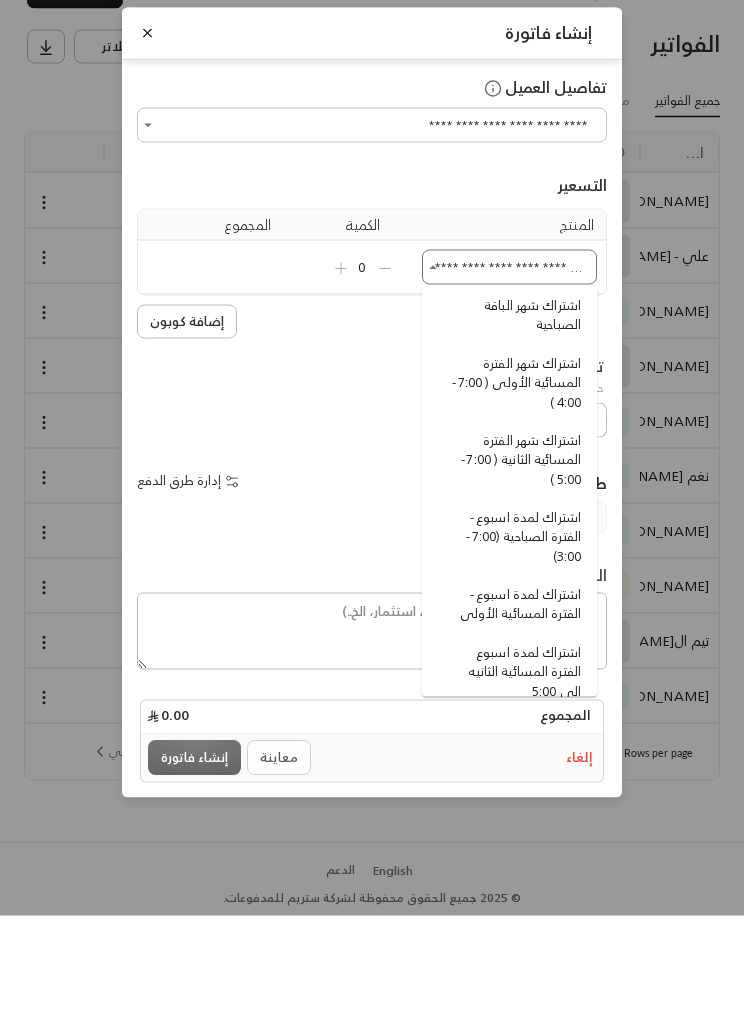 type 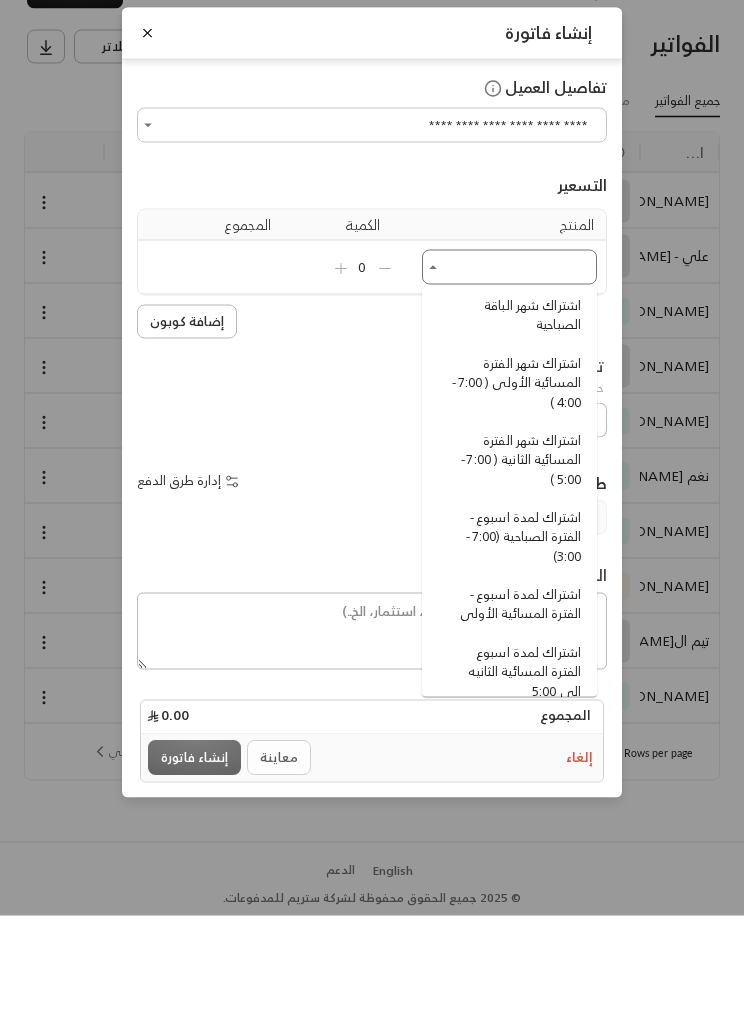 scroll, scrollTop: 65, scrollLeft: 0, axis: vertical 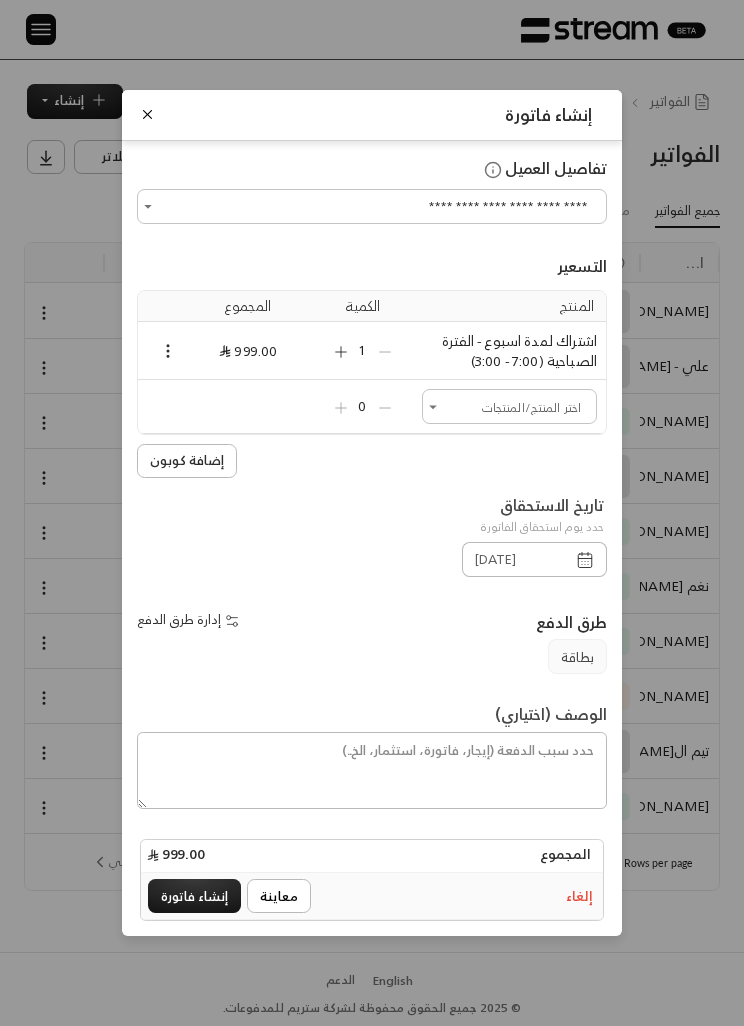 click 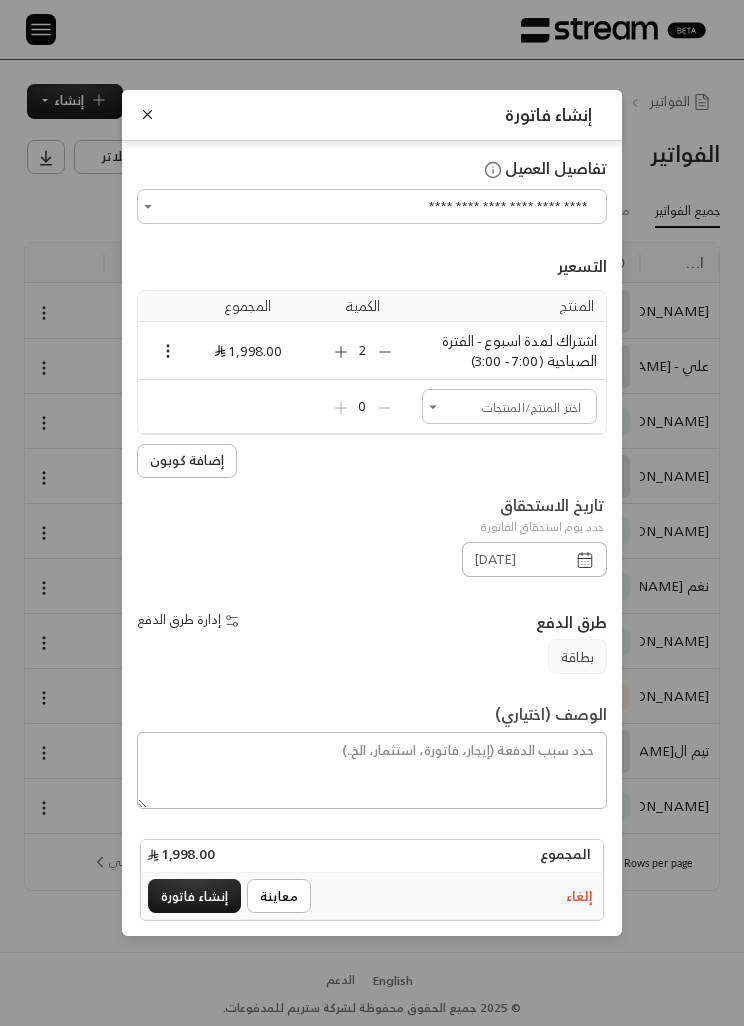 click on "2" at bounding box center [363, 351] 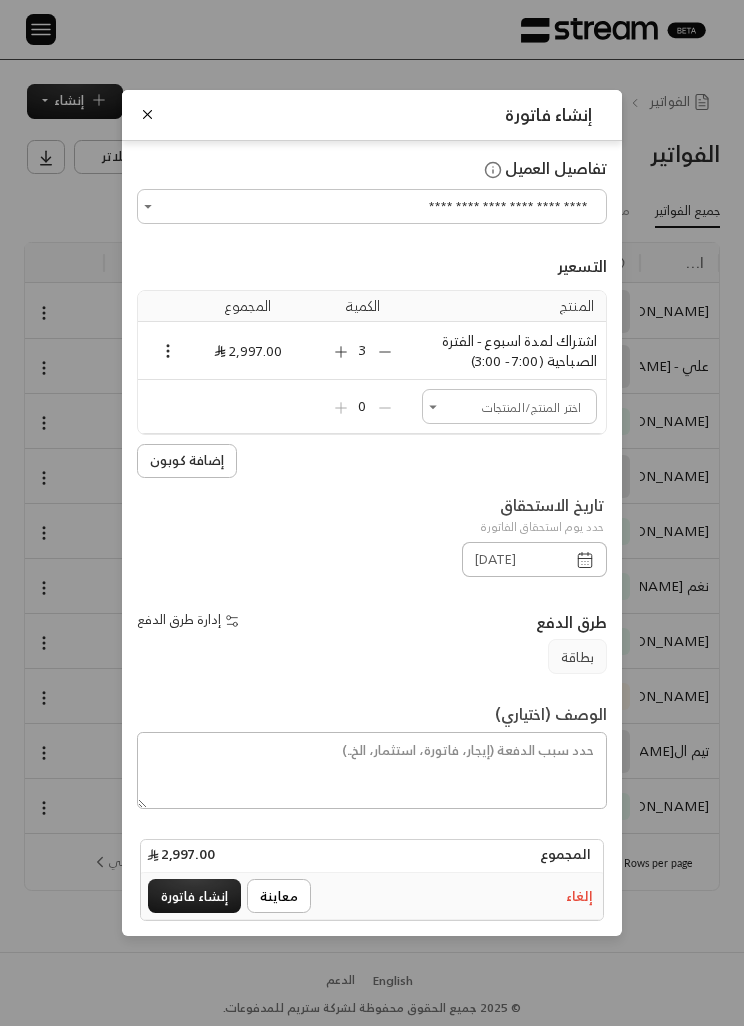 click 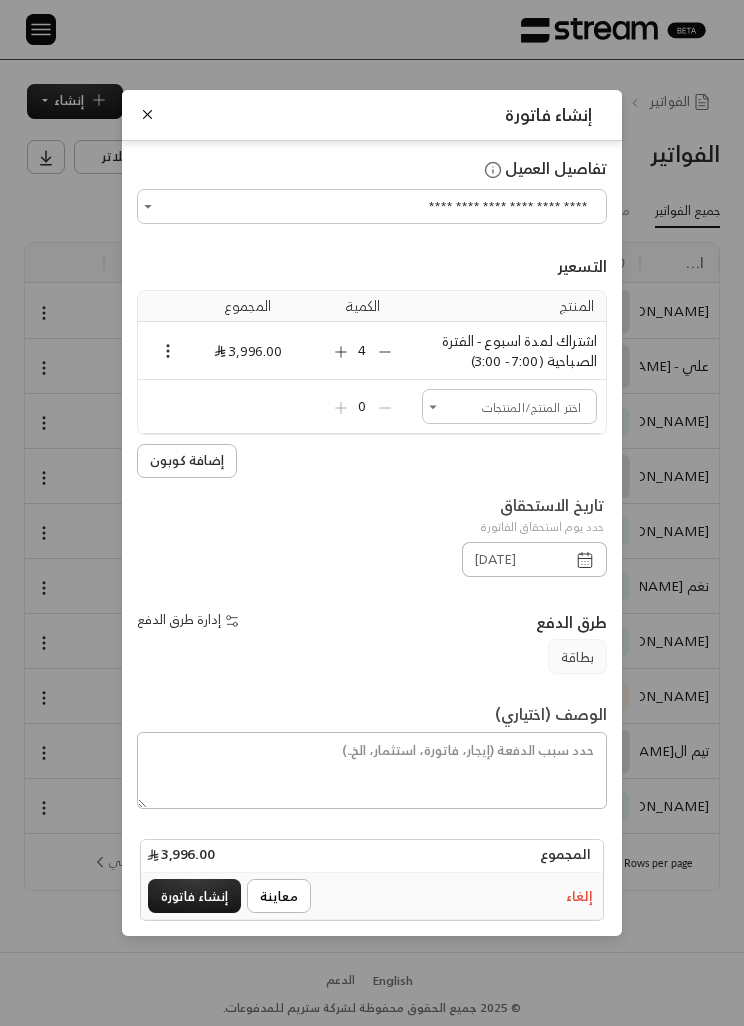 click 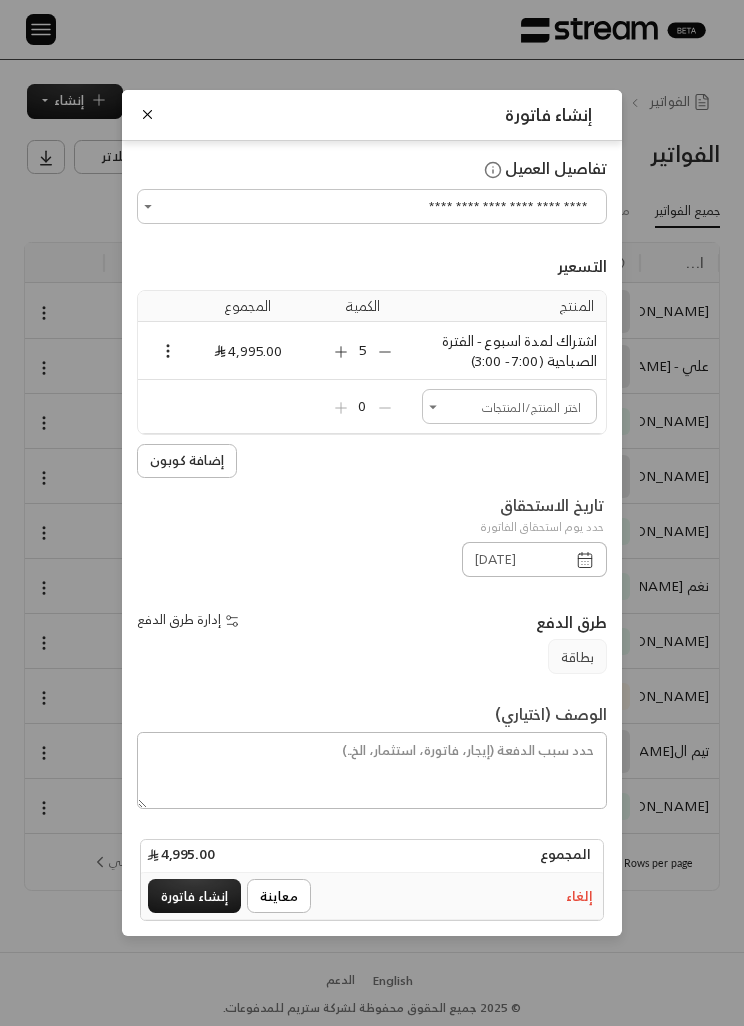 click 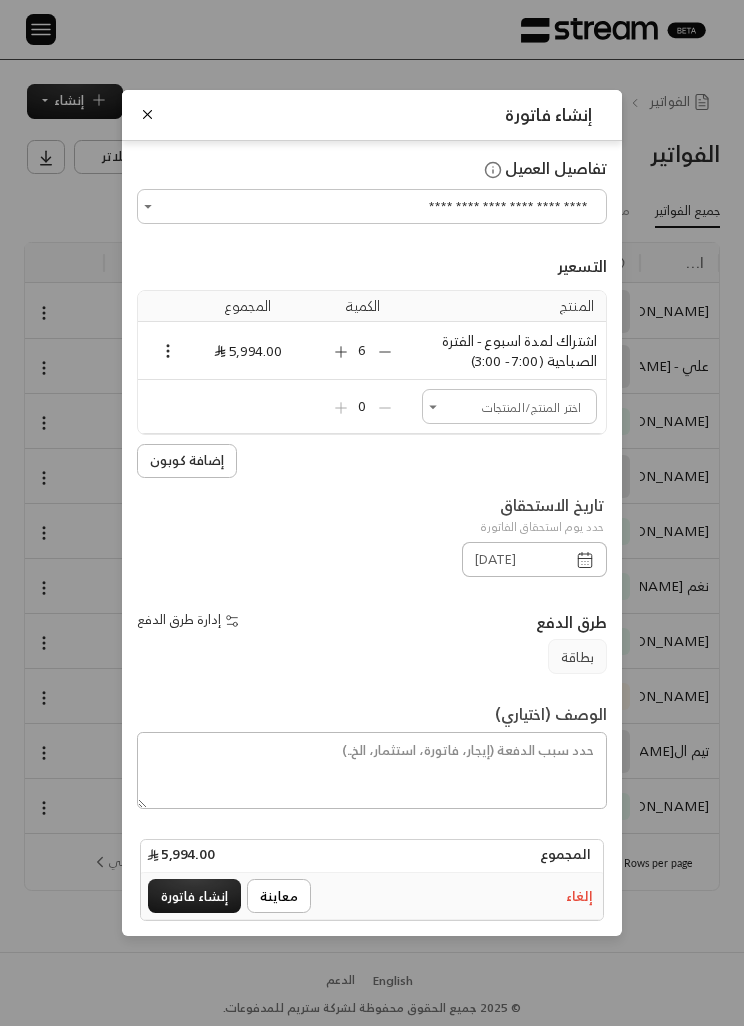 click on "5,994.00" at bounding box center [248, 351] 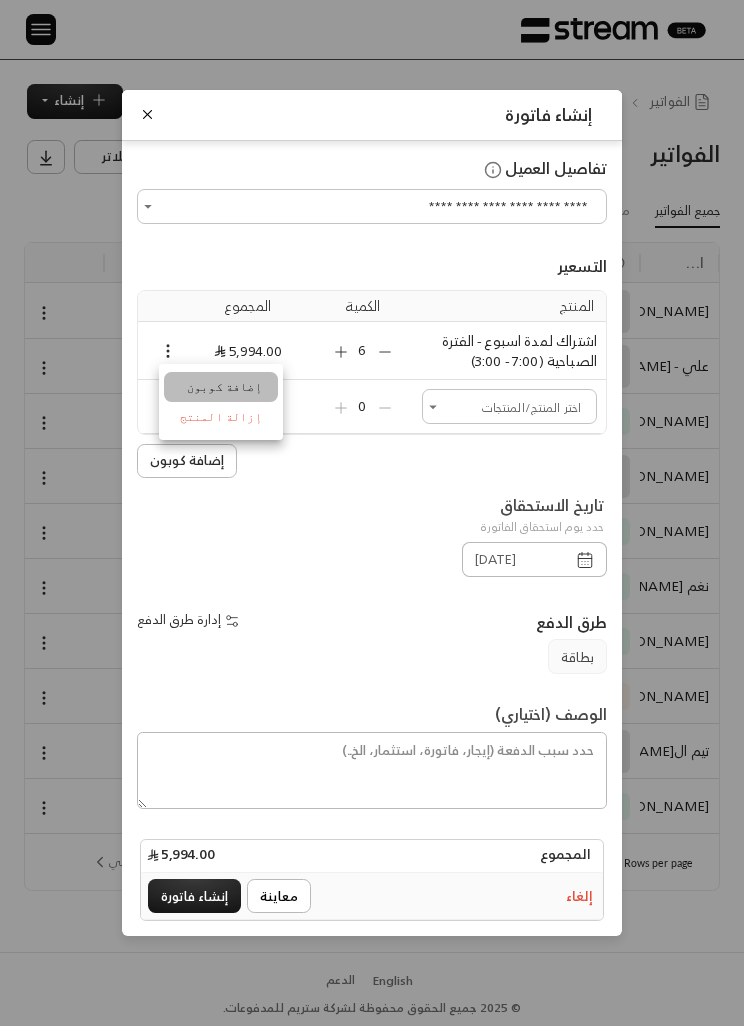 click on "إضافة كوبون" at bounding box center (221, 387) 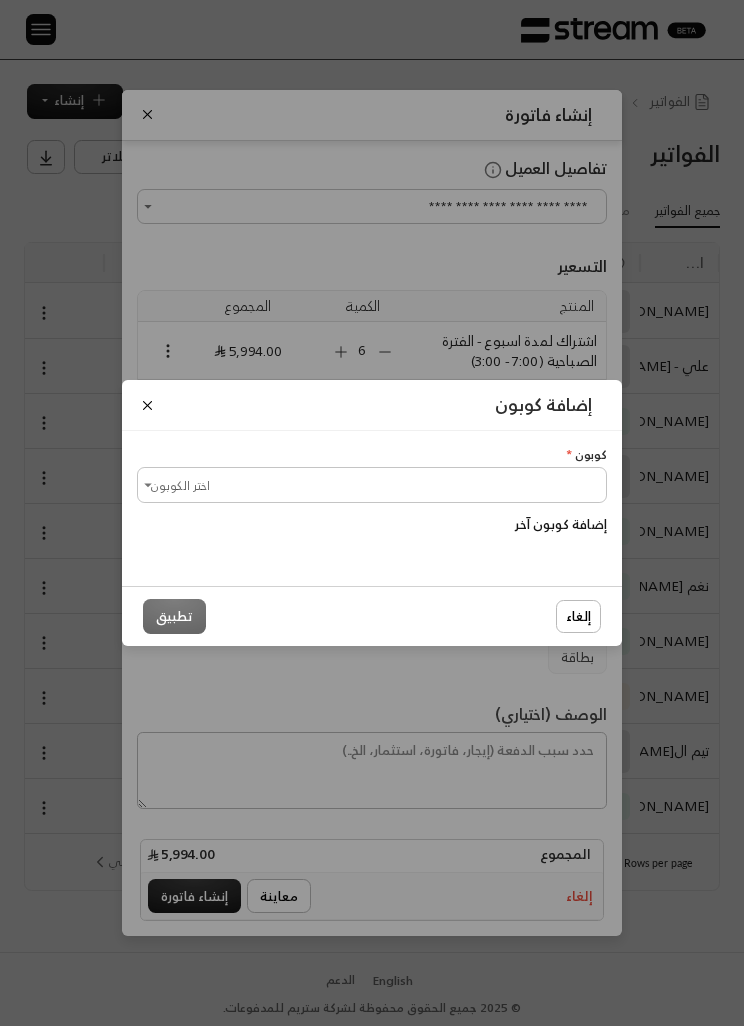 scroll, scrollTop: 0, scrollLeft: -1, axis: horizontal 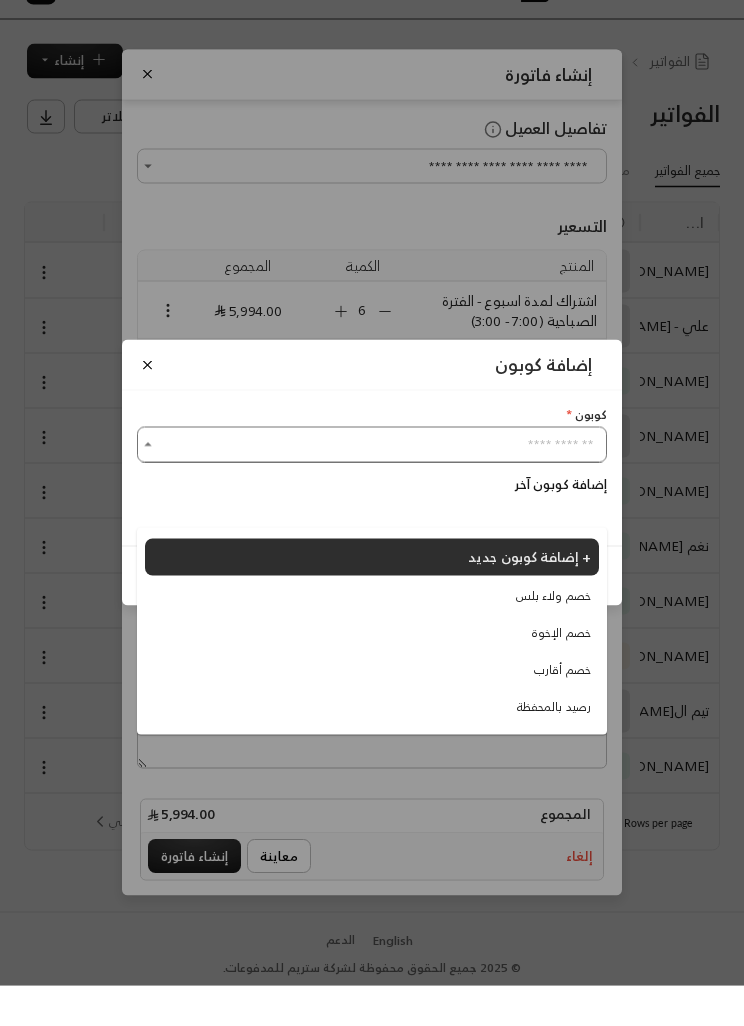 click on "خصم الإخوة" at bounding box center [561, 673] 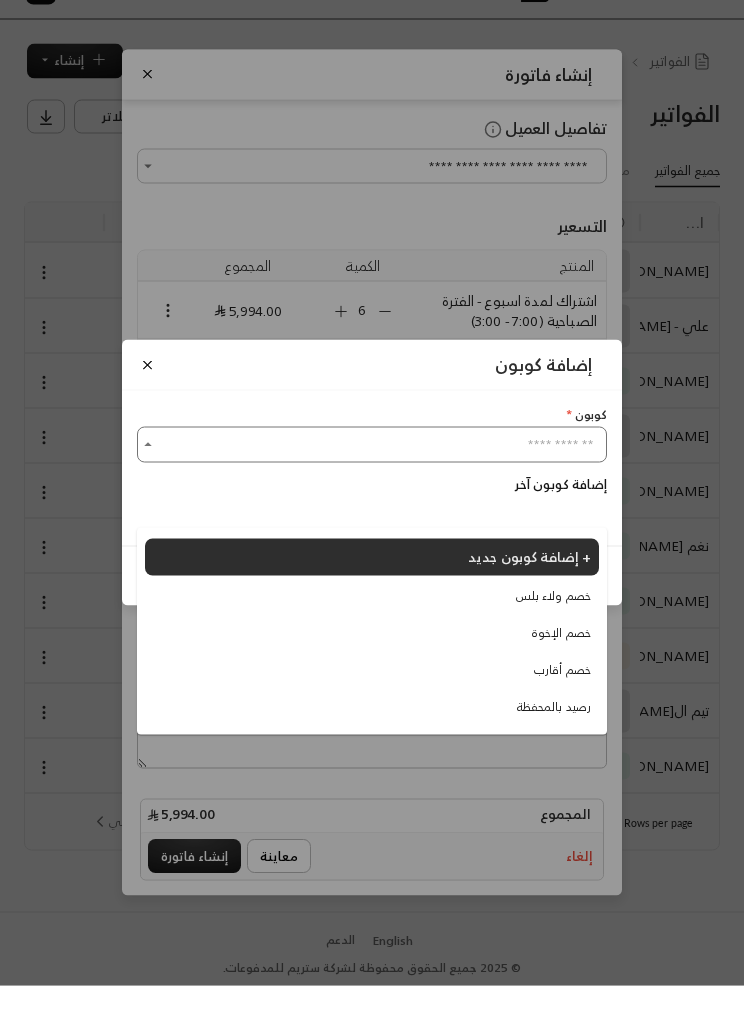 type on "**********" 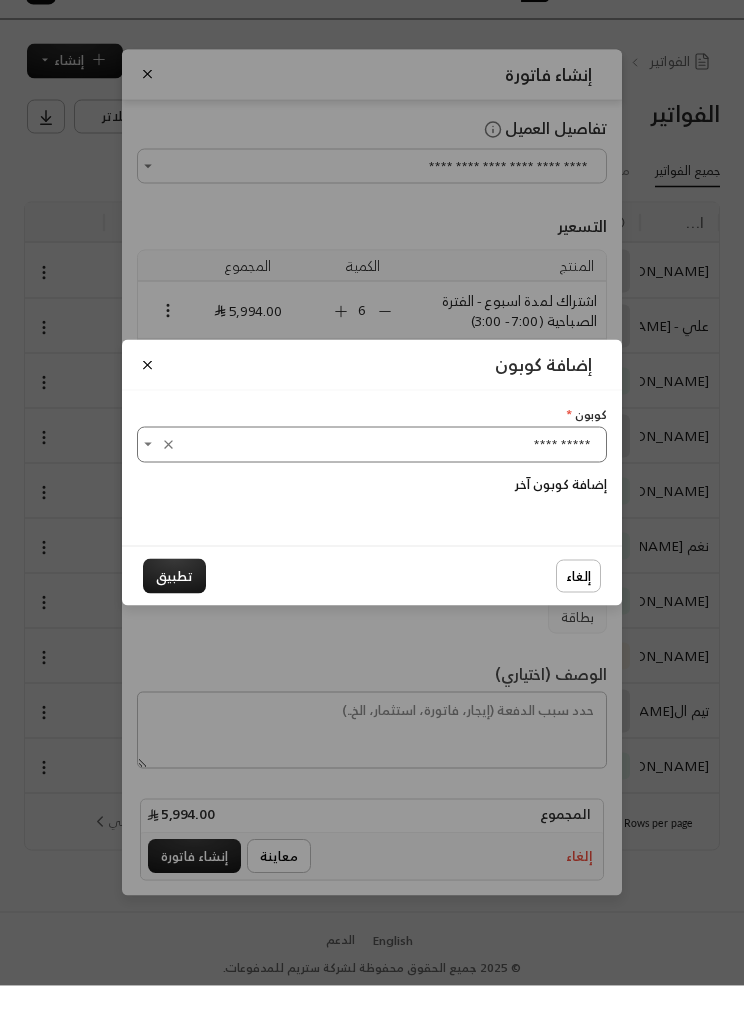 click on "تطبيق" at bounding box center (174, 616) 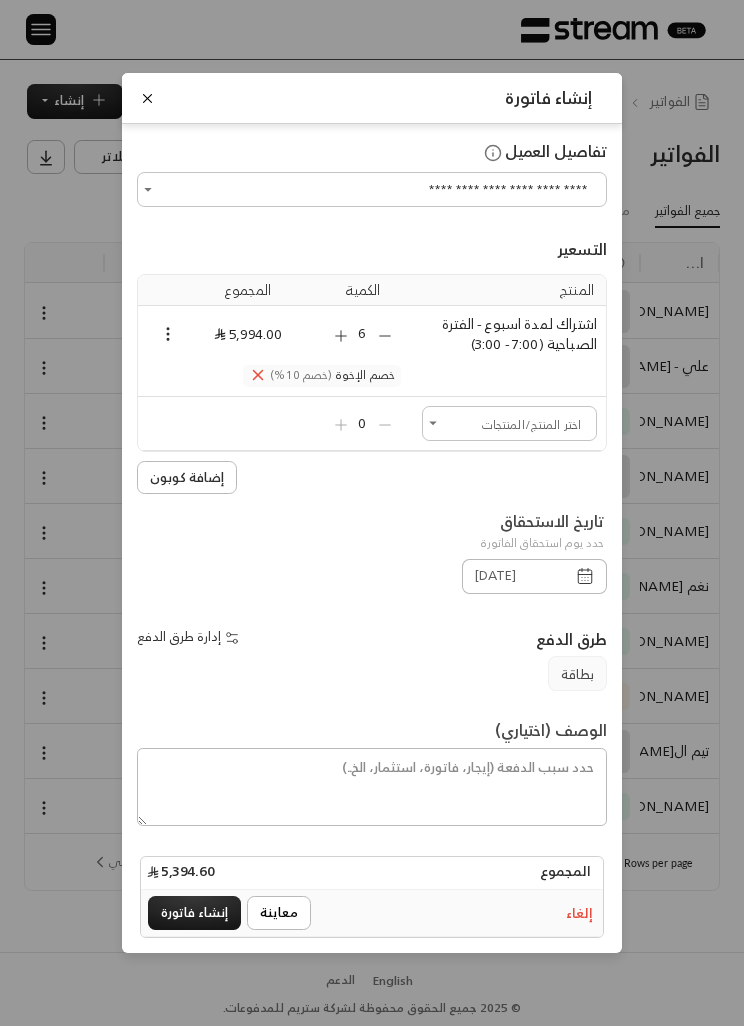 click on "**********" at bounding box center (372, 513) 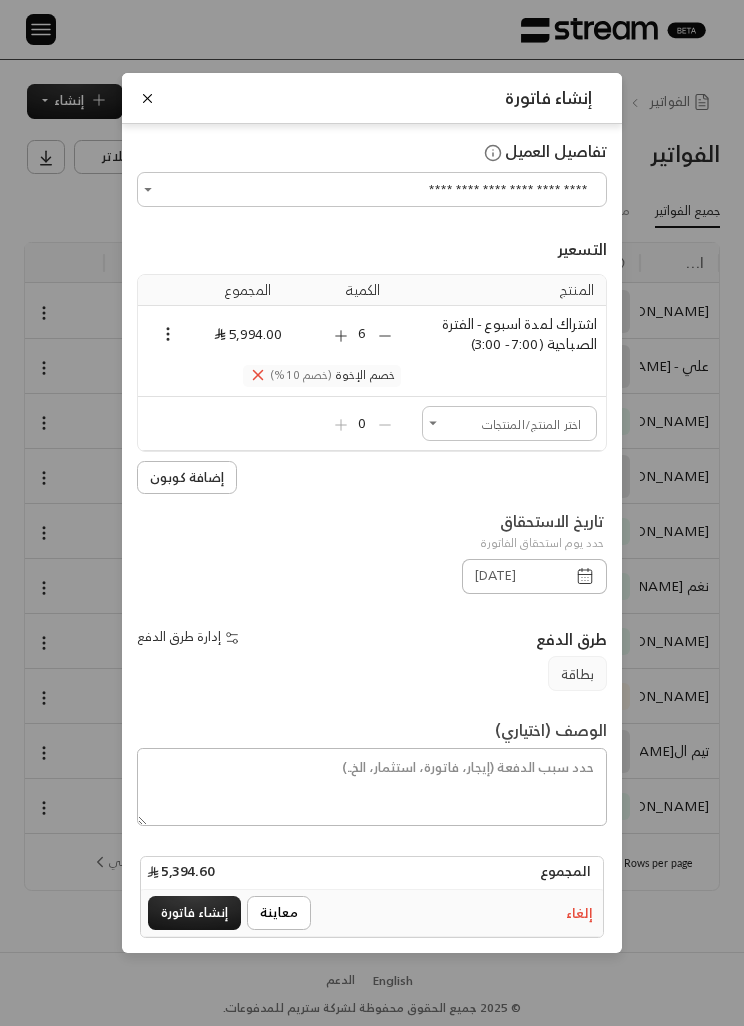 click at bounding box center (147, 98) 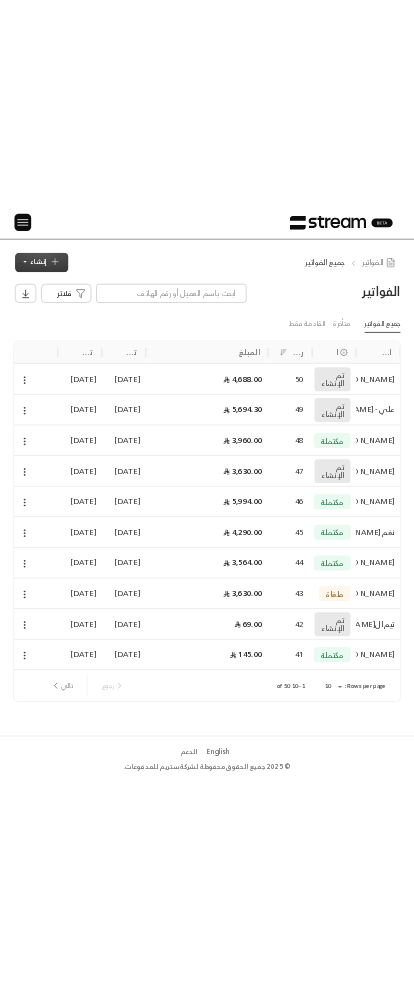 scroll, scrollTop: 0, scrollLeft: 0, axis: both 